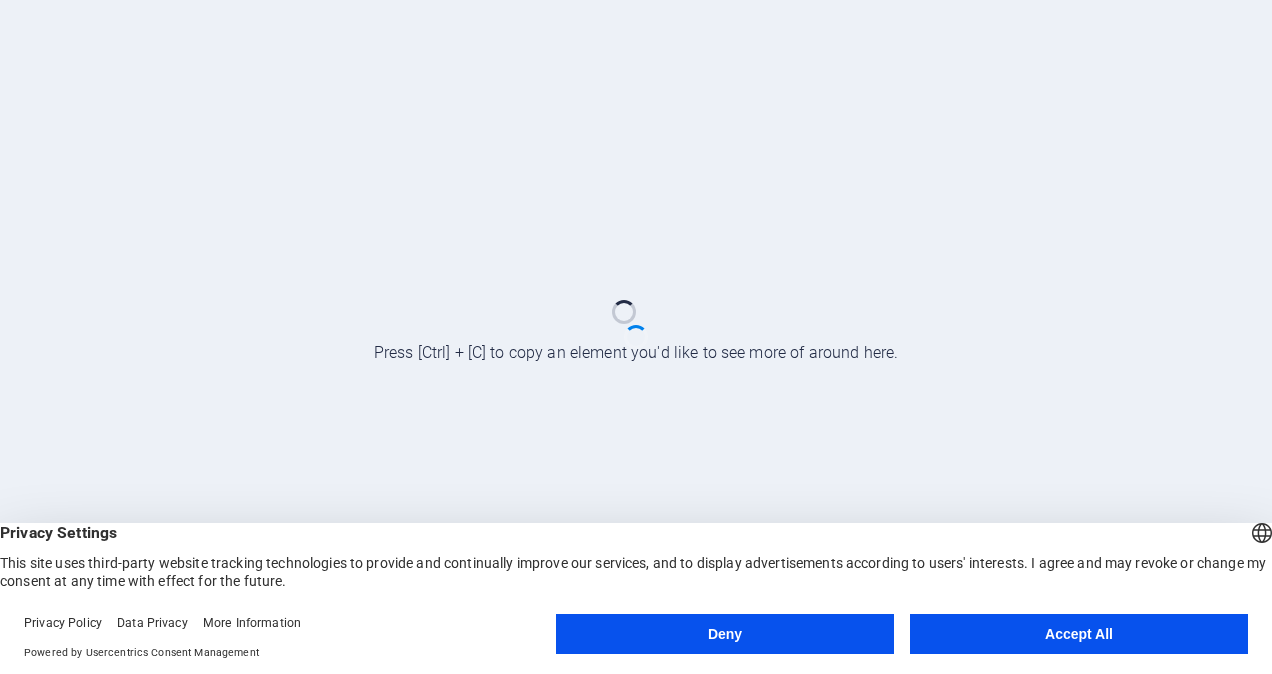 scroll, scrollTop: 0, scrollLeft: 0, axis: both 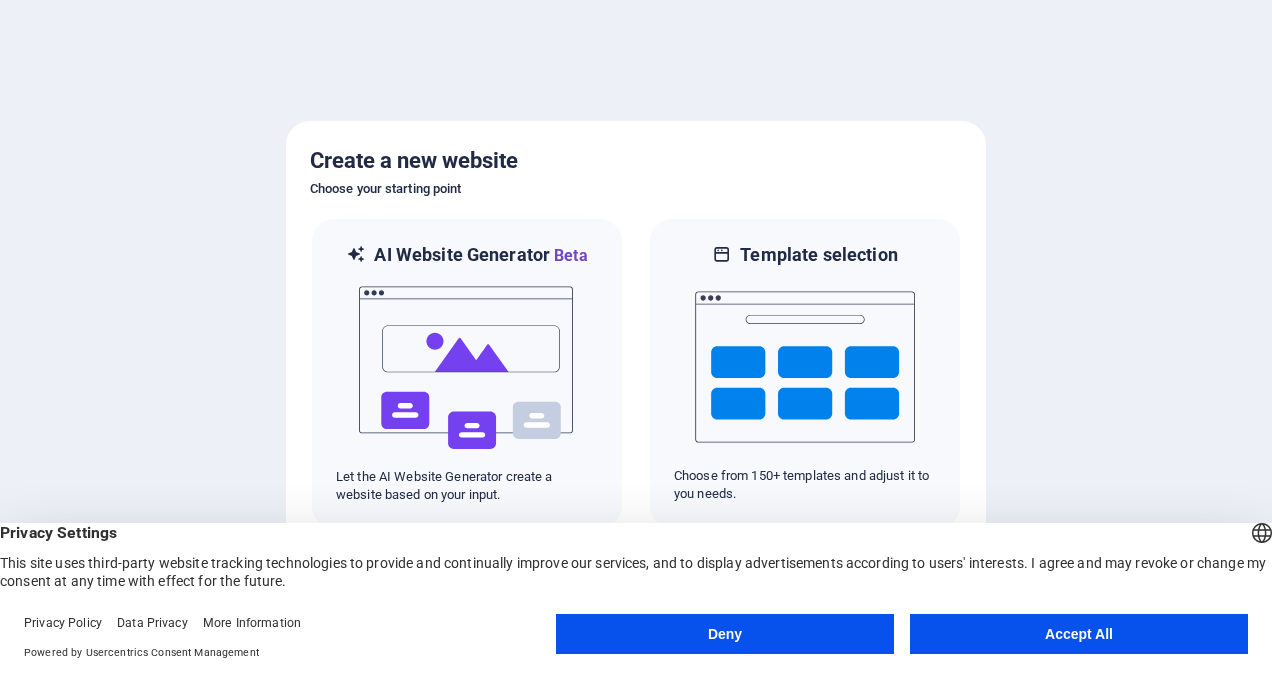 click on "Accept All" at bounding box center [1079, 634] 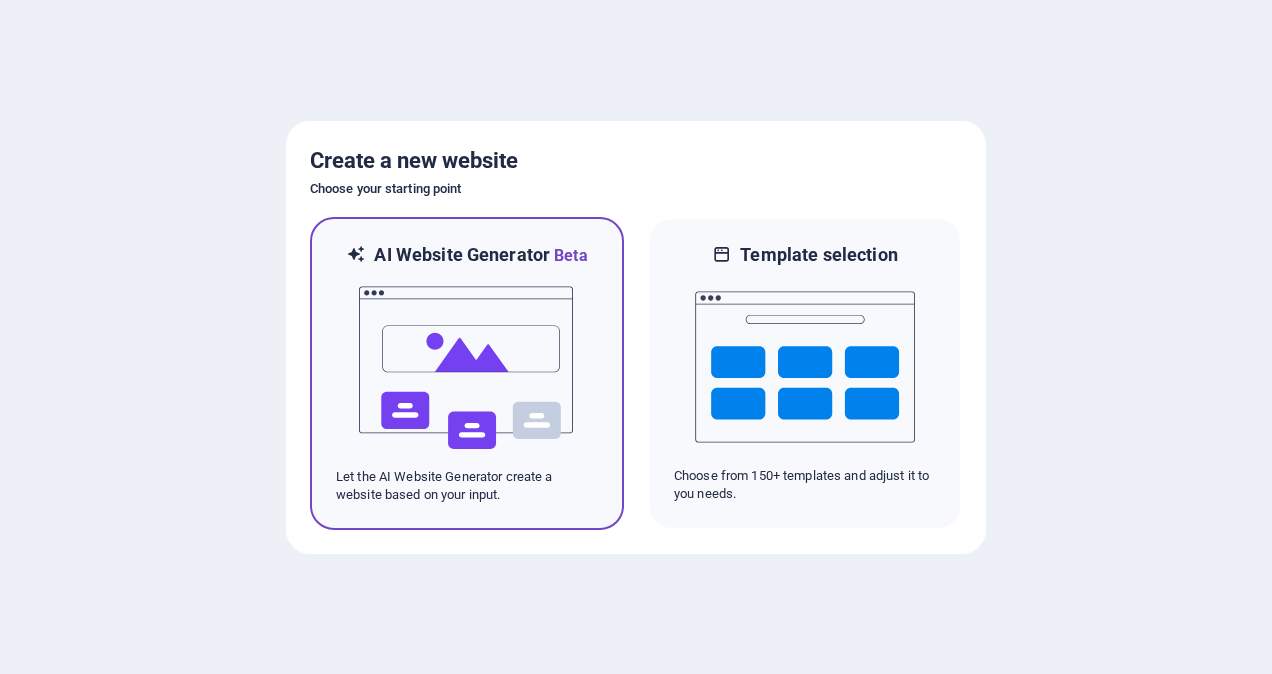 click at bounding box center (467, 368) 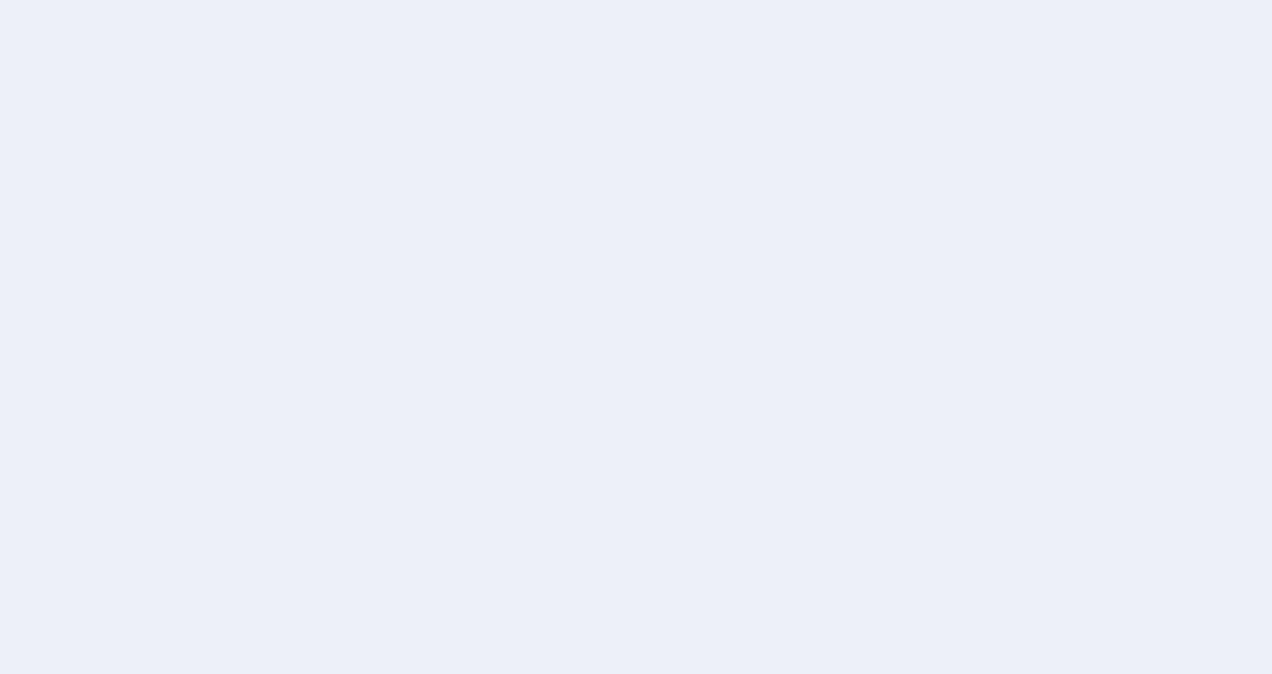 scroll, scrollTop: 0, scrollLeft: 0, axis: both 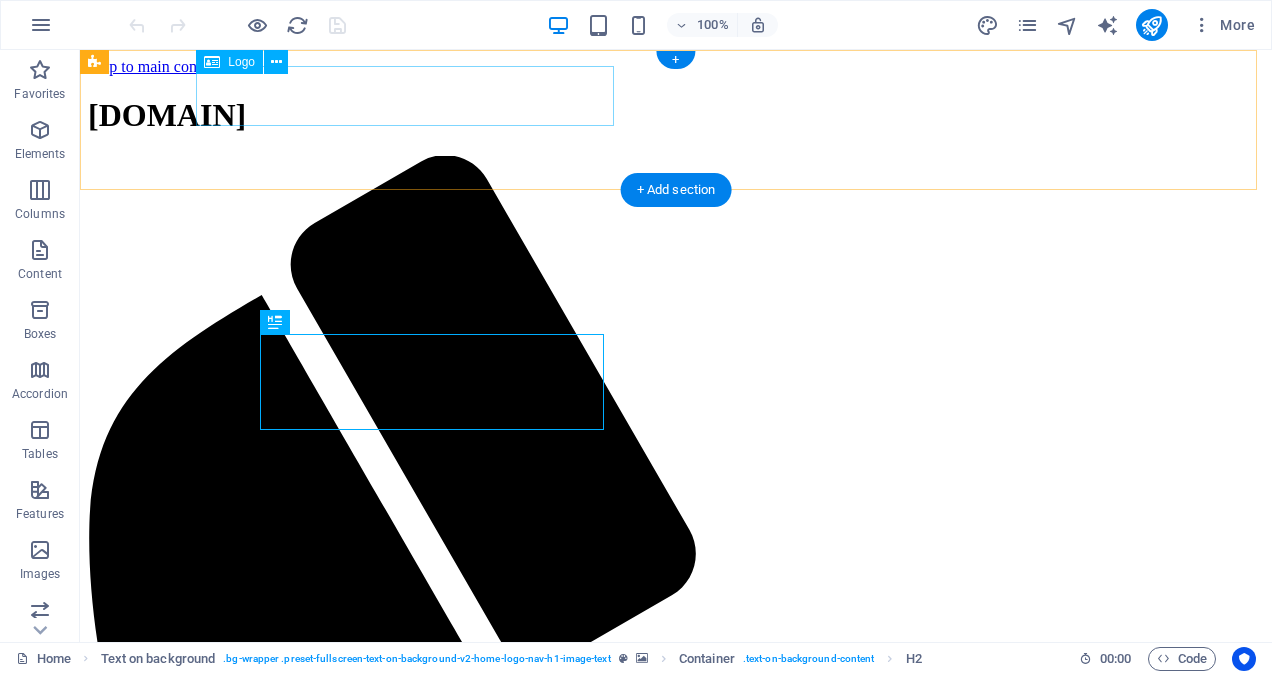 click on "[DOMAIN]" at bounding box center [676, 115] 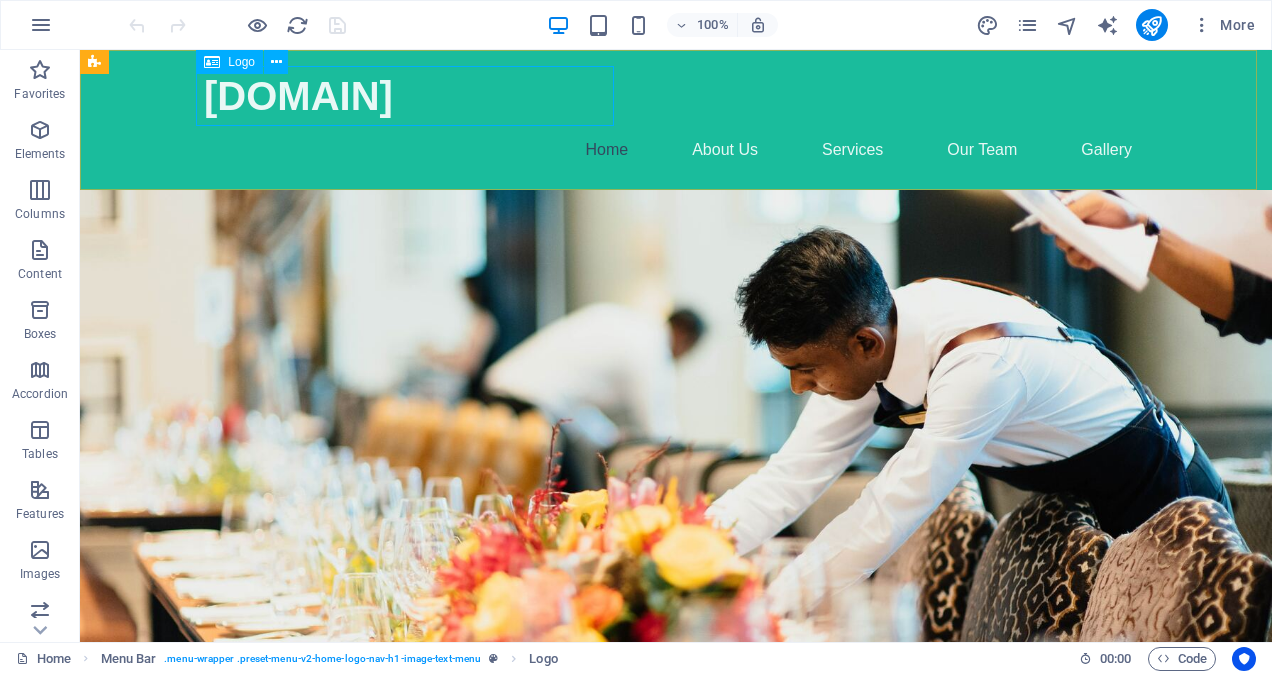 click on "Logo" at bounding box center (241, 62) 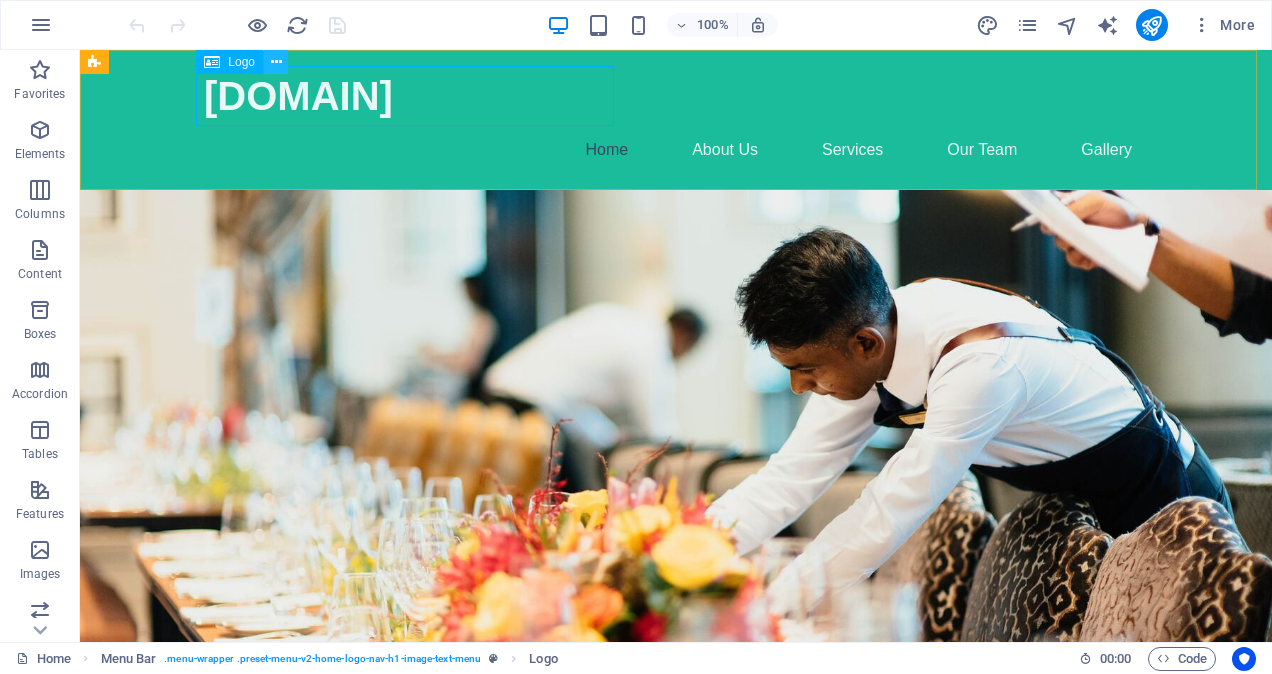 click at bounding box center [276, 62] 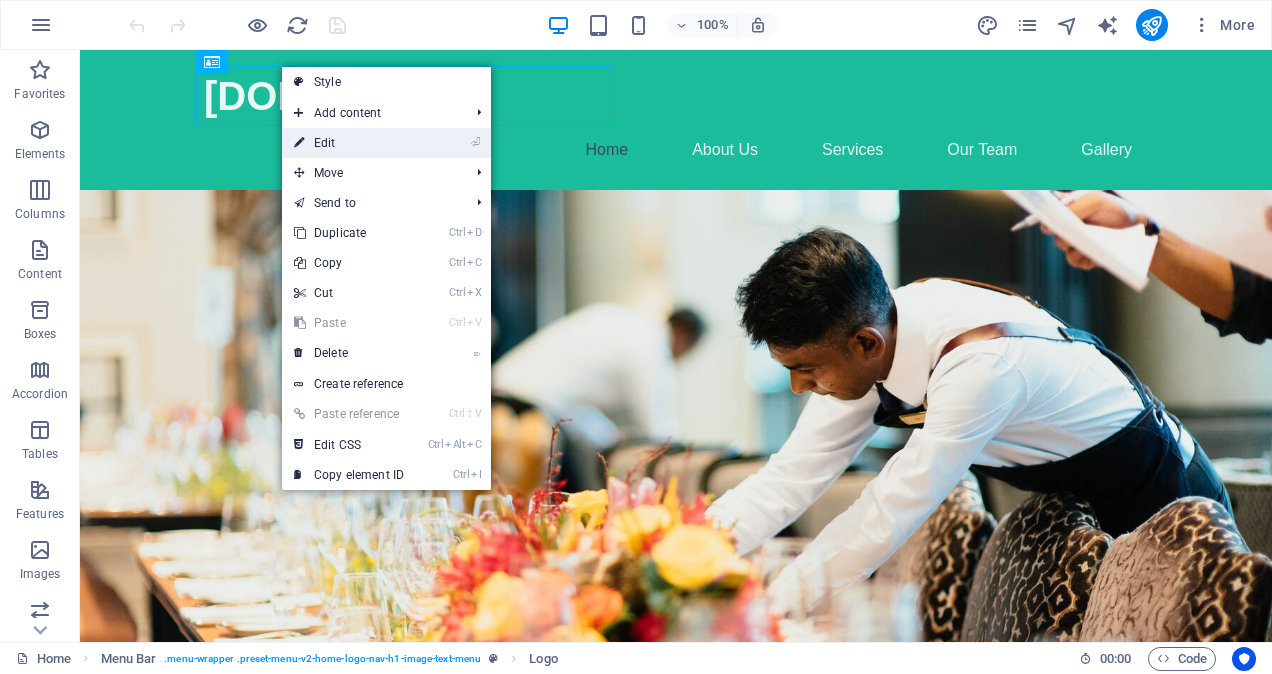 click on "⏎  Edit" at bounding box center [349, 143] 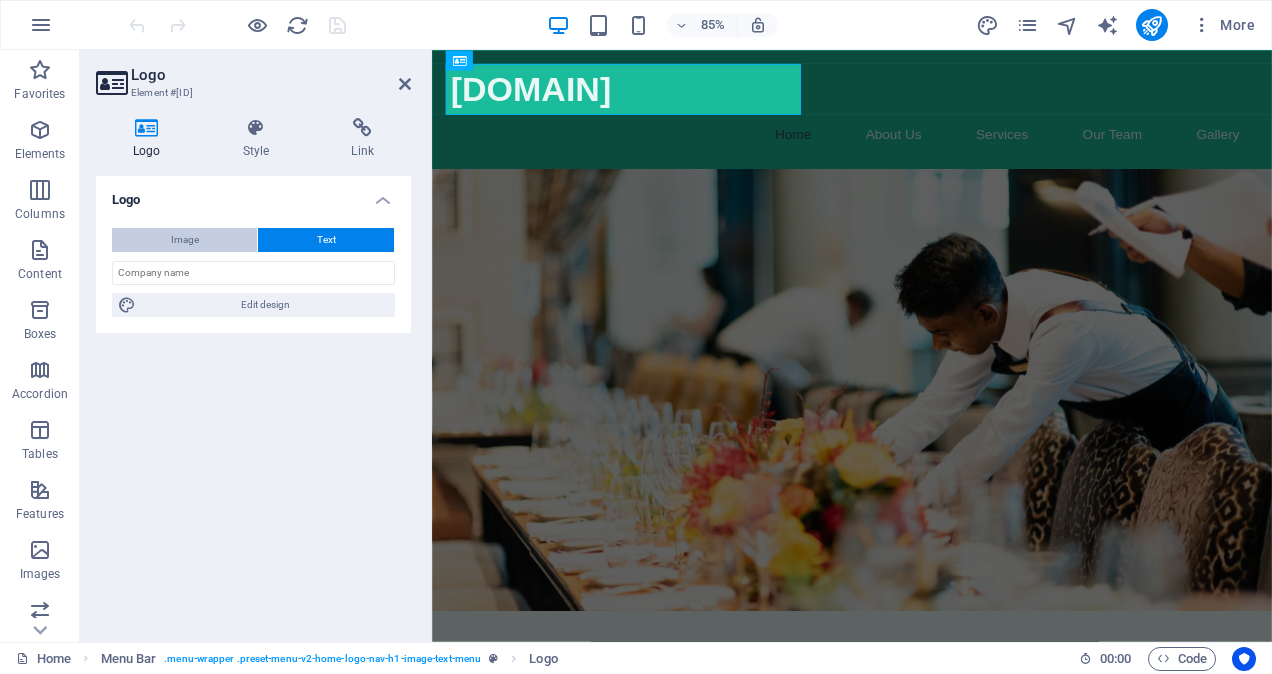 click on "Image" at bounding box center [184, 240] 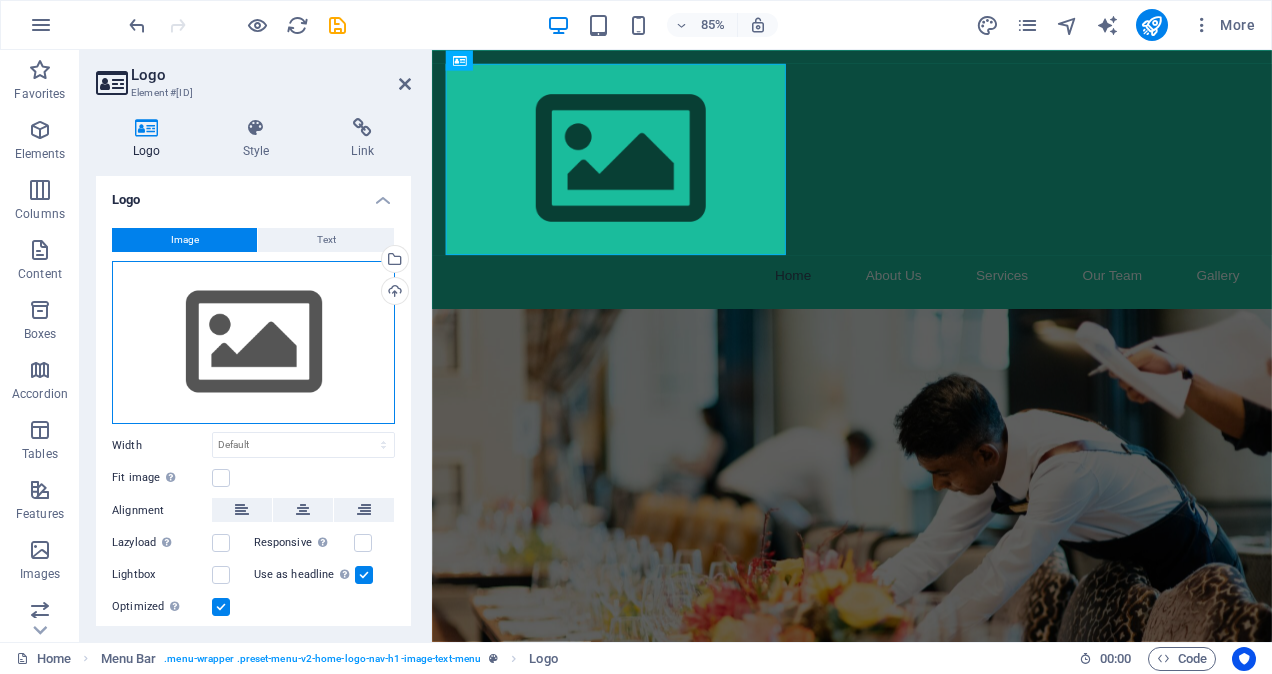 click on "Drag files here, click to choose files or select files from Files or our free stock photos & videos" at bounding box center (253, 343) 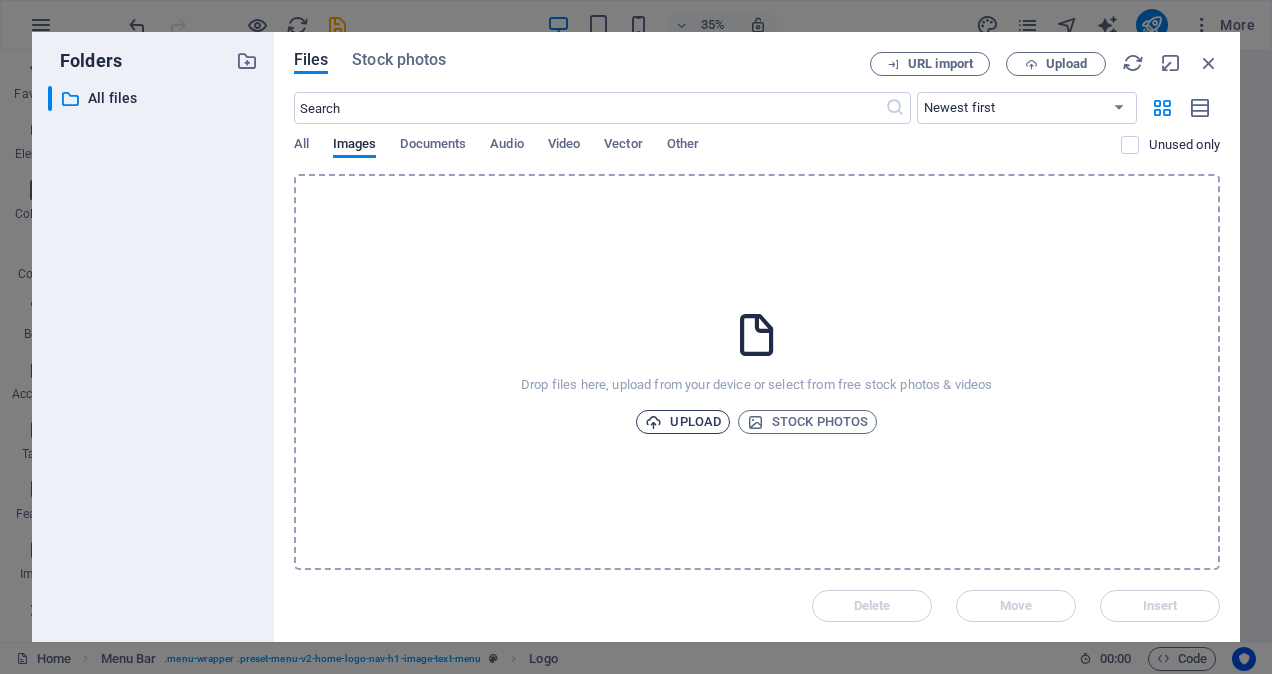 click on "Upload" at bounding box center (683, 422) 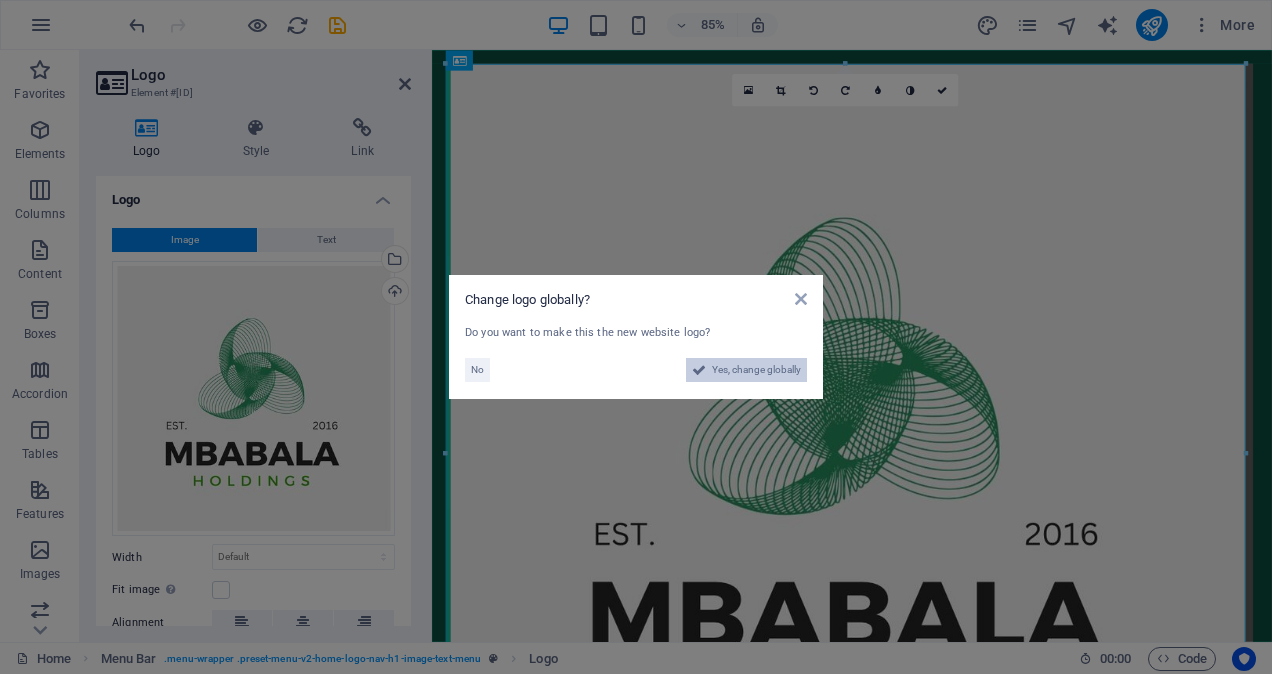 click on "Yes, change globally" at bounding box center (756, 370) 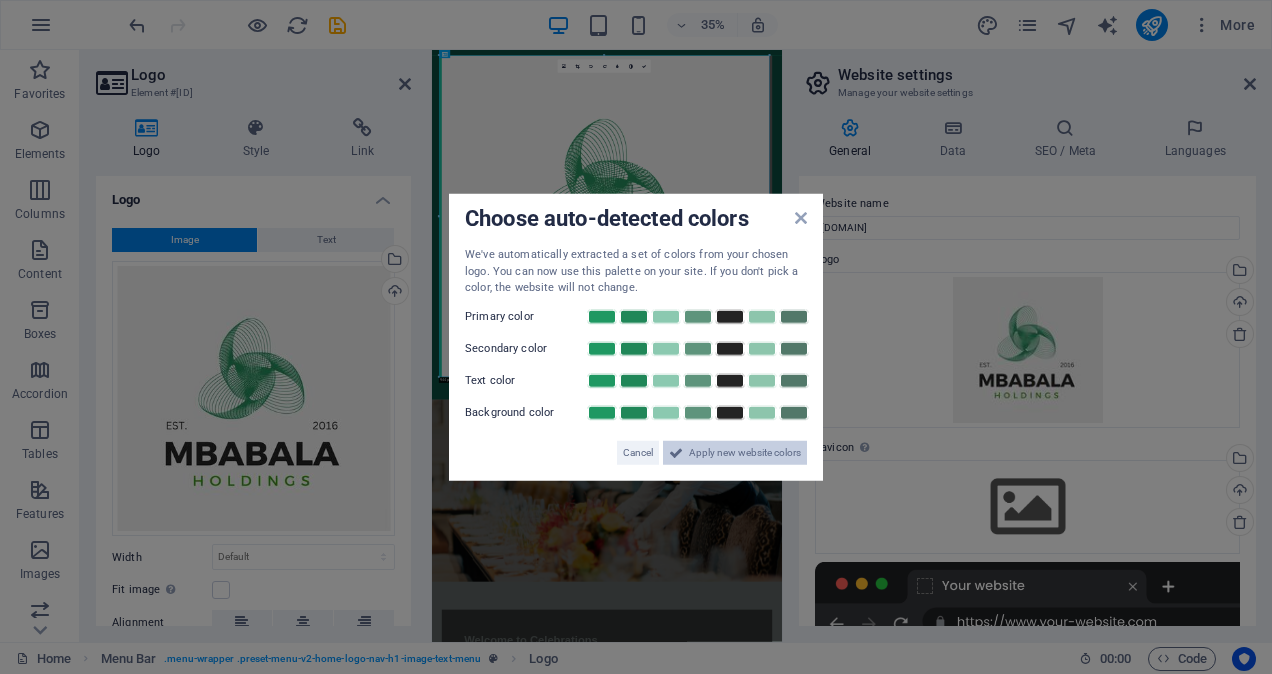 click on "Apply new website colors" at bounding box center (745, 452) 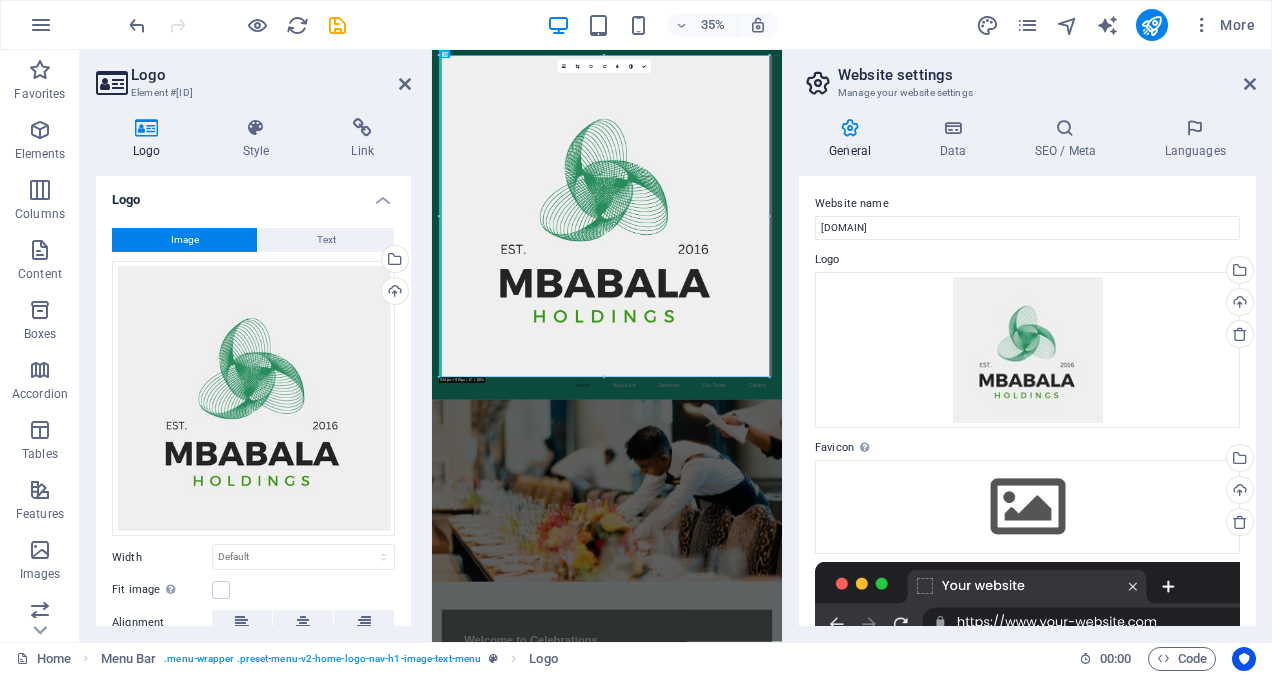 drag, startPoint x: 1256, startPoint y: 228, endPoint x: 1272, endPoint y: 288, distance: 62.0967 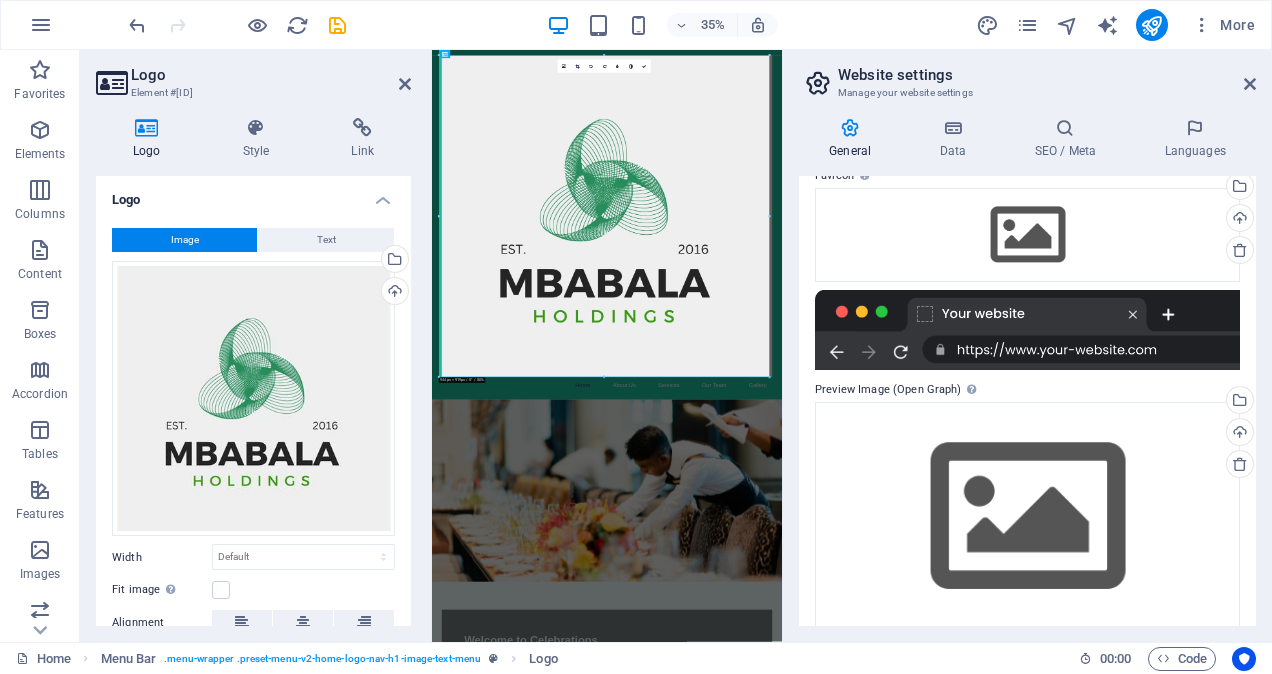 scroll, scrollTop: 293, scrollLeft: 0, axis: vertical 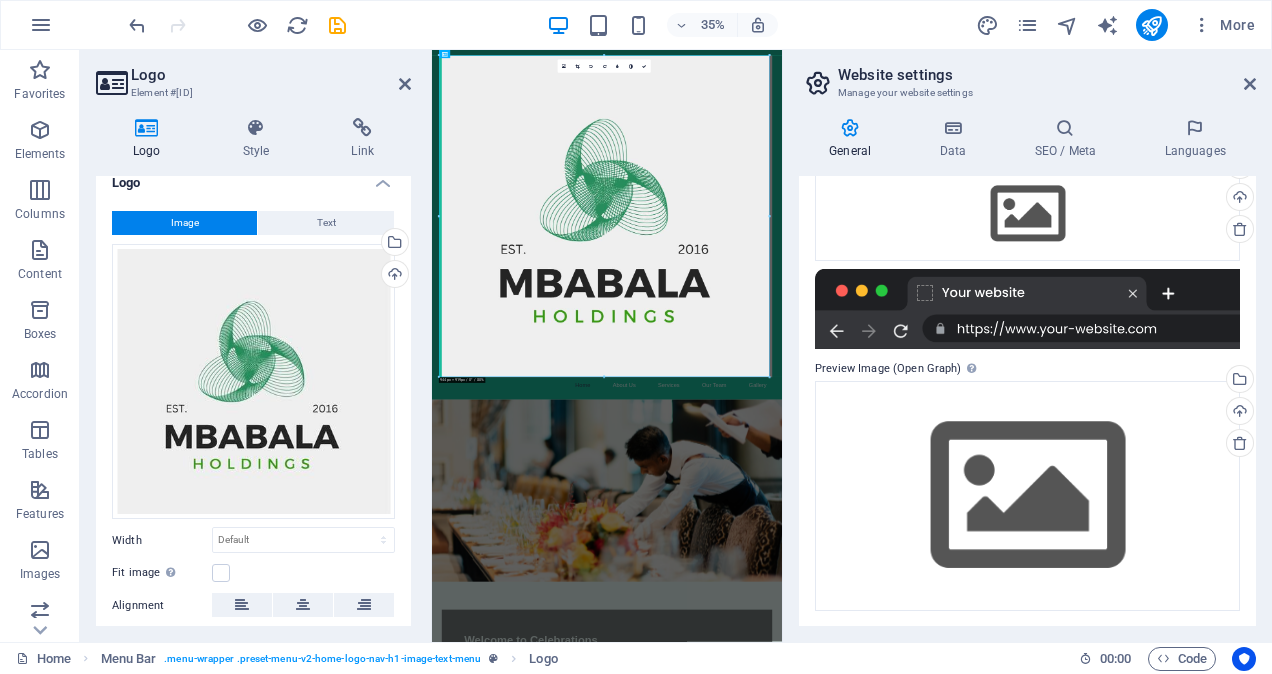 drag, startPoint x: 410, startPoint y: 288, endPoint x: 9, endPoint y: 716, distance: 586.5023 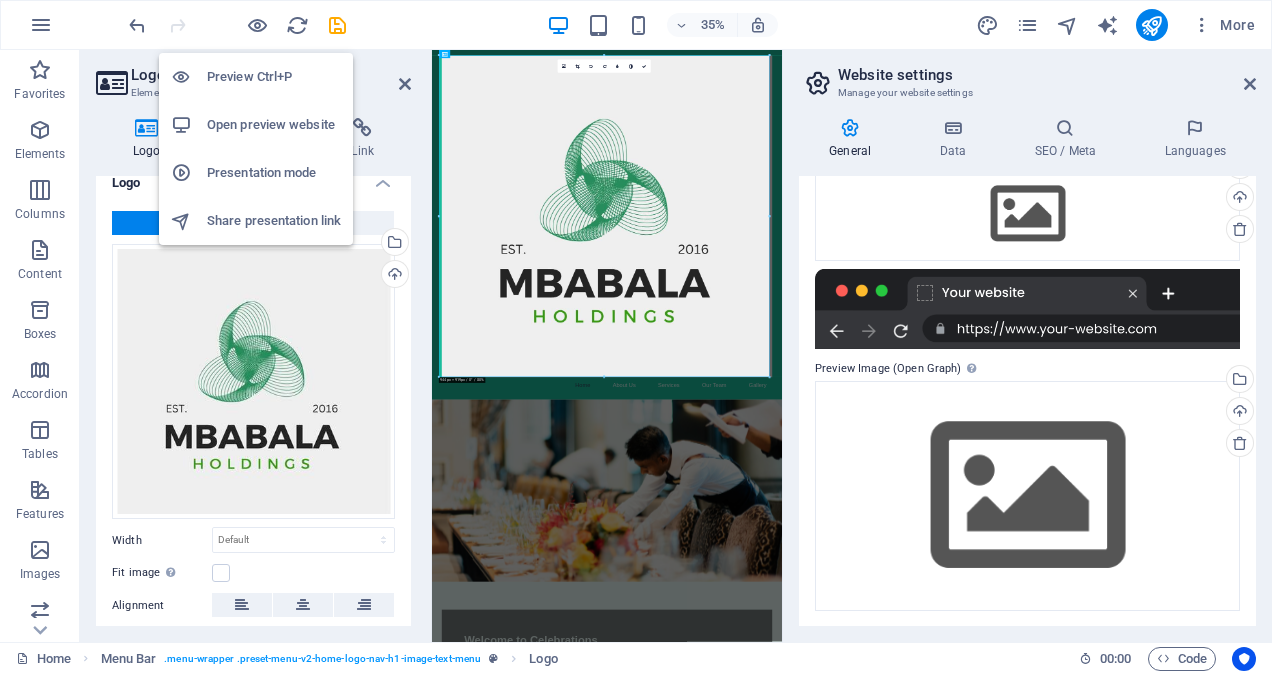 click on "Preview Ctrl+P" at bounding box center [274, 77] 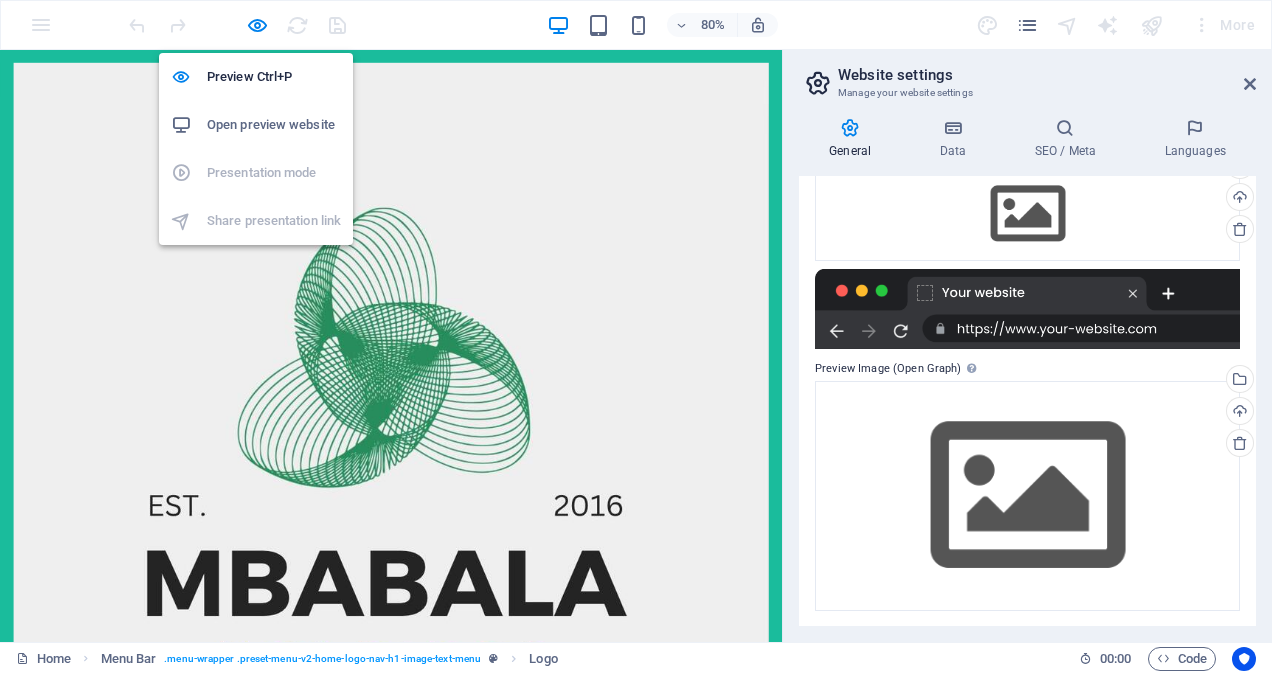 click on "Open preview website" at bounding box center [274, 125] 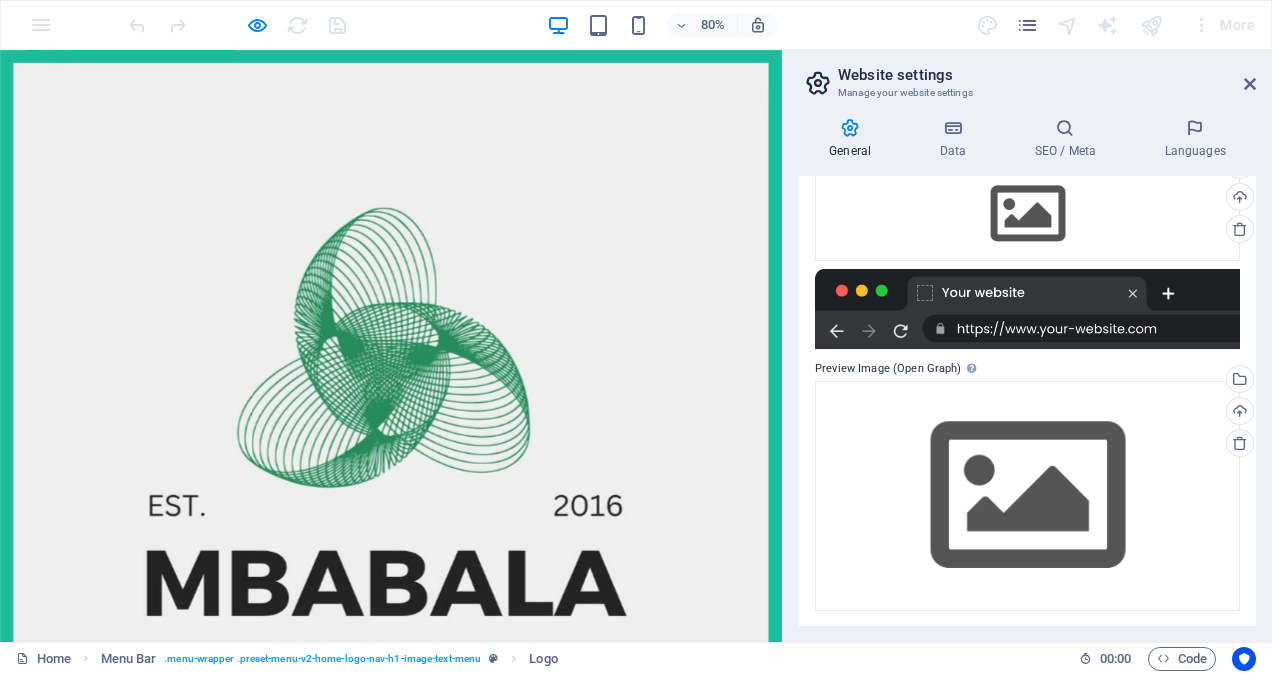scroll, scrollTop: 3762, scrollLeft: 0, axis: vertical 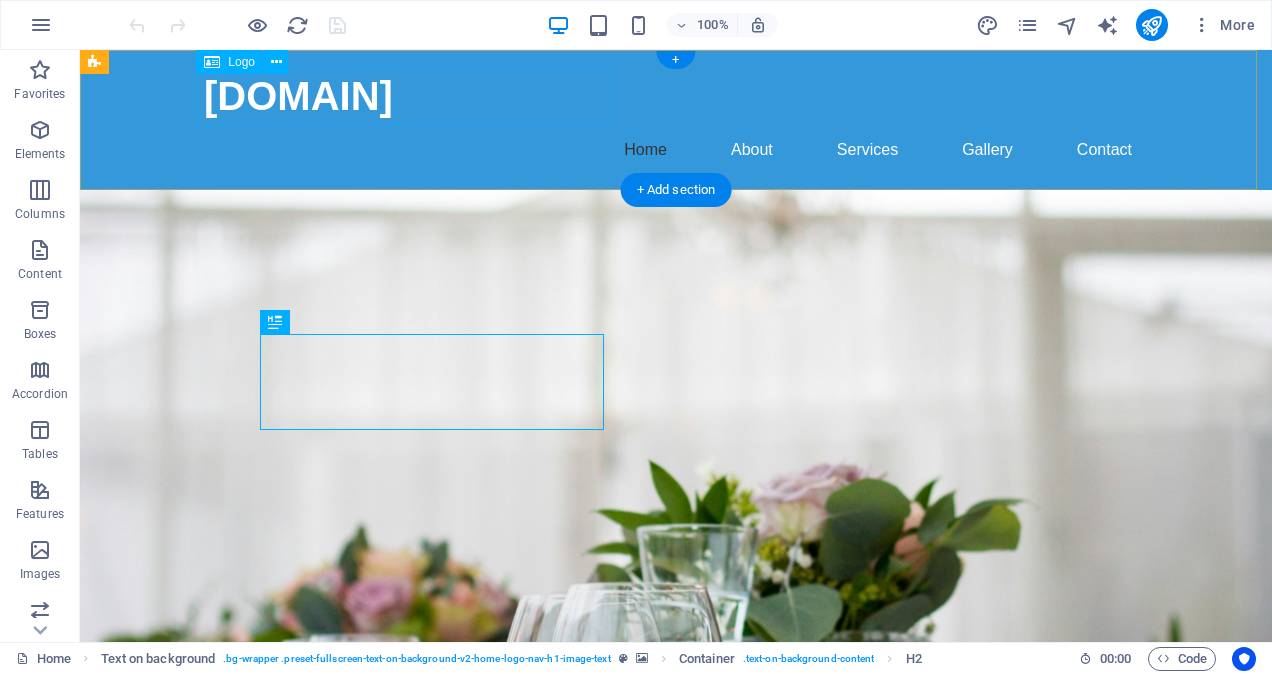 click on "mbabalaholdings.co.za" at bounding box center [676, 96] 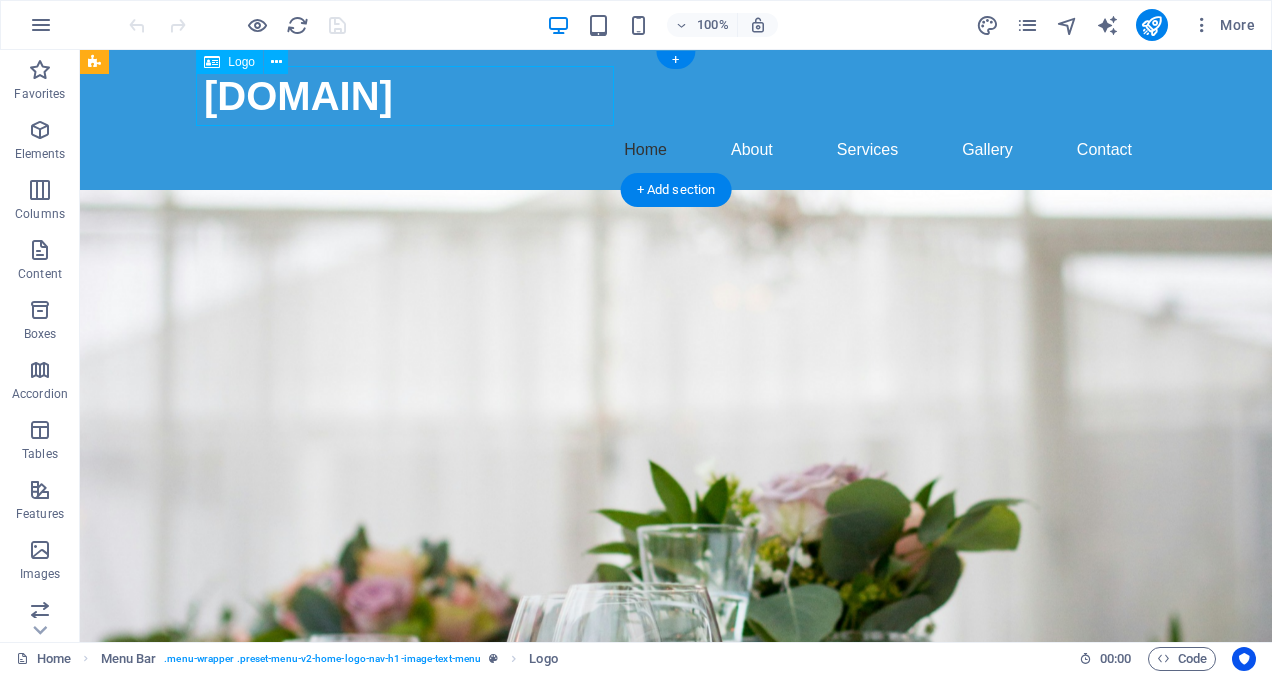 click on "mbabalaholdings.co.za" at bounding box center [676, 96] 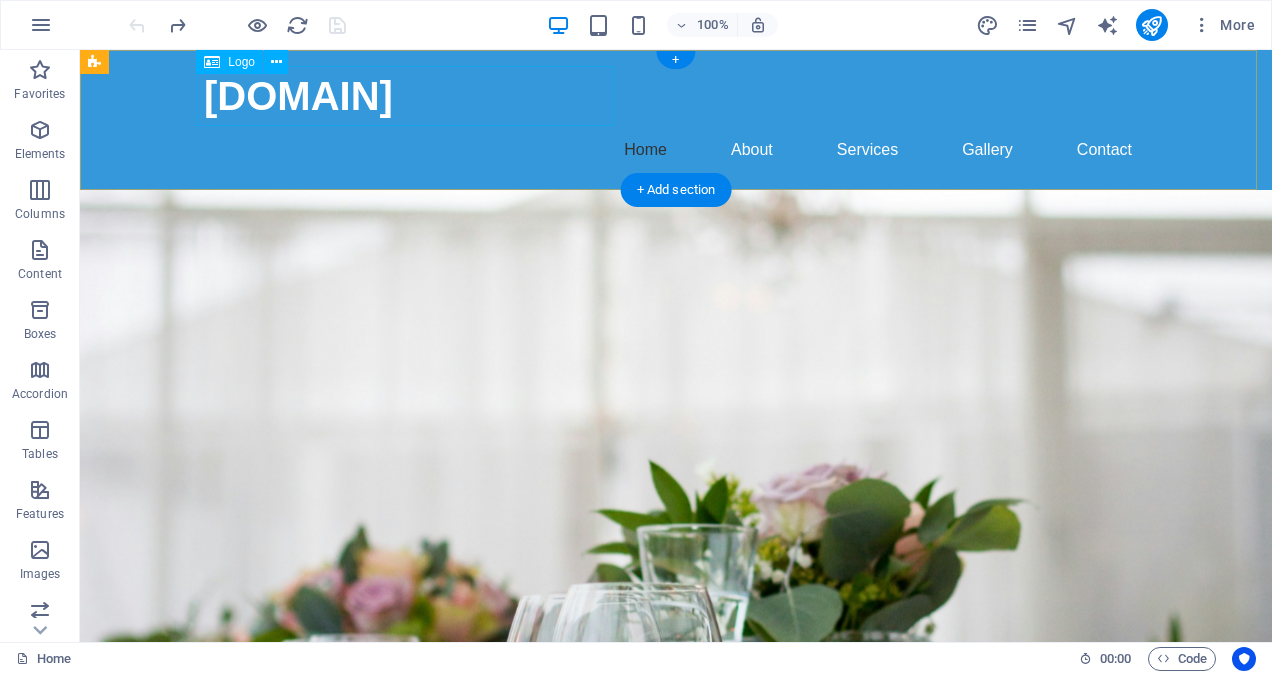 click on "mbabalaholdings.co.za" at bounding box center [676, 96] 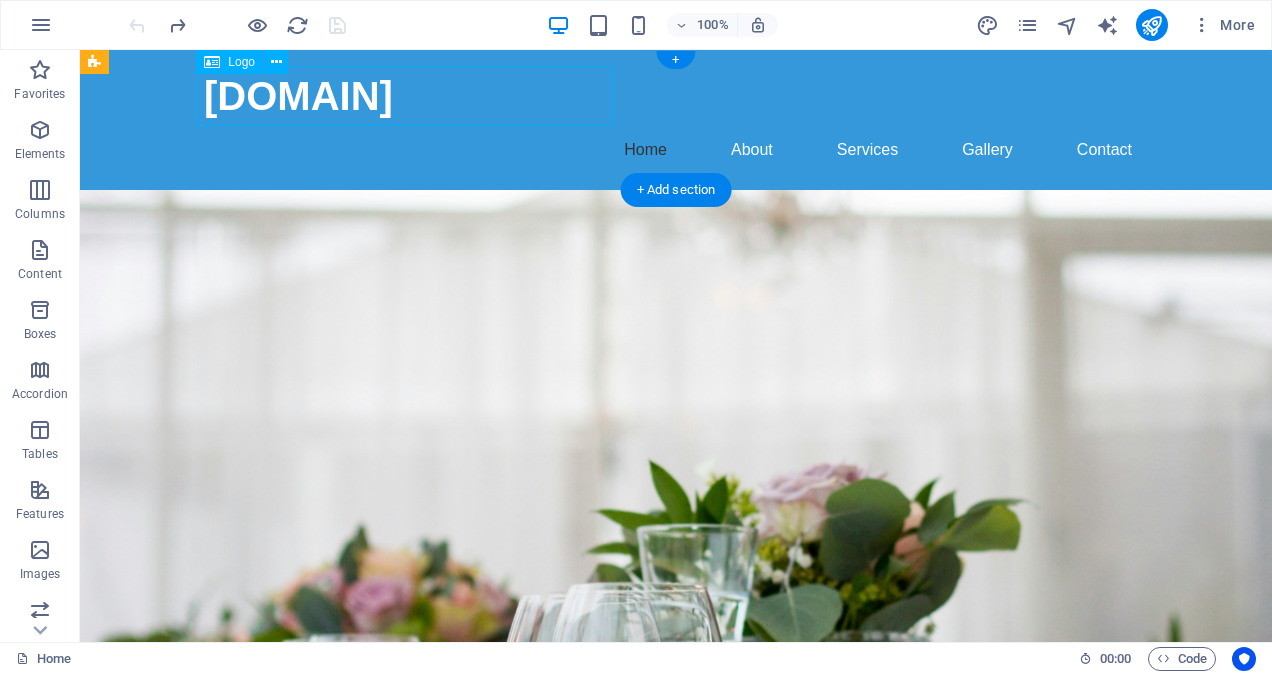 click on "mbabalaholdings.co.za" at bounding box center [676, 96] 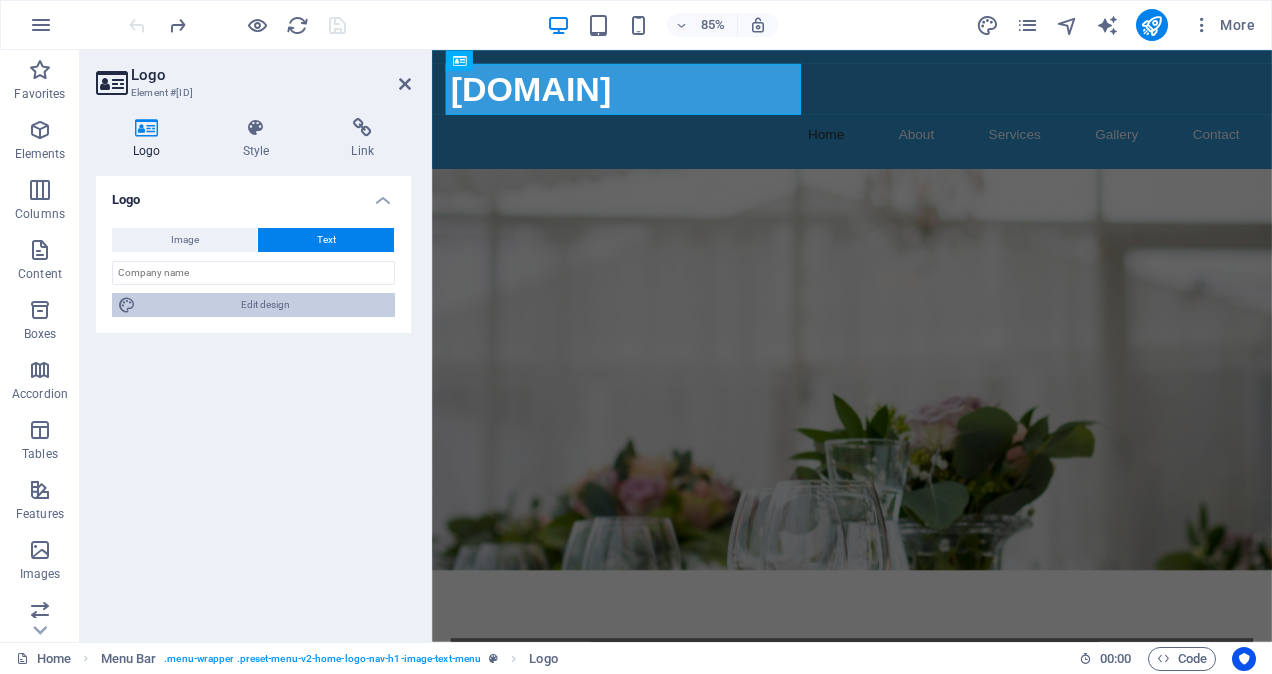 click on "Edit design" at bounding box center [265, 305] 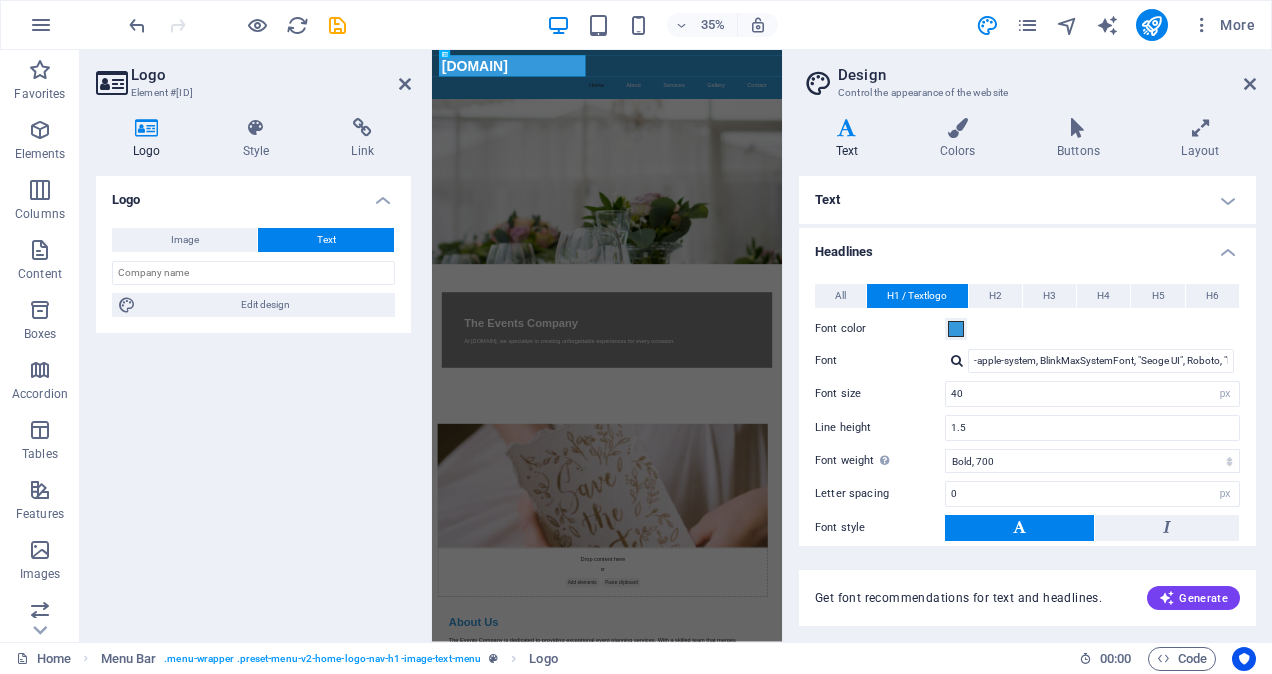 click at bounding box center (847, 128) 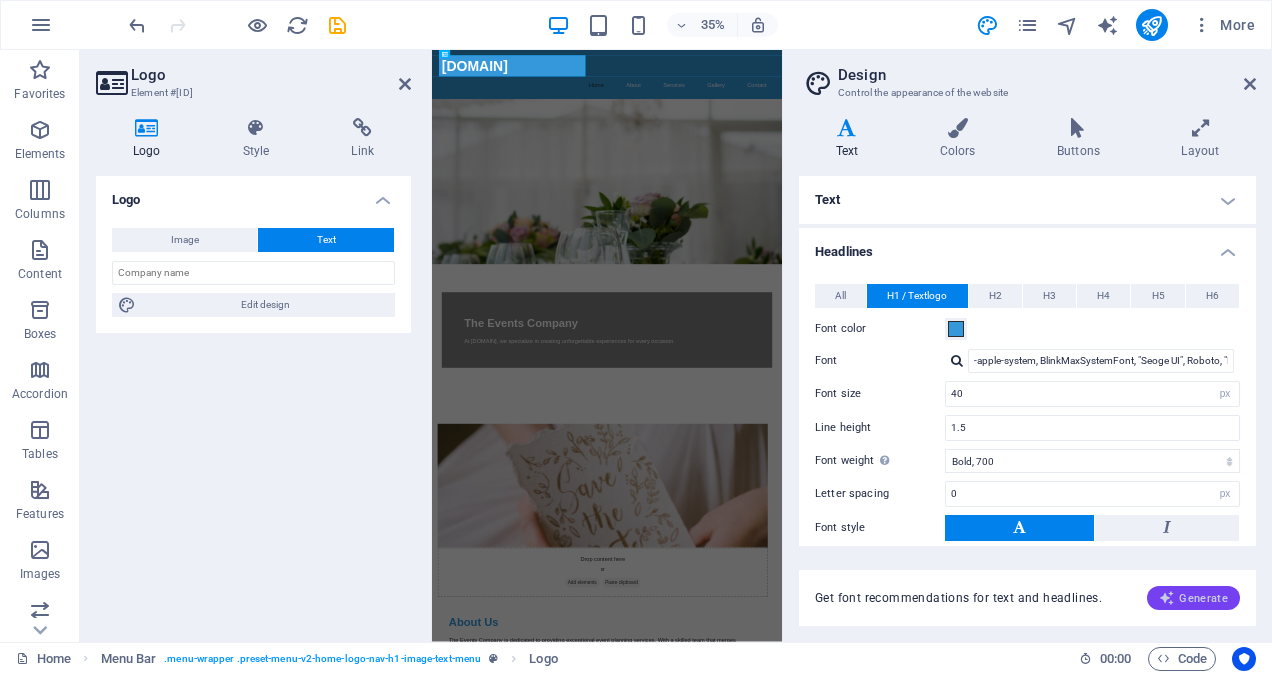 click on "Generate" at bounding box center [1193, 598] 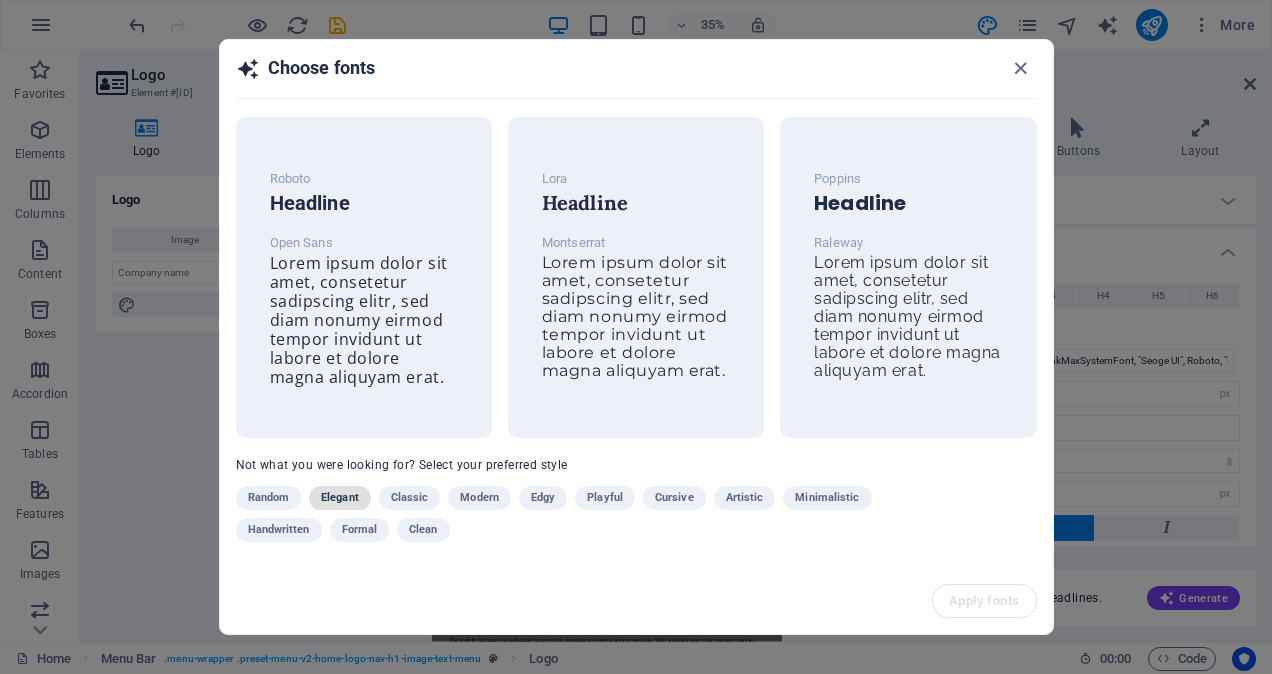 click on "Elegant" at bounding box center (340, 498) 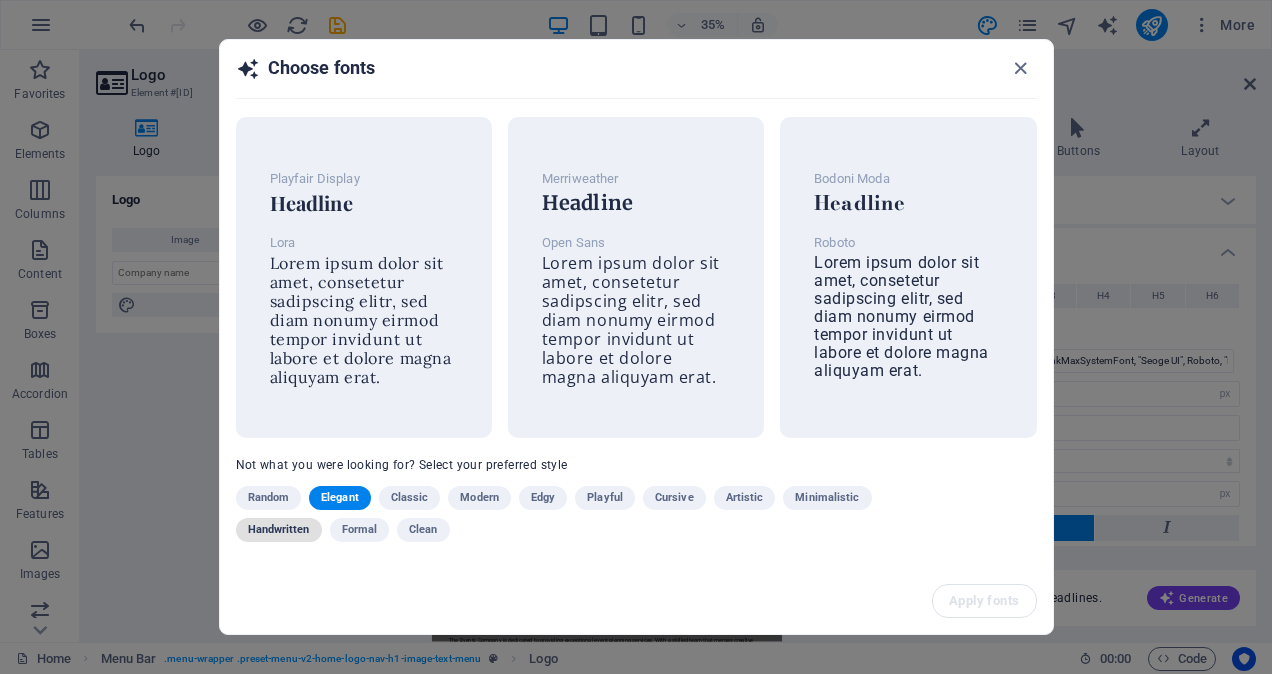 click on "Handwritten" at bounding box center [279, 530] 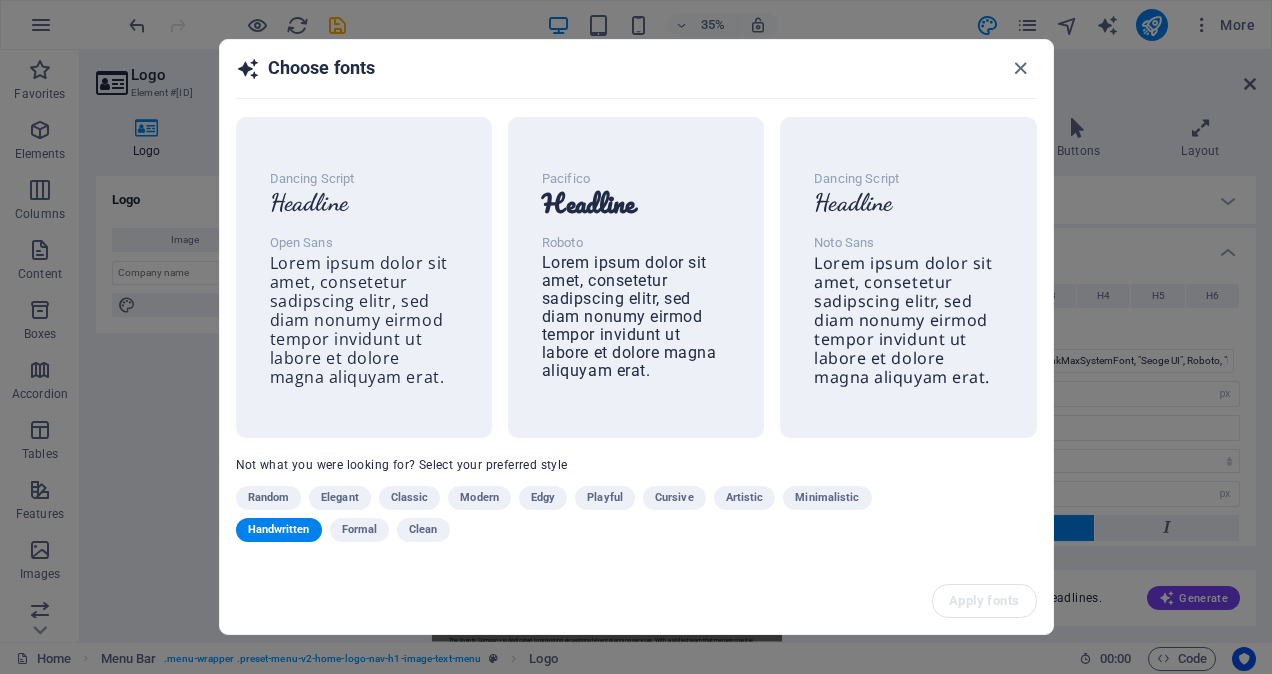 click on "Apply fonts" at bounding box center [636, 601] 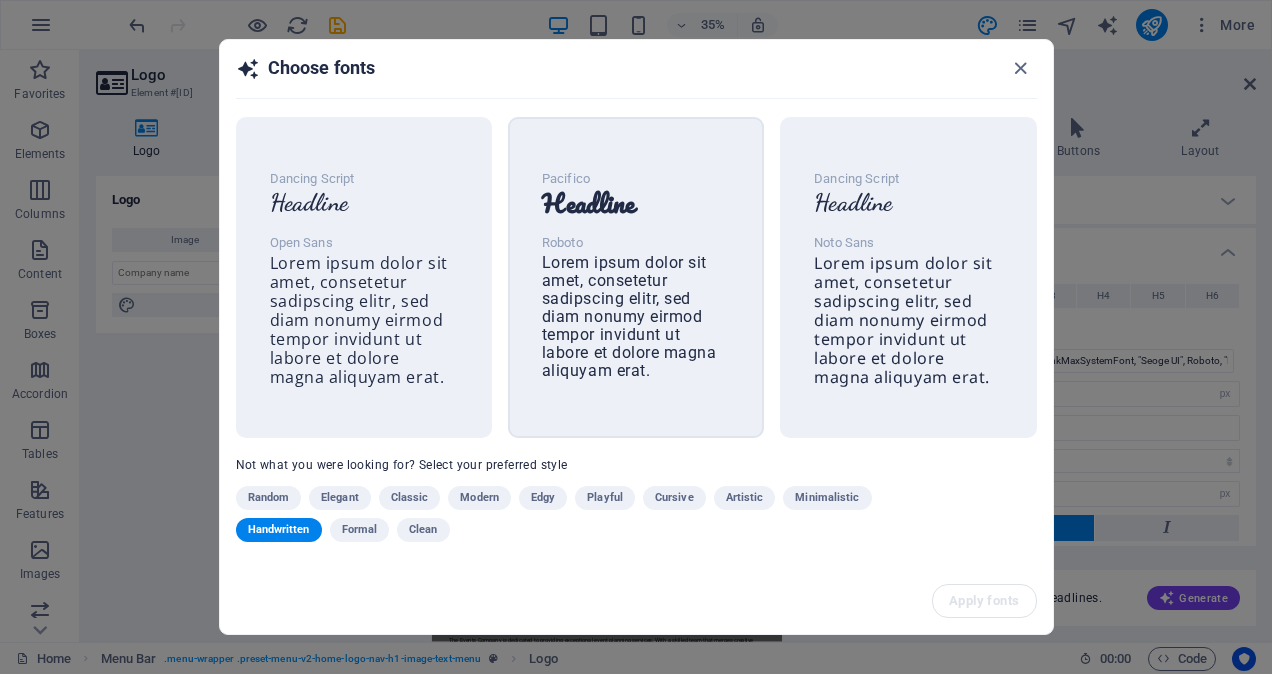 click on "Lorem ipsum dolor sit amet, consetetur sadipscing elitr, sed diam nonumy eirmod tempor invidunt ut labore et dolore magna aliquyam erat." at bounding box center [629, 316] 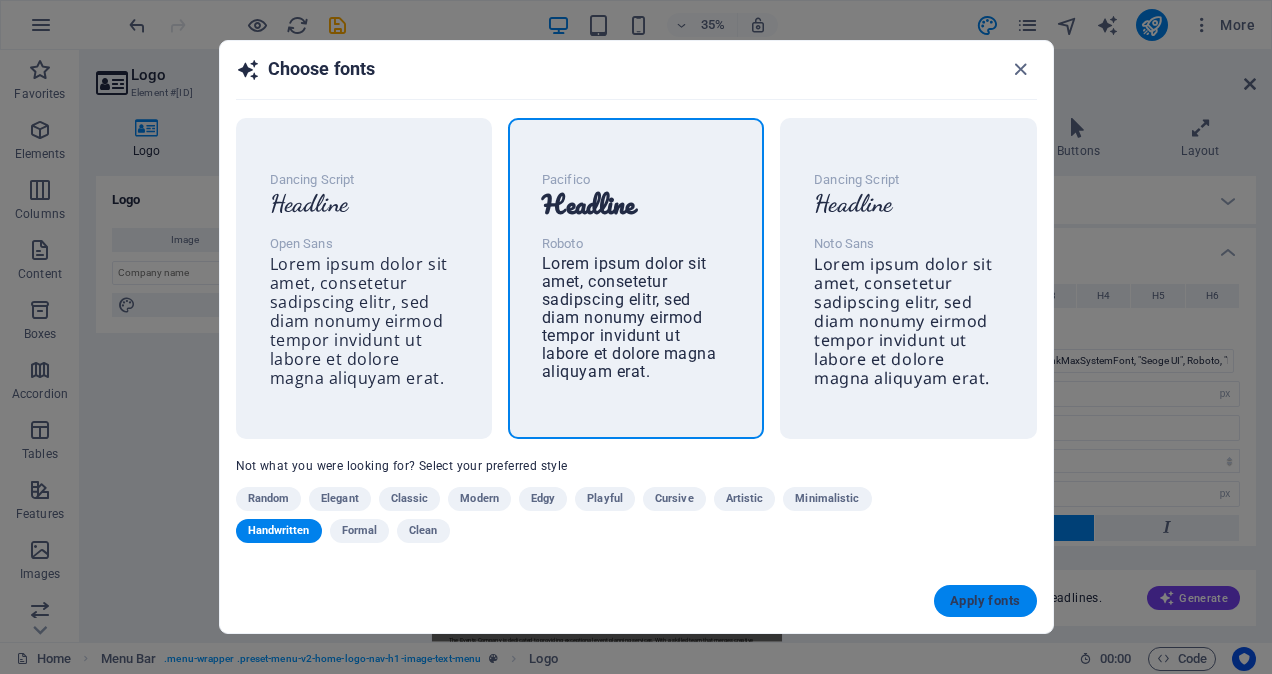 click on "Apply fonts" at bounding box center [985, 601] 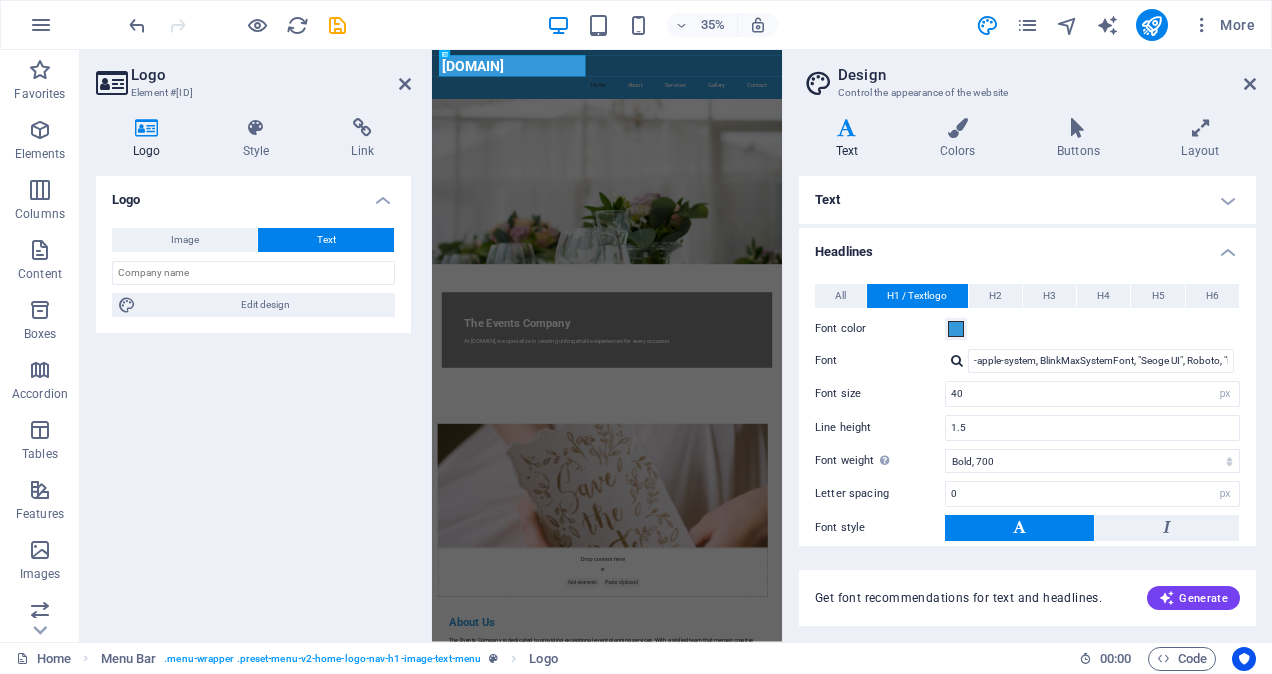 type on "Pacifico" 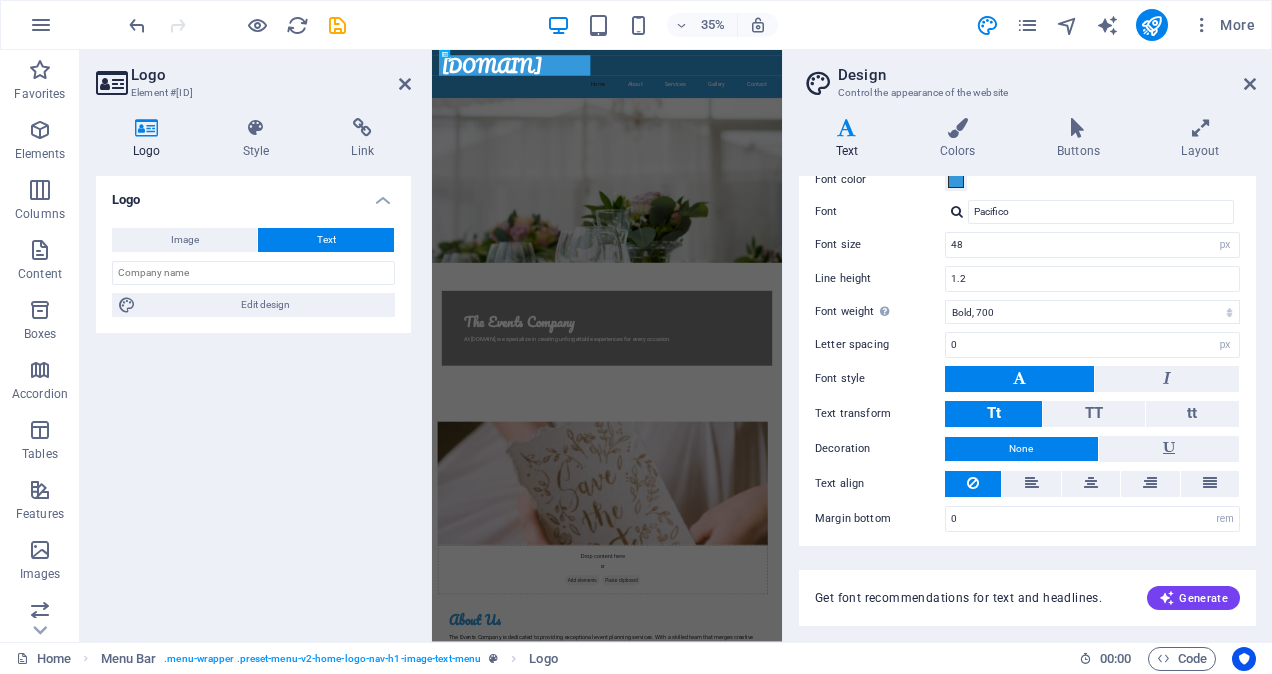 scroll, scrollTop: 0, scrollLeft: 0, axis: both 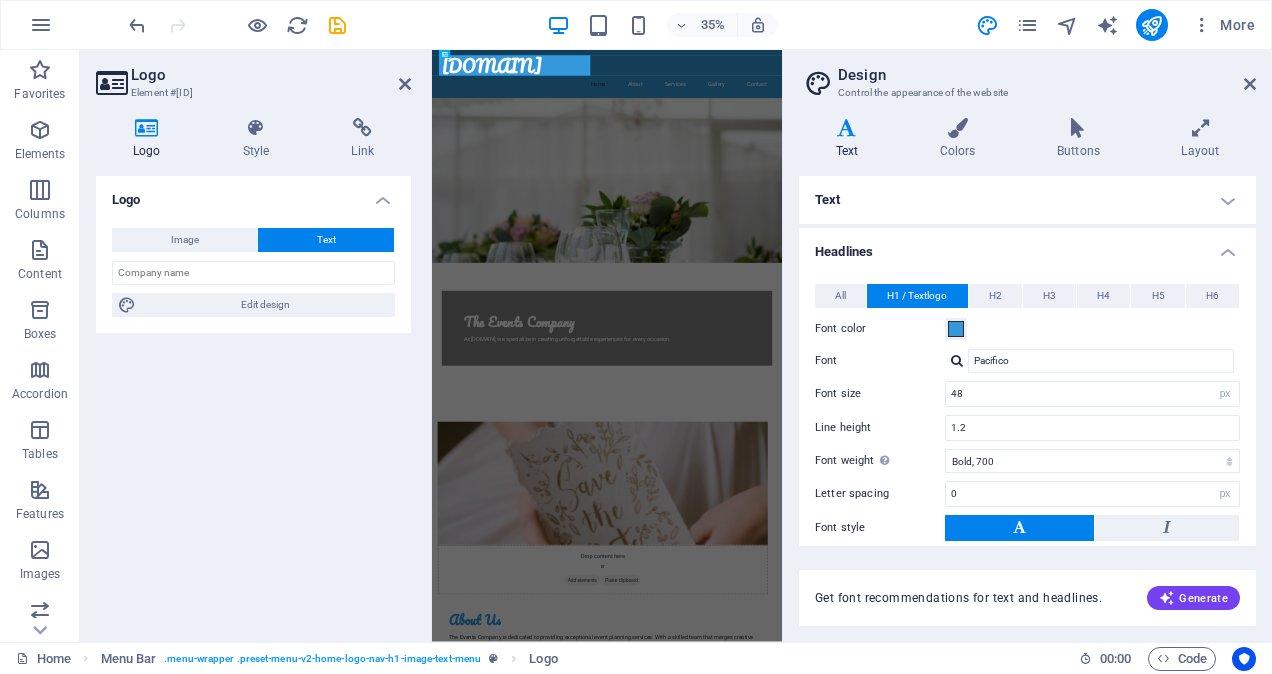 click on "Text" at bounding box center [326, 240] 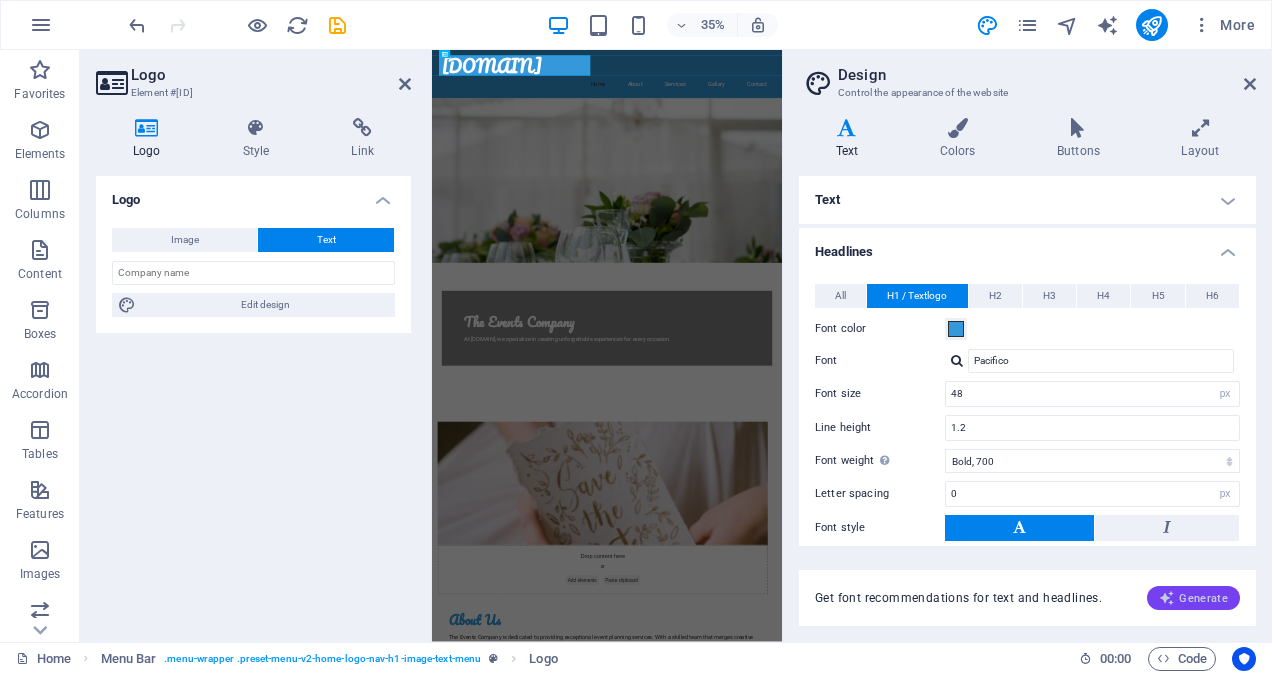 click on "Generate" at bounding box center [1193, 598] 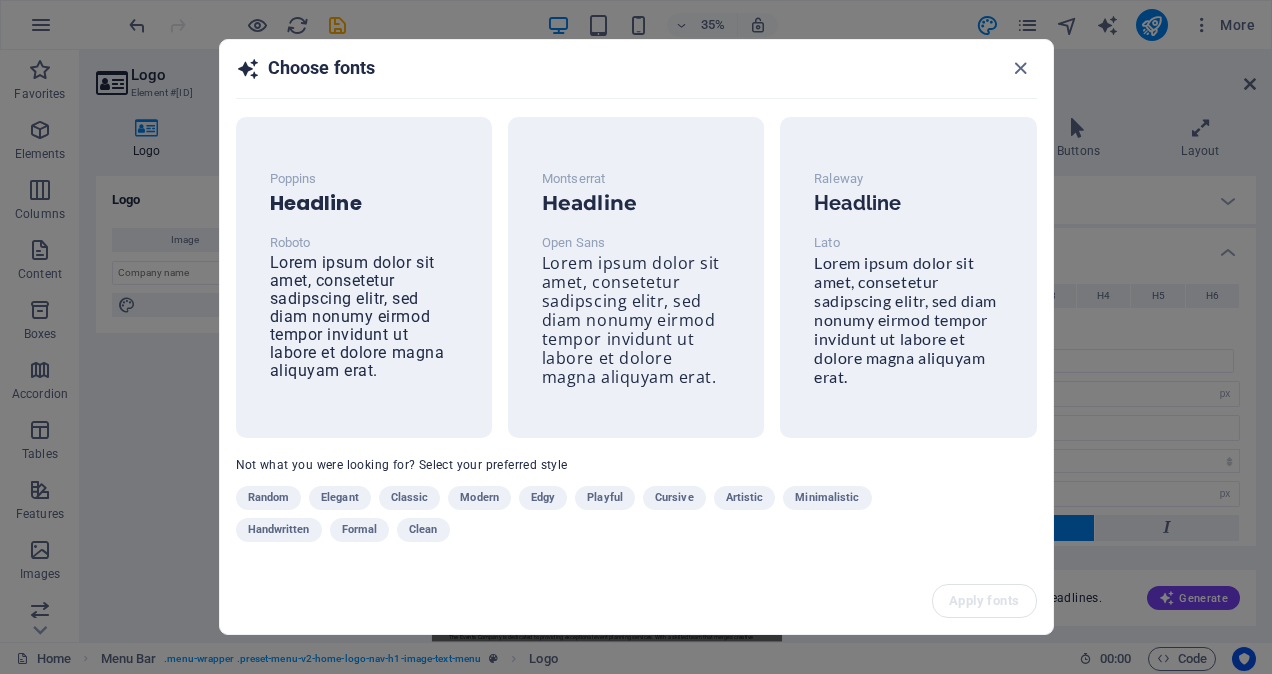 click on "Formal" at bounding box center [360, 530] 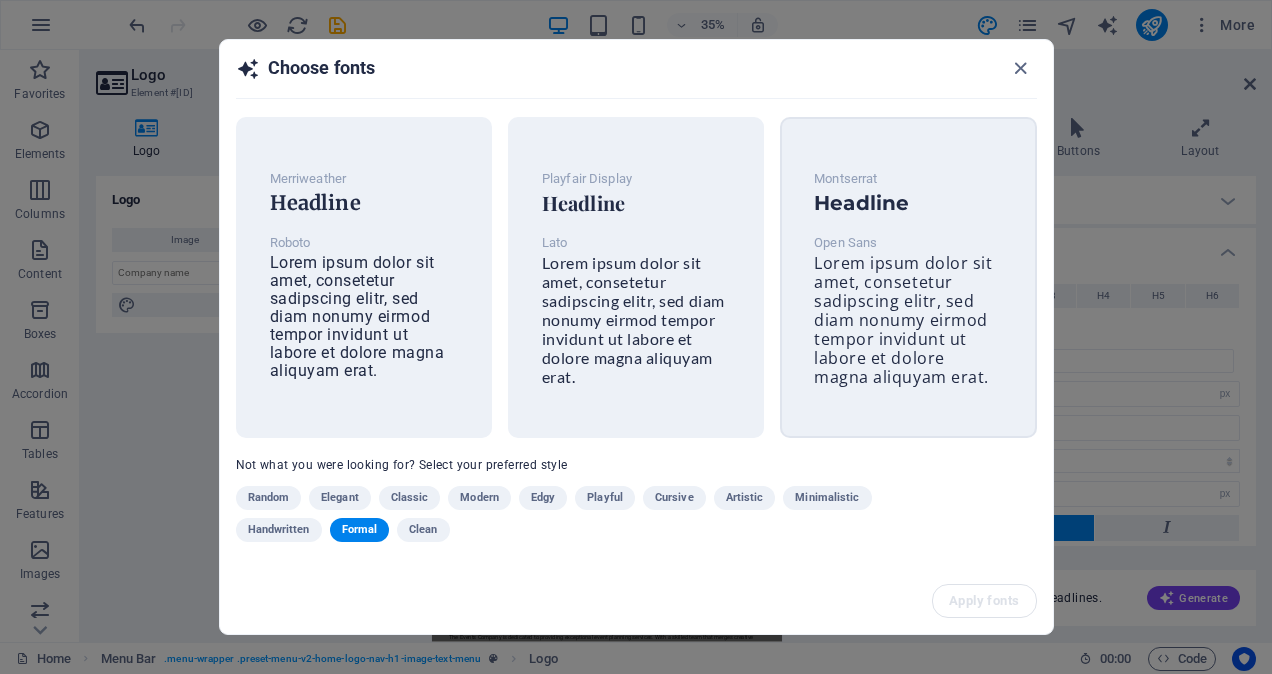 click on "Lorem ipsum dolor sit amet, consetetur sadipscing elitr, sed diam nonumy eirmod tempor invidunt ut labore et dolore magna aliquyam erat." at bounding box center (903, 320) 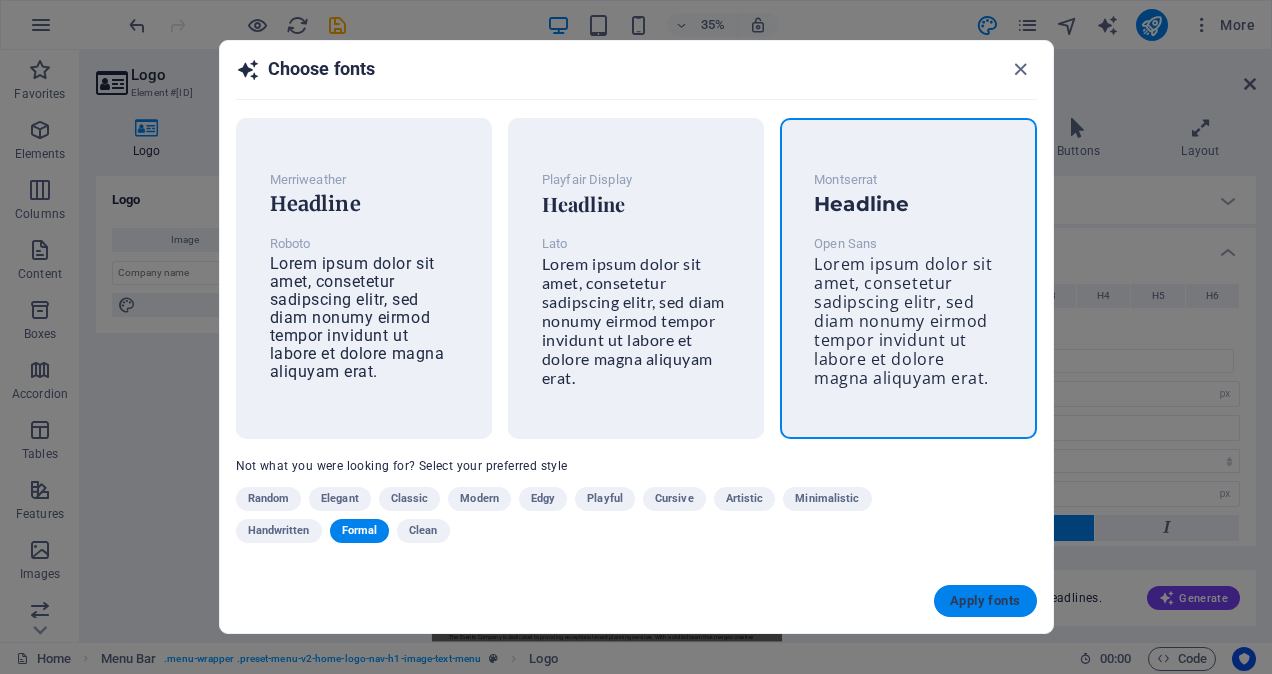 click on "Apply fonts" at bounding box center [985, 601] 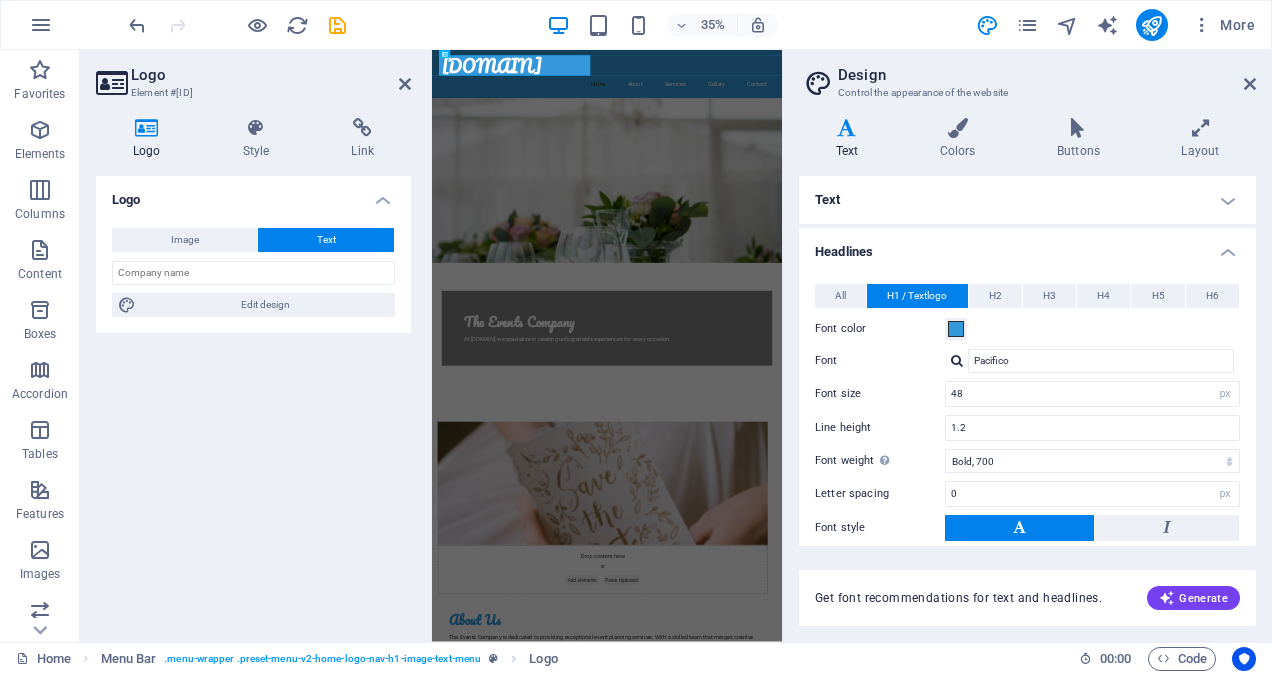 type on "Montserrat" 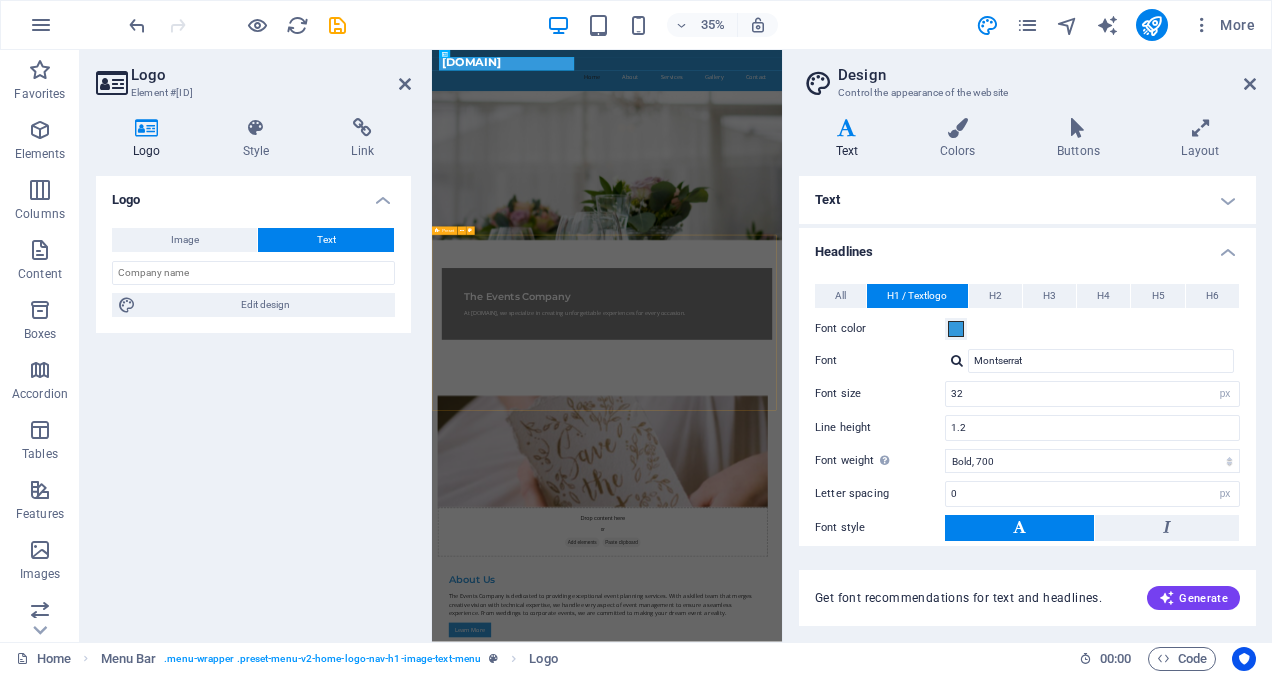 click on "Text" at bounding box center [326, 240] 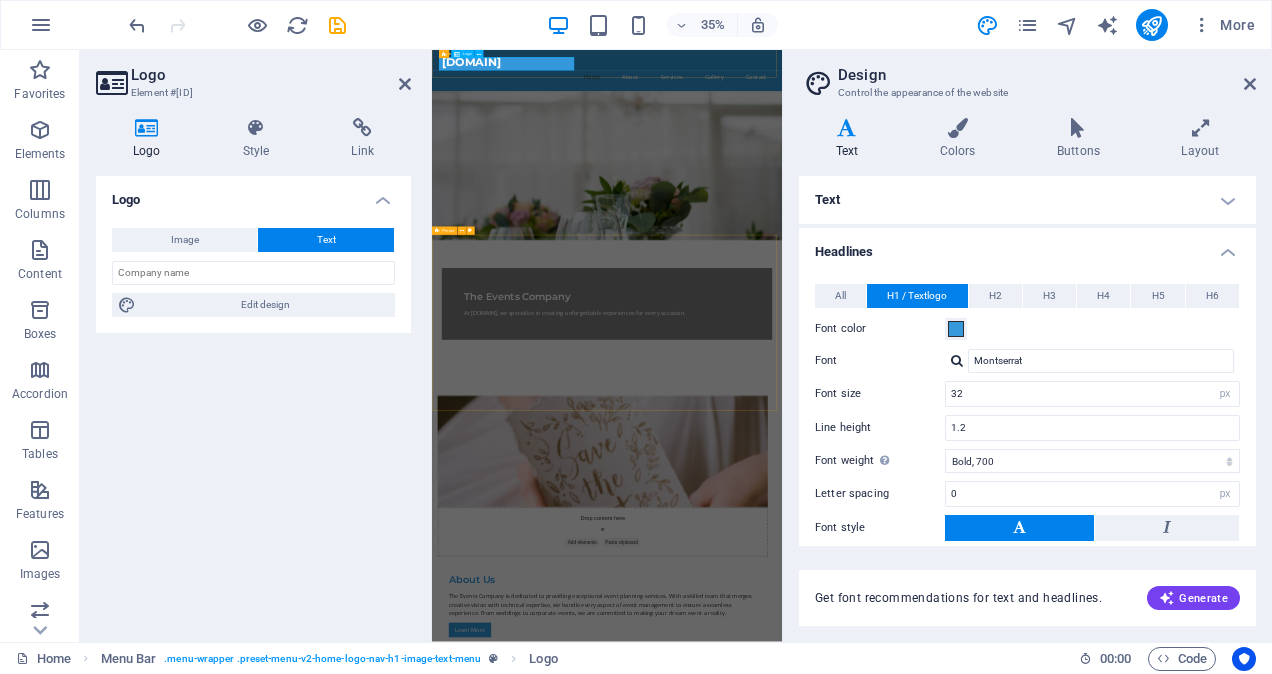 click on "mbabalaholdings.co.za" at bounding box center [932, 85] 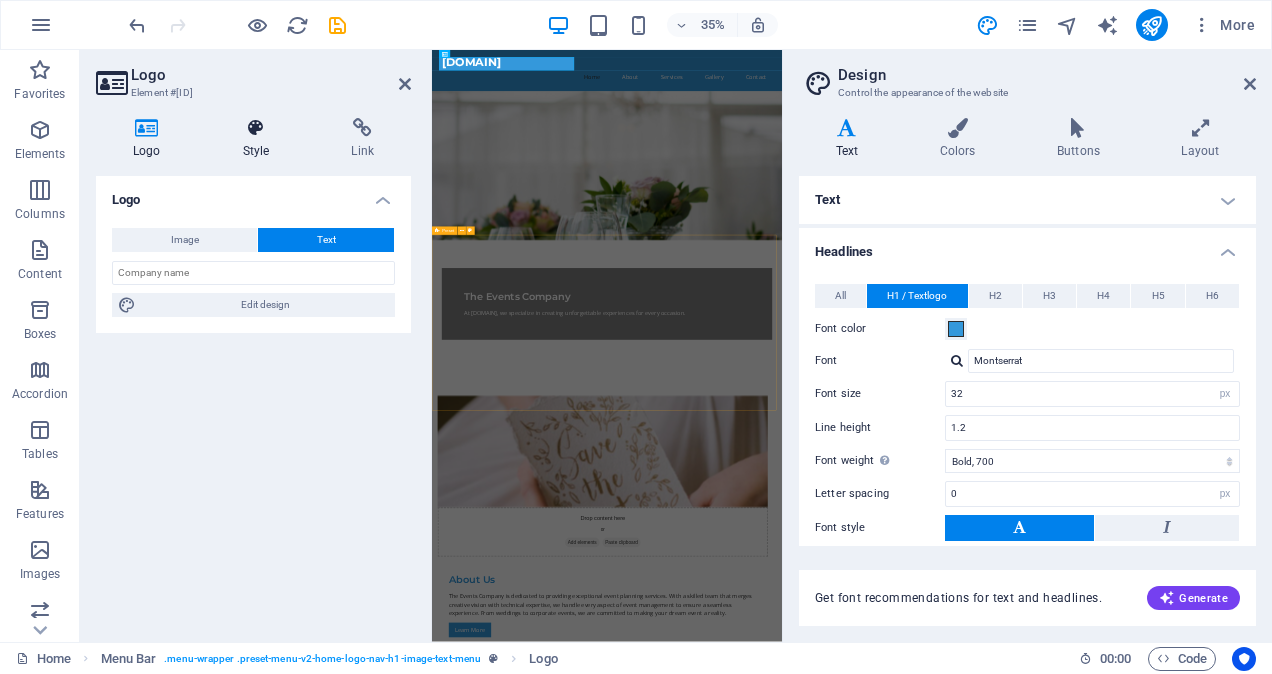 click at bounding box center (256, 128) 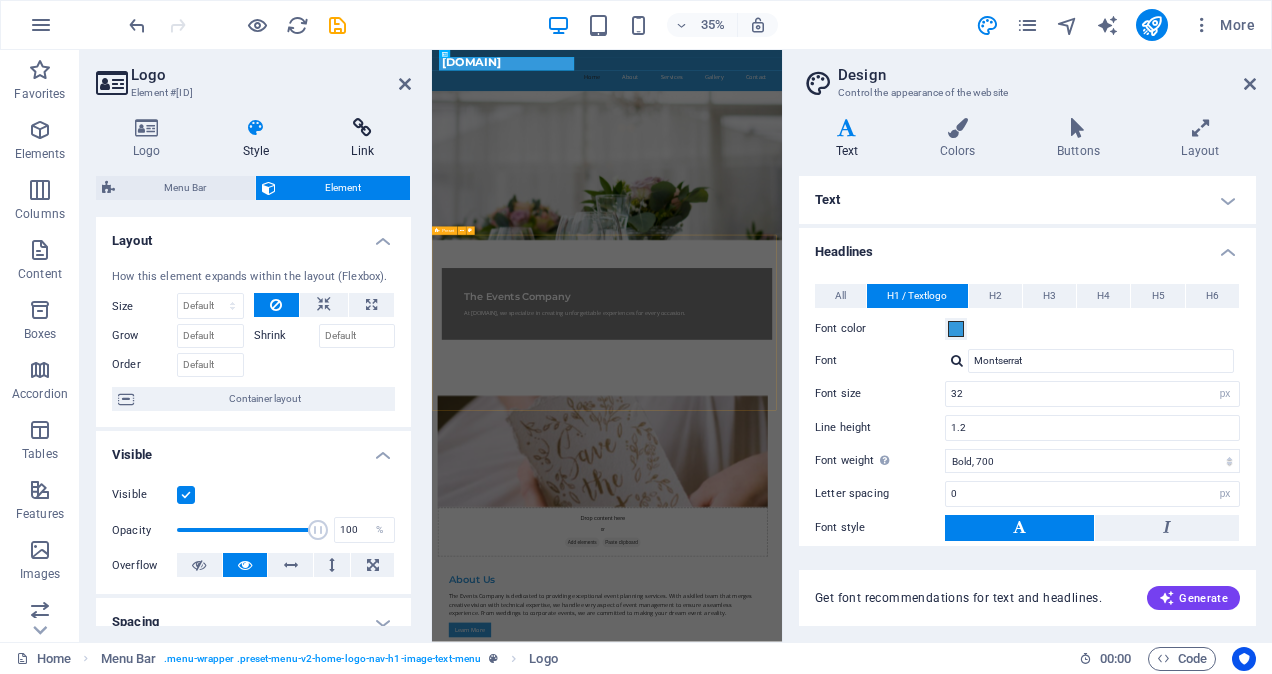 click at bounding box center (362, 128) 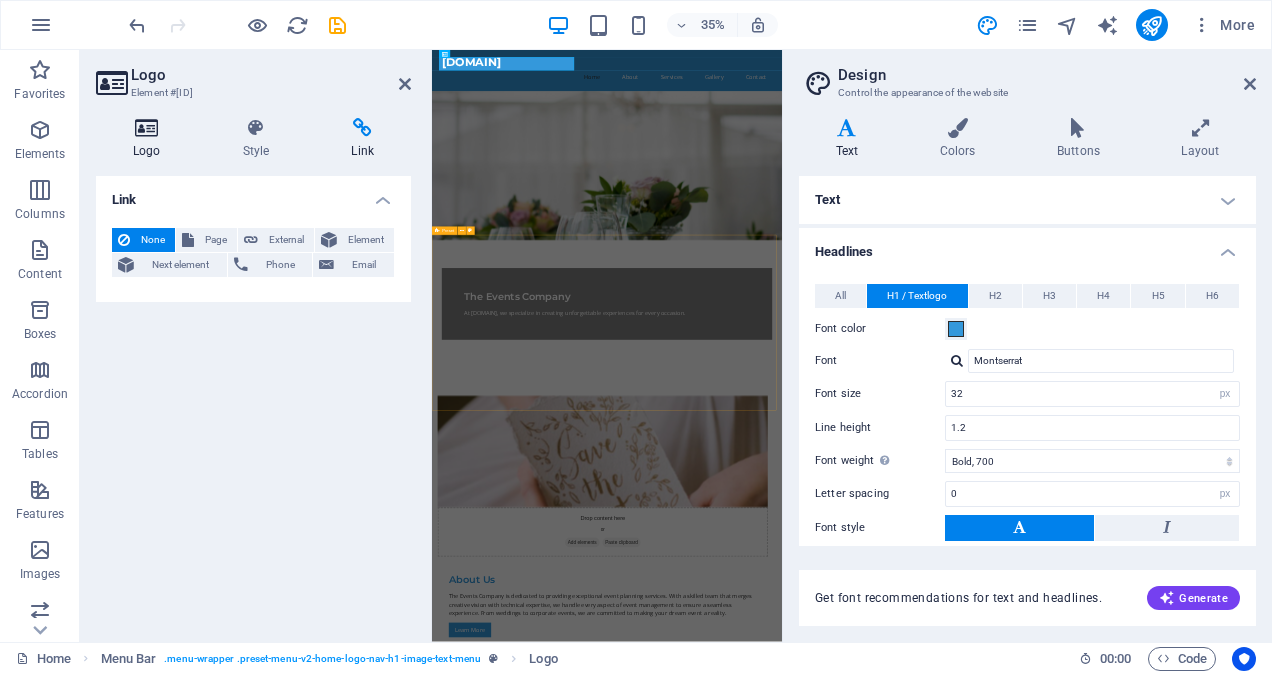click on "Logo" at bounding box center (151, 139) 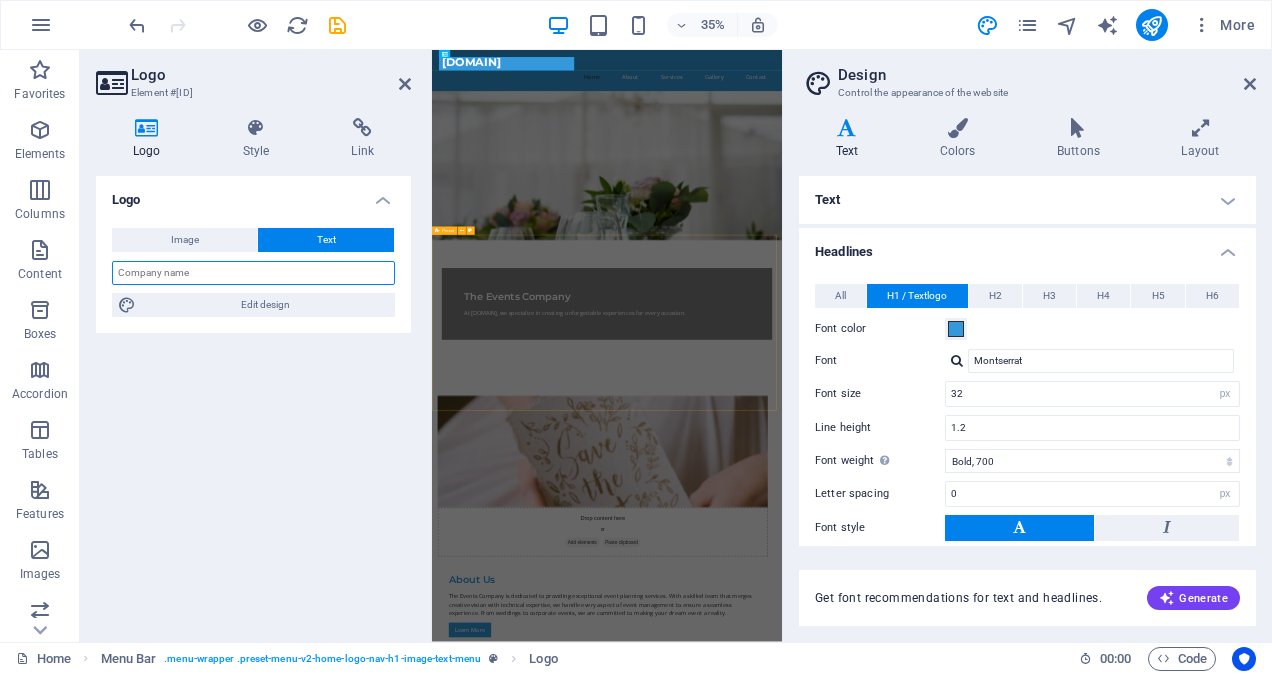click at bounding box center (253, 273) 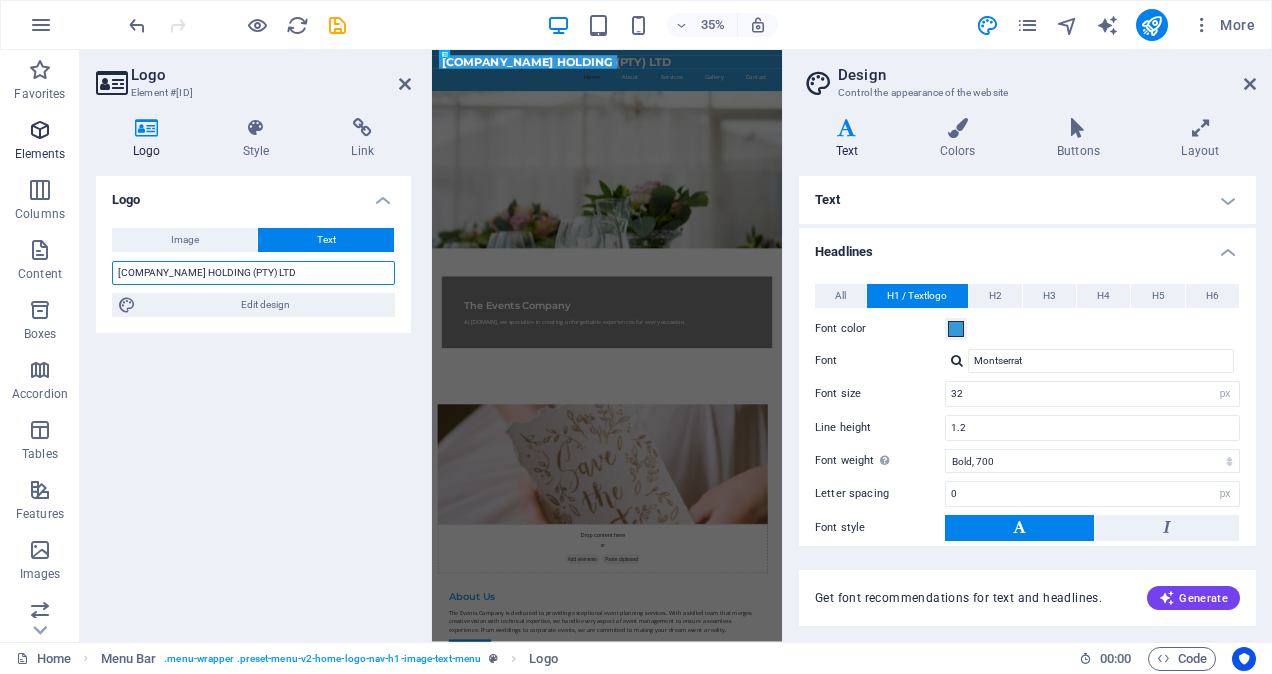 type on "MBABALA HOLDING (PTY) LTD" 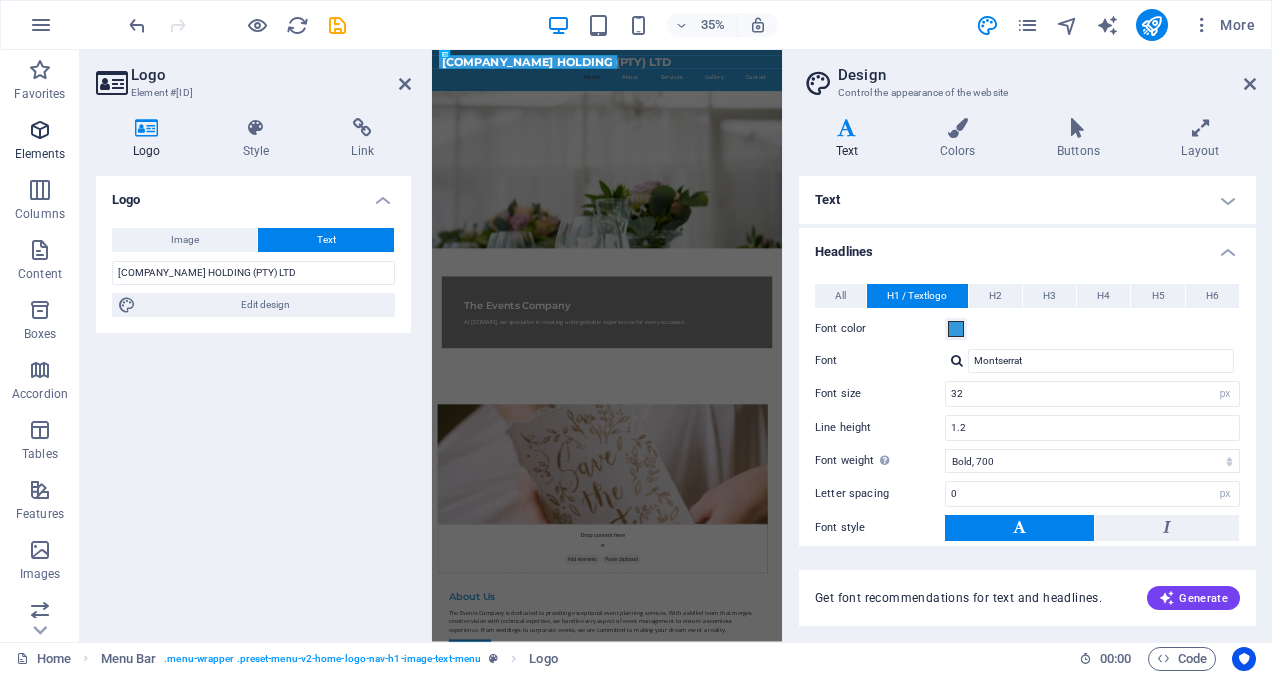 click at bounding box center [40, 130] 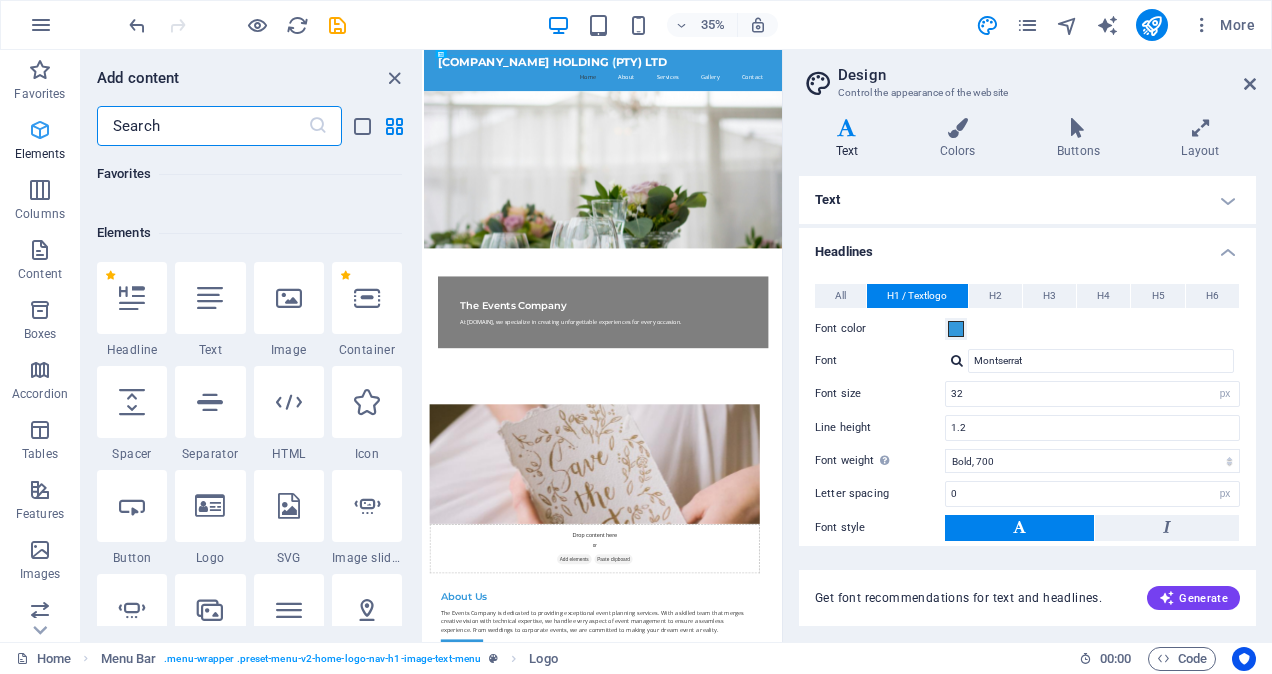 scroll, scrollTop: 213, scrollLeft: 0, axis: vertical 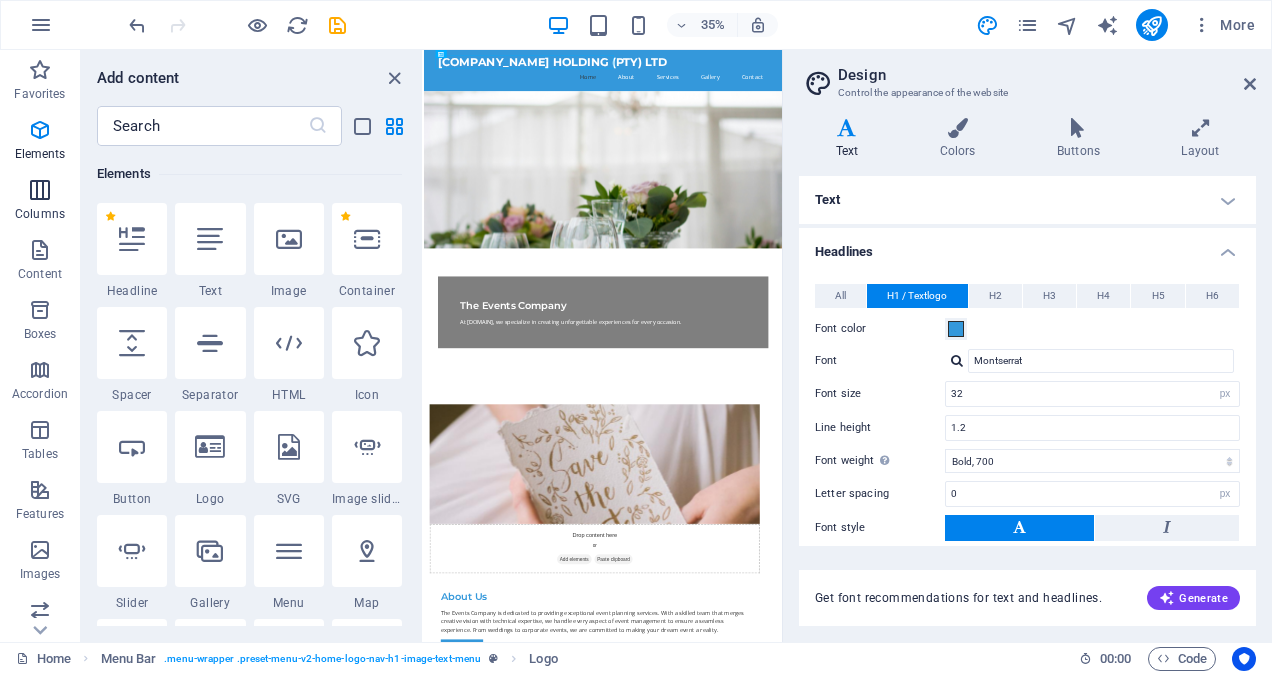 click at bounding box center (40, 190) 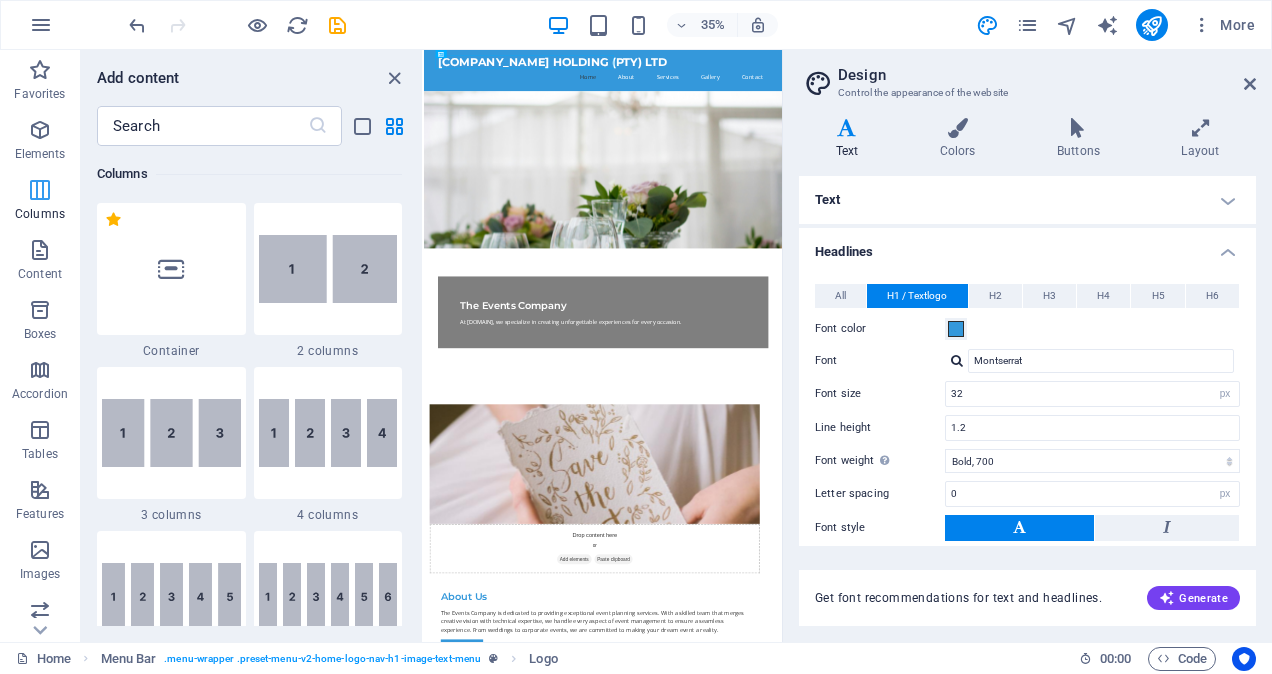 scroll, scrollTop: 990, scrollLeft: 0, axis: vertical 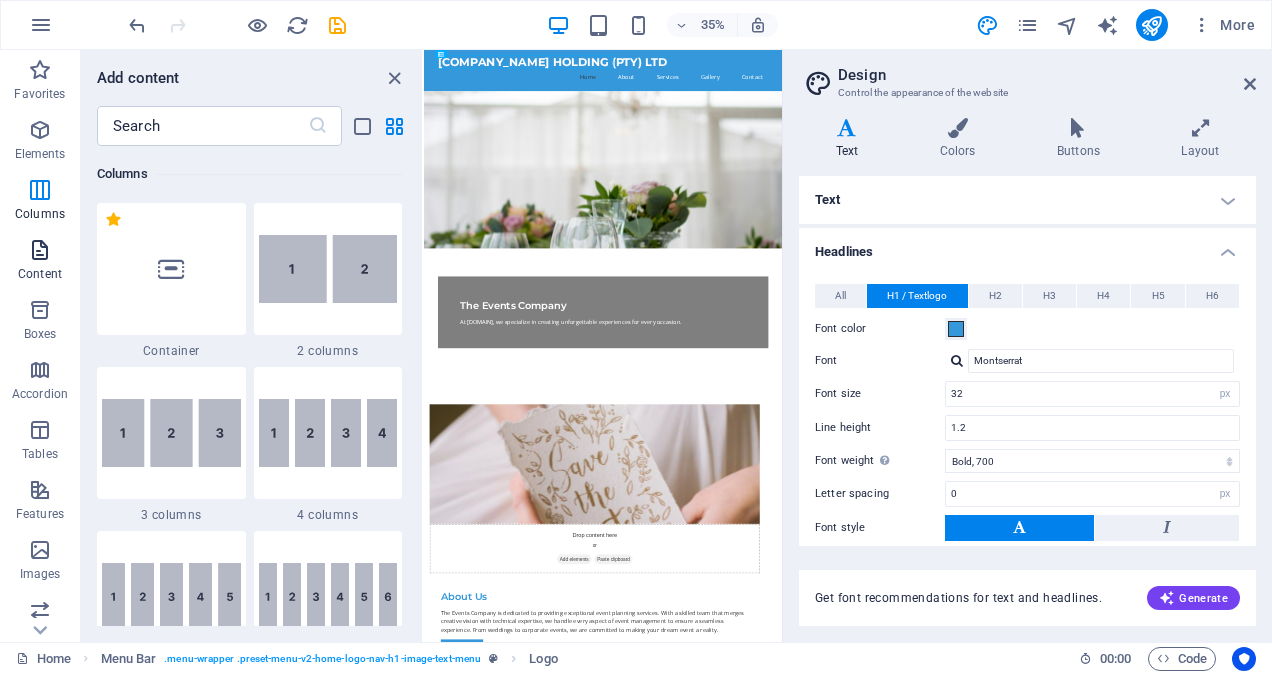 click on "Content" at bounding box center (40, 274) 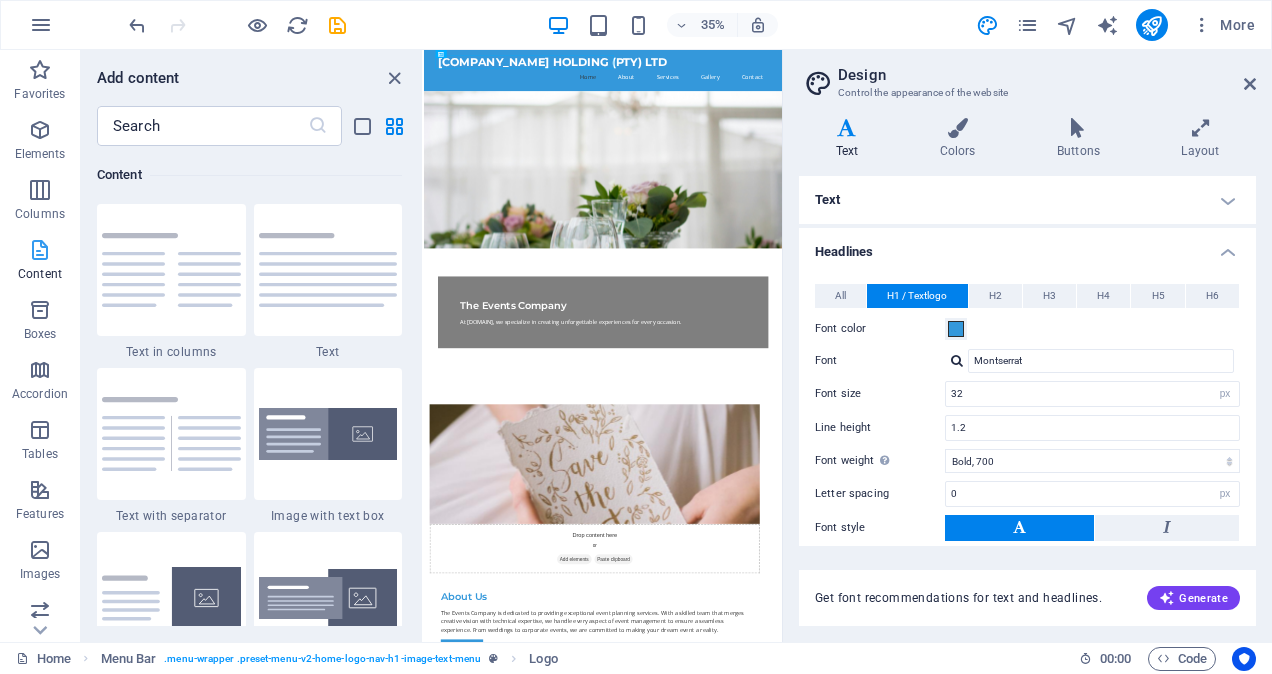 scroll, scrollTop: 3498, scrollLeft: 0, axis: vertical 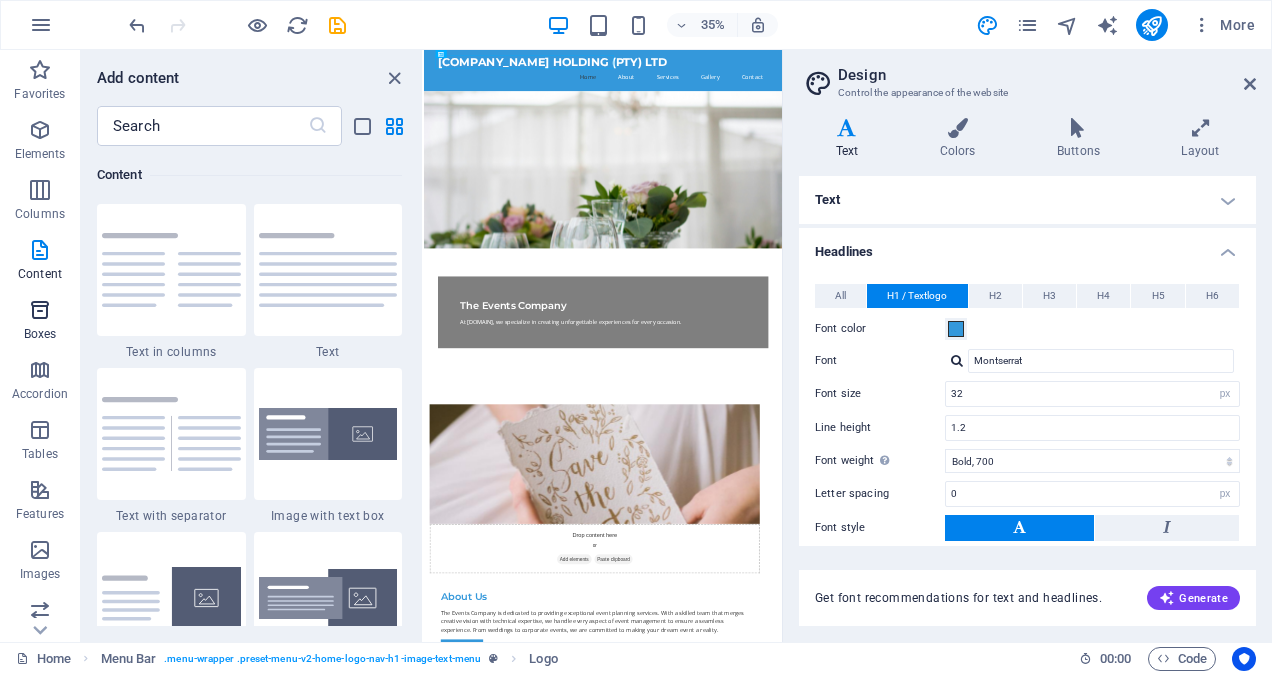 click on "Boxes" at bounding box center [40, 334] 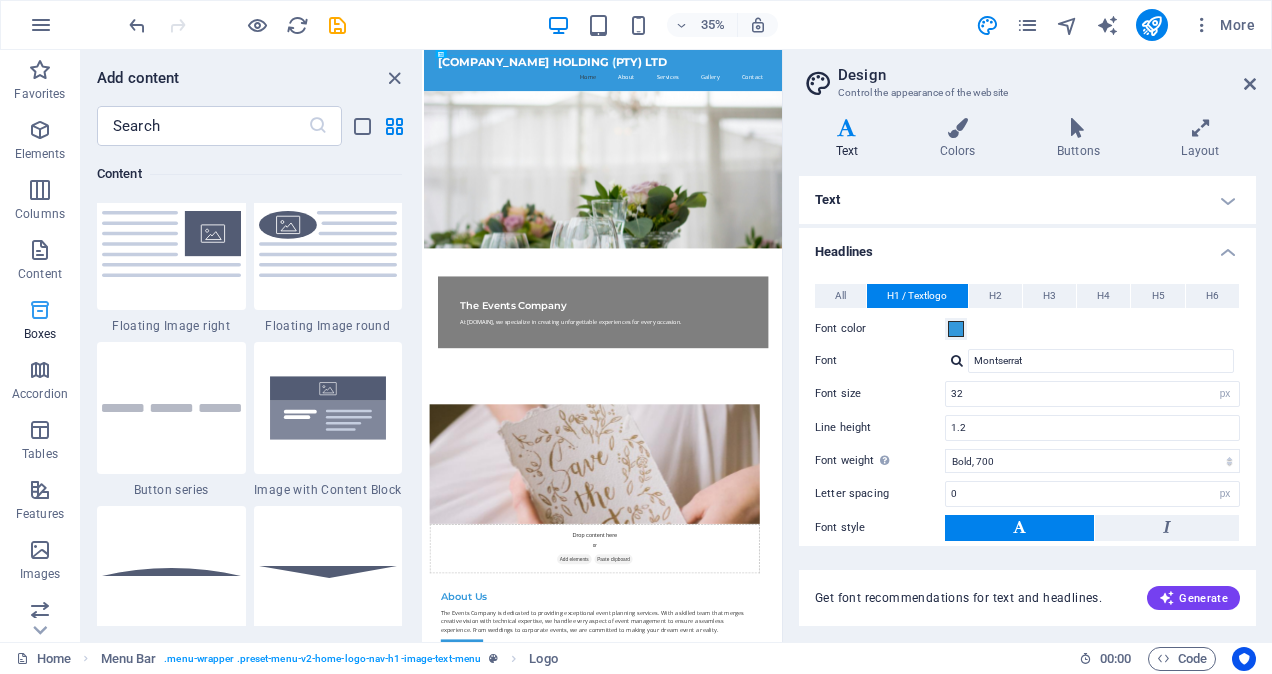 scroll, scrollTop: 5516, scrollLeft: 0, axis: vertical 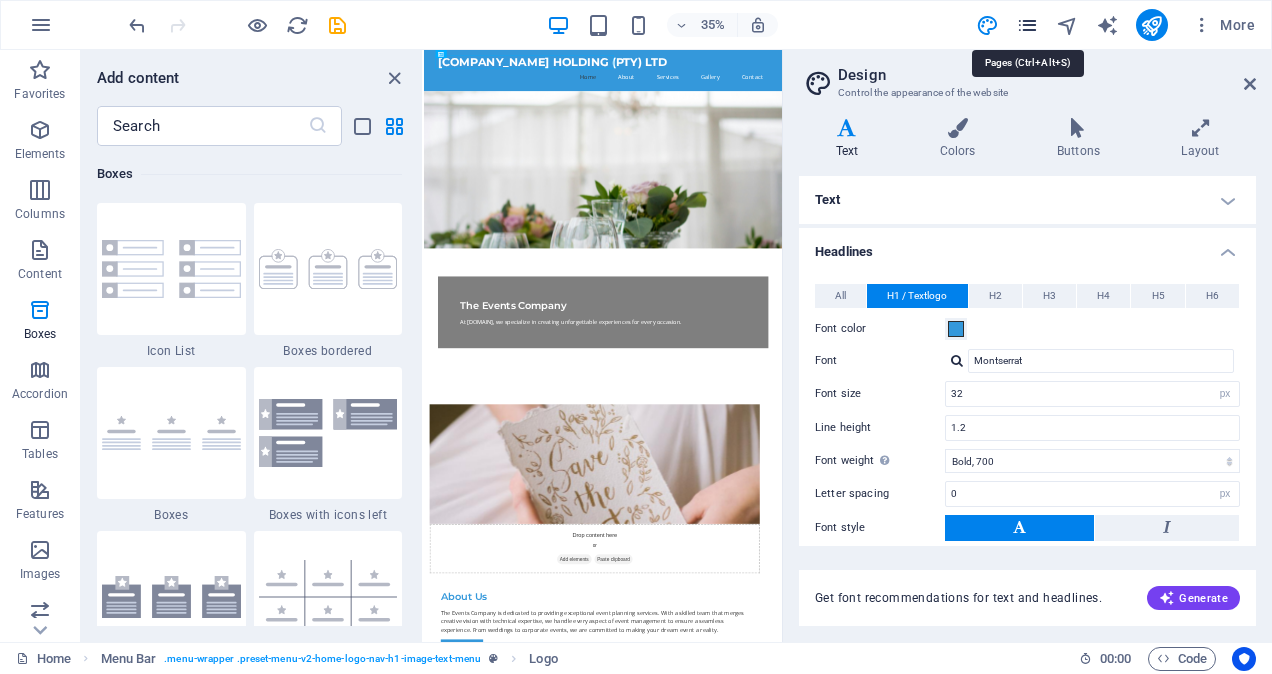click at bounding box center [1027, 25] 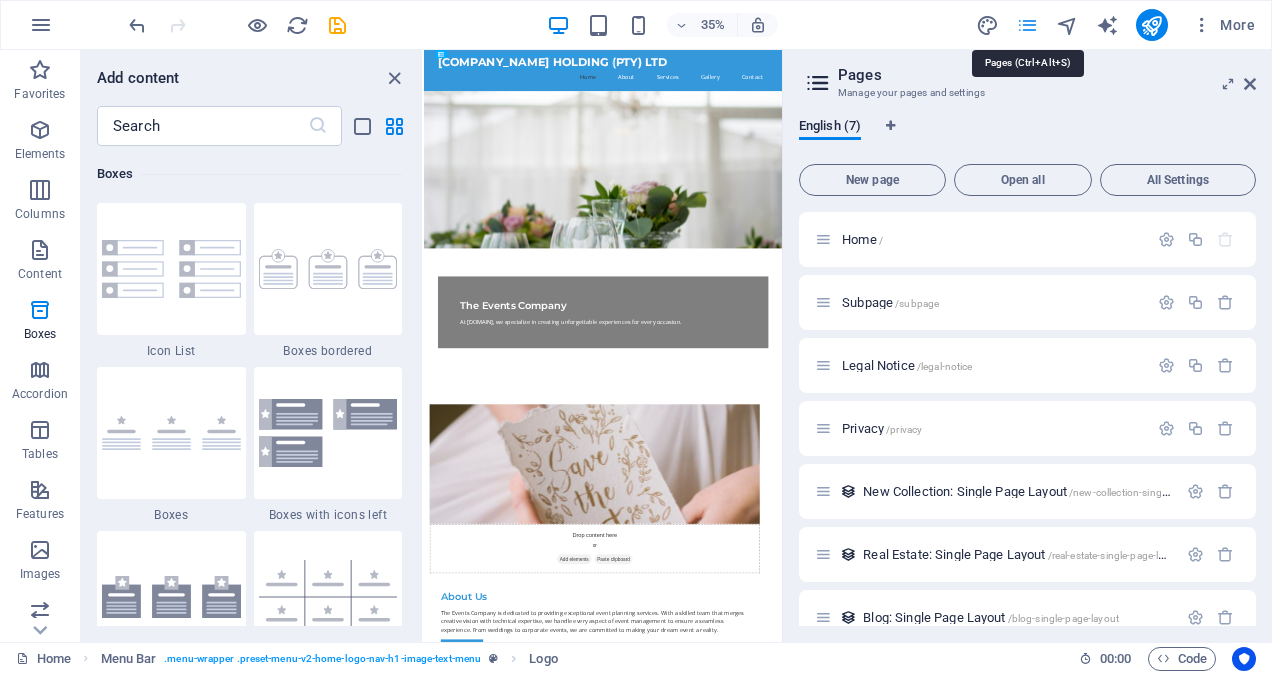 click at bounding box center [1027, 25] 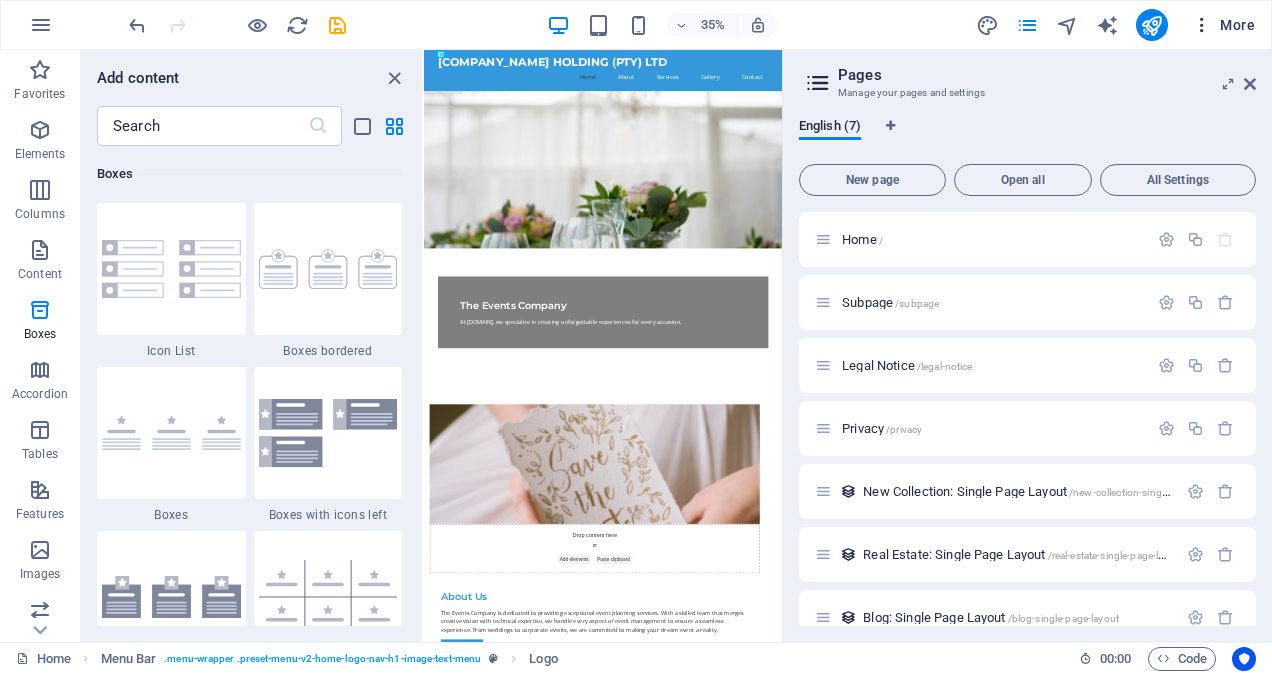 click on "More" at bounding box center (1223, 25) 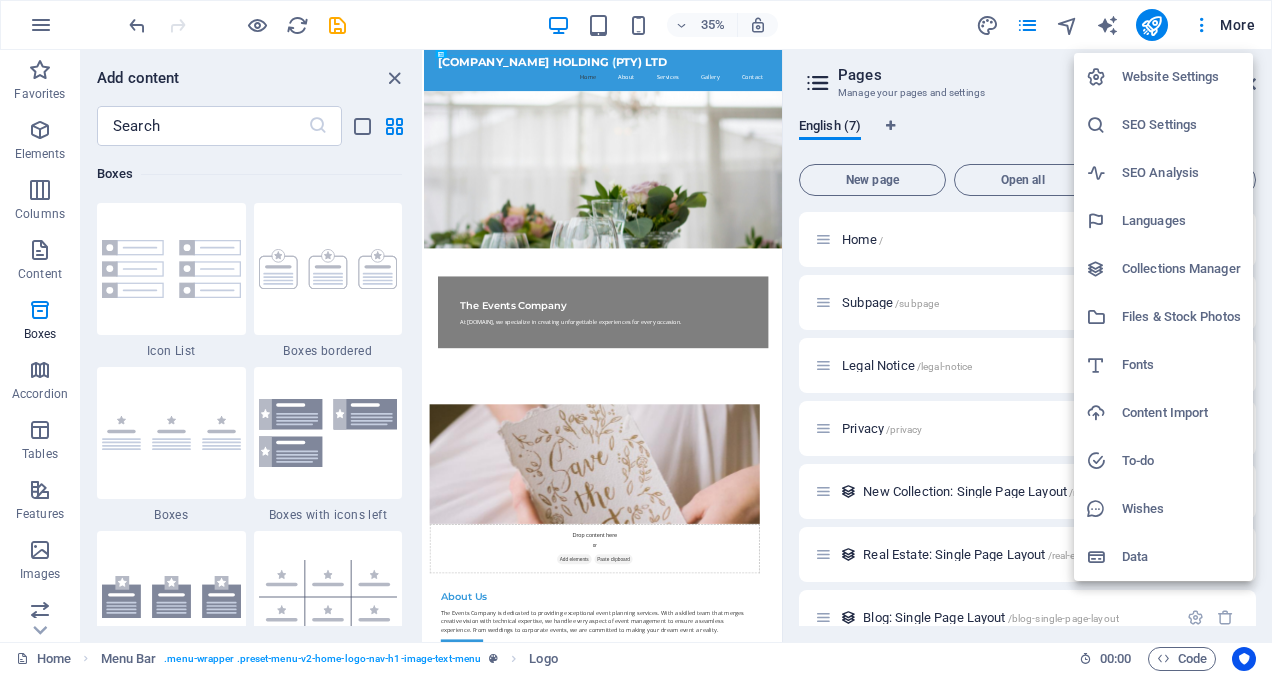 click at bounding box center [636, 337] 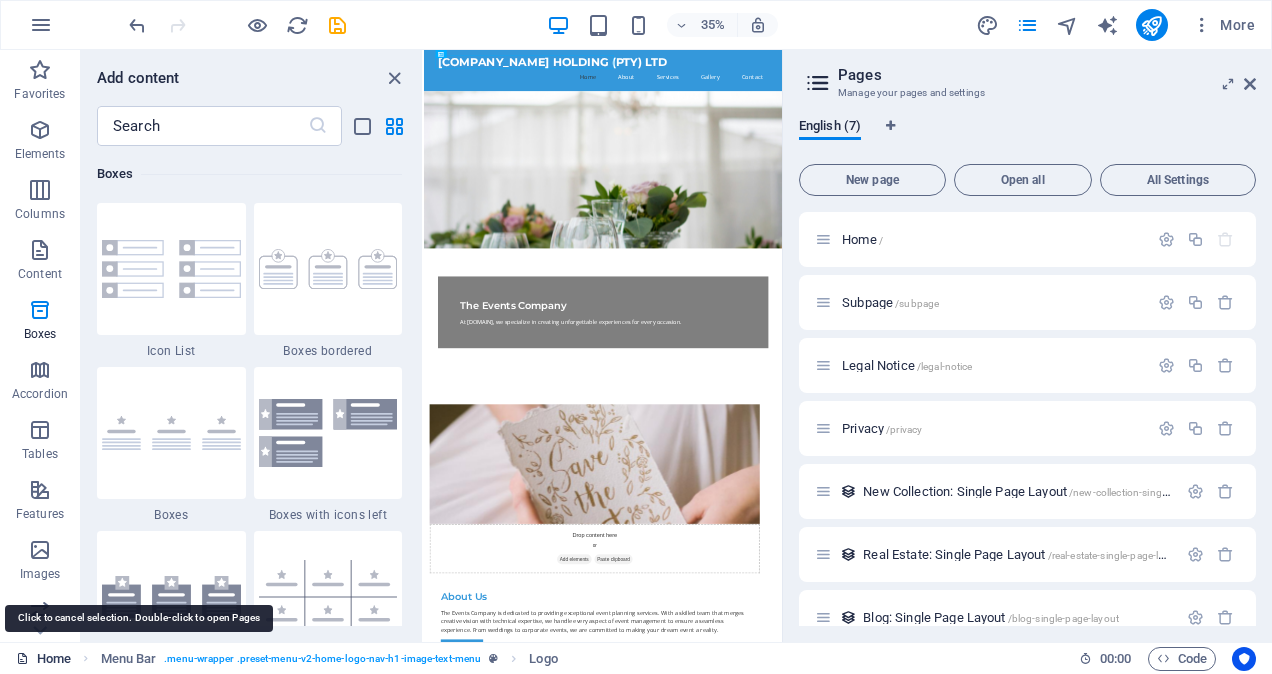 click on "Home" at bounding box center (43, 659) 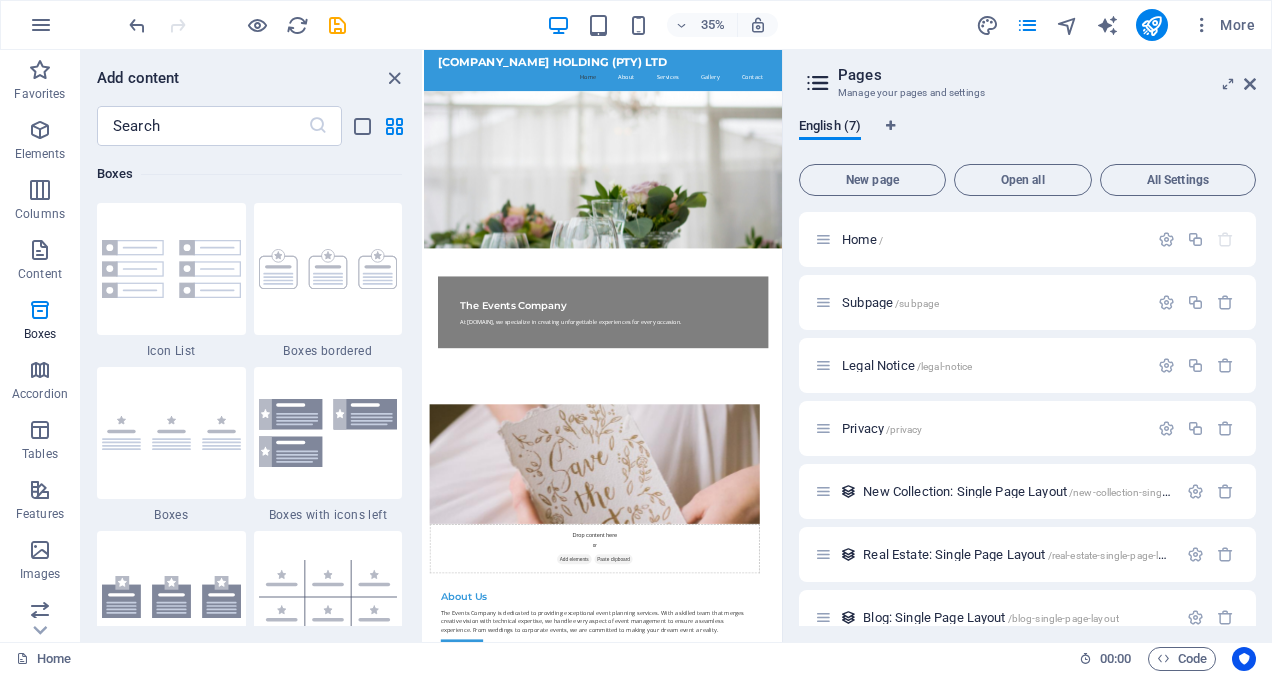 click at bounding box center [237, 25] 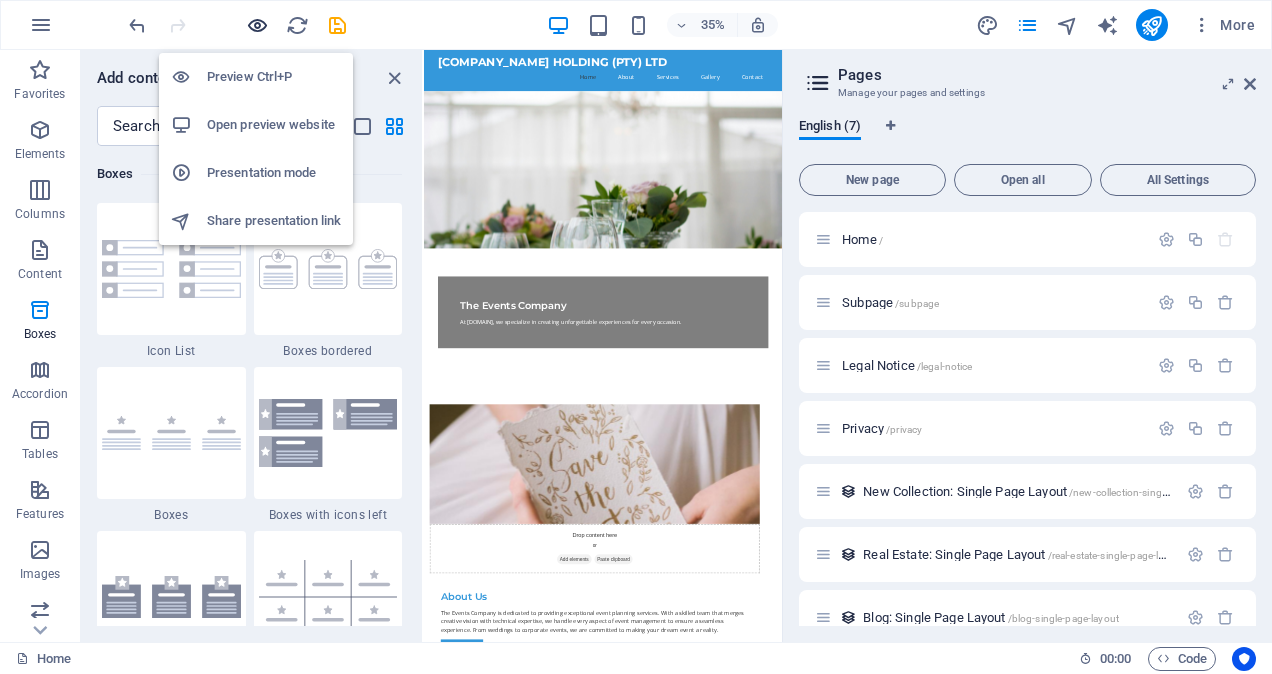 click at bounding box center [257, 25] 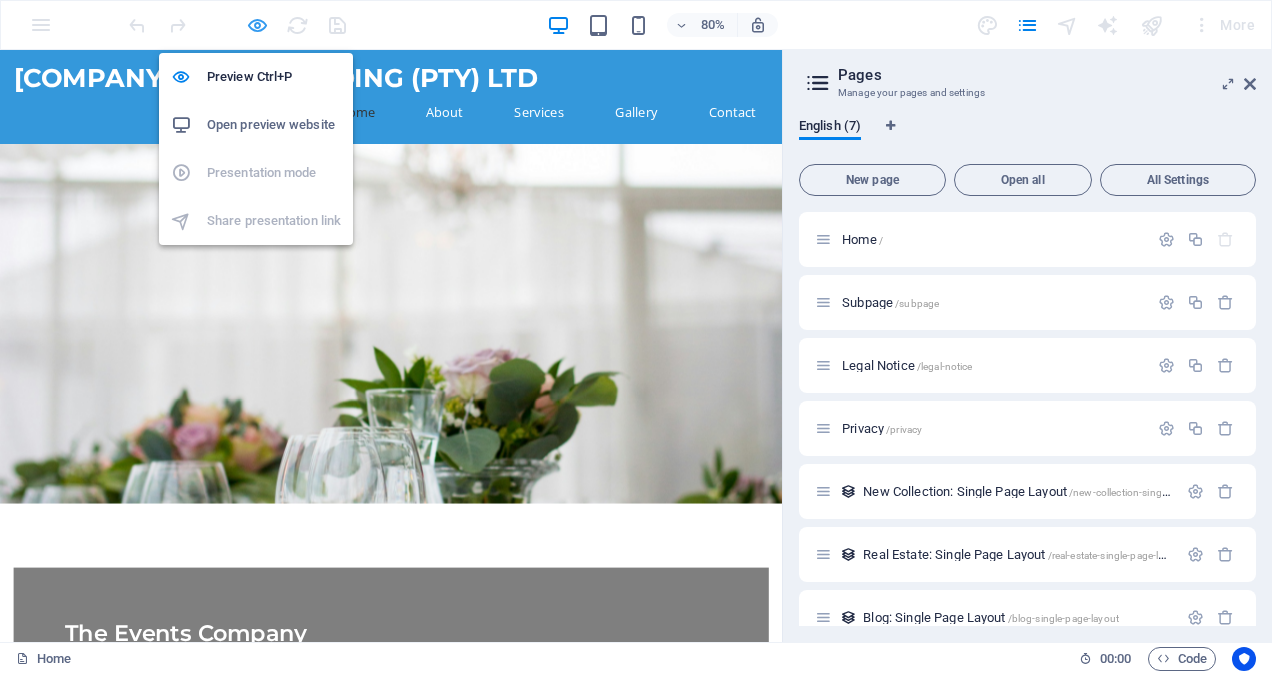click at bounding box center [257, 25] 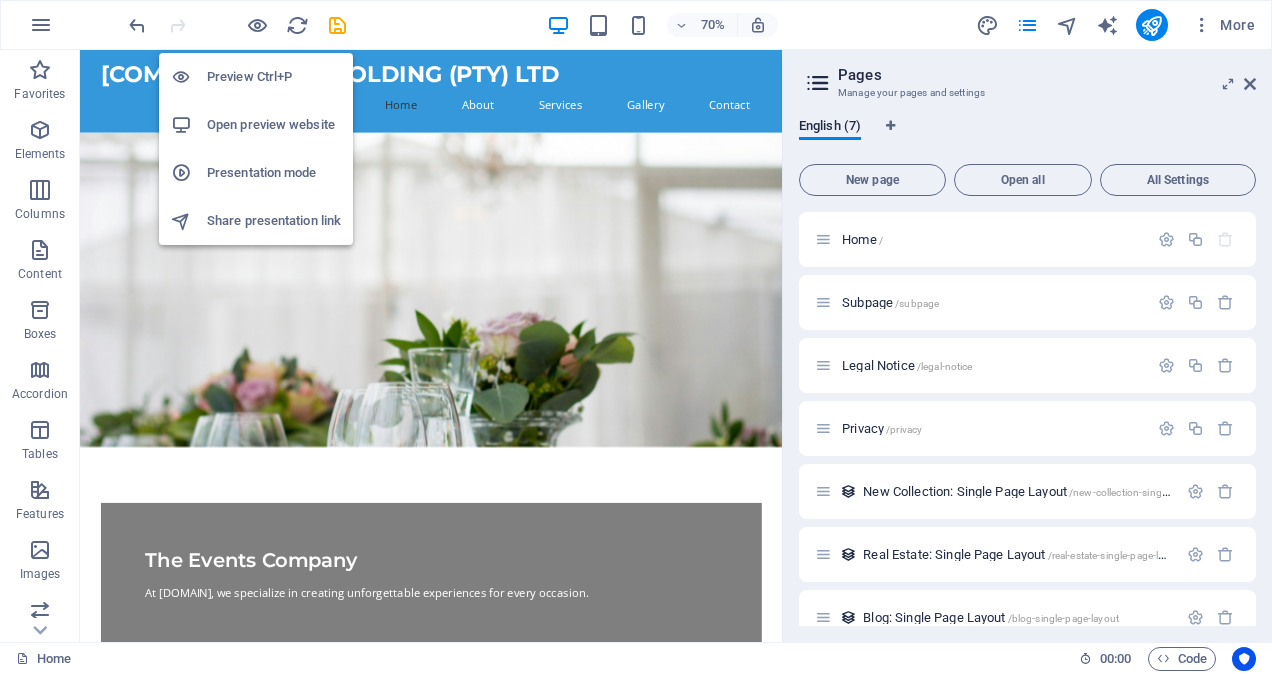 click on "Preview Ctrl+P" at bounding box center [274, 77] 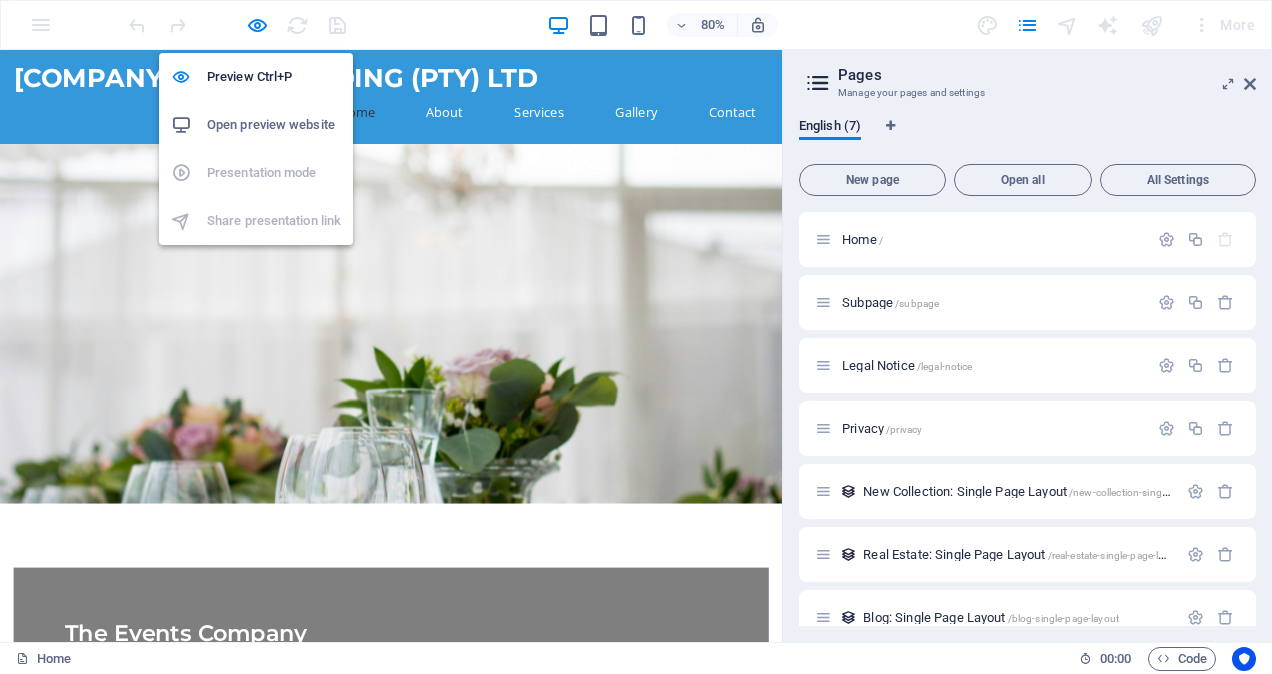click on "Open preview website" at bounding box center [274, 125] 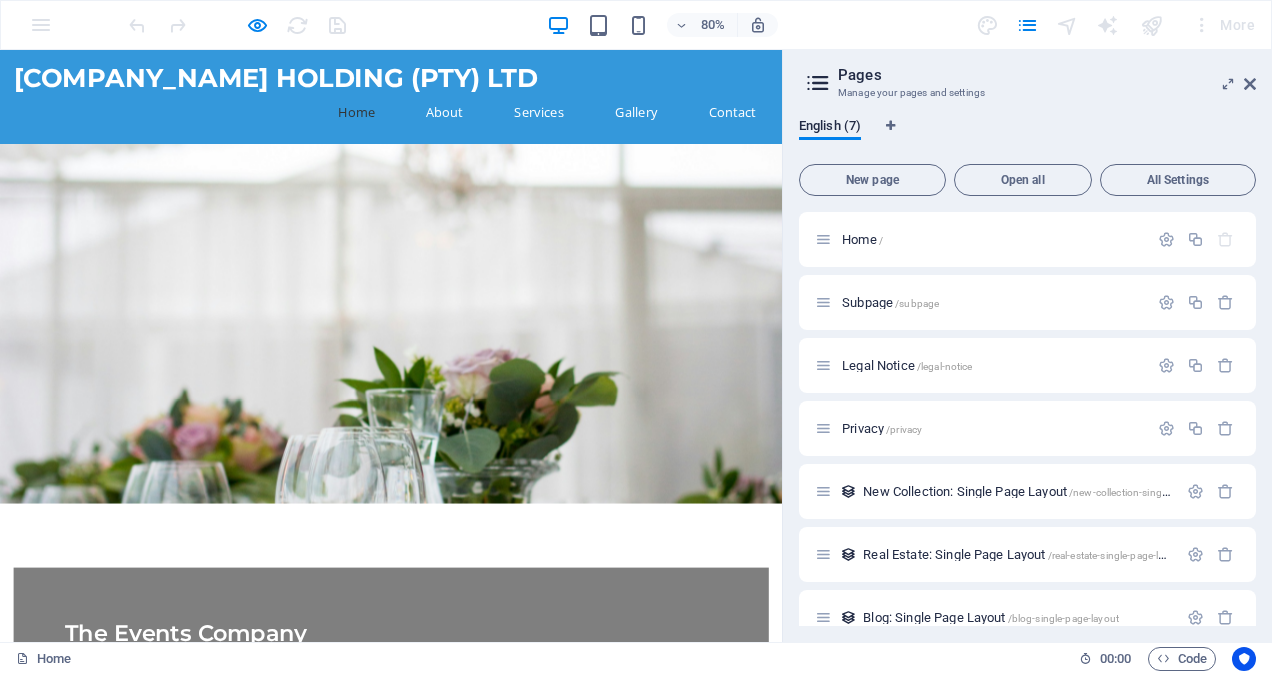 drag, startPoint x: 136, startPoint y: 50, endPoint x: 575, endPoint y: 203, distance: 464.89783 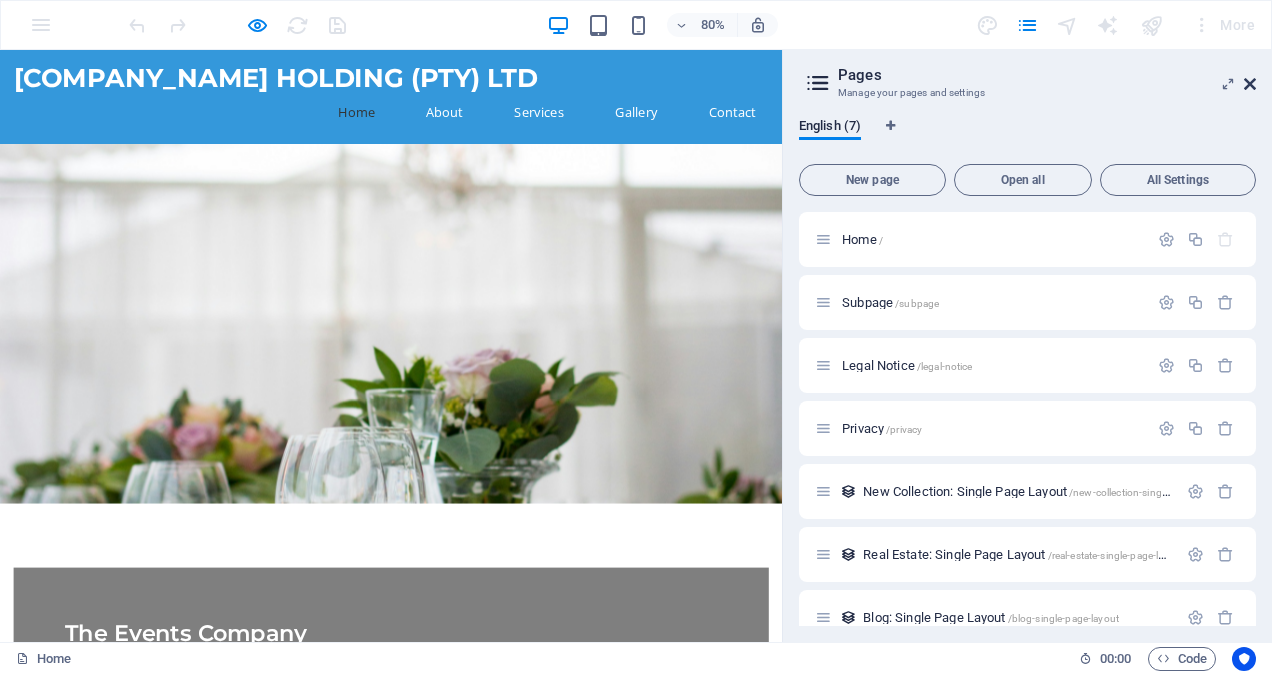 click at bounding box center (1250, 84) 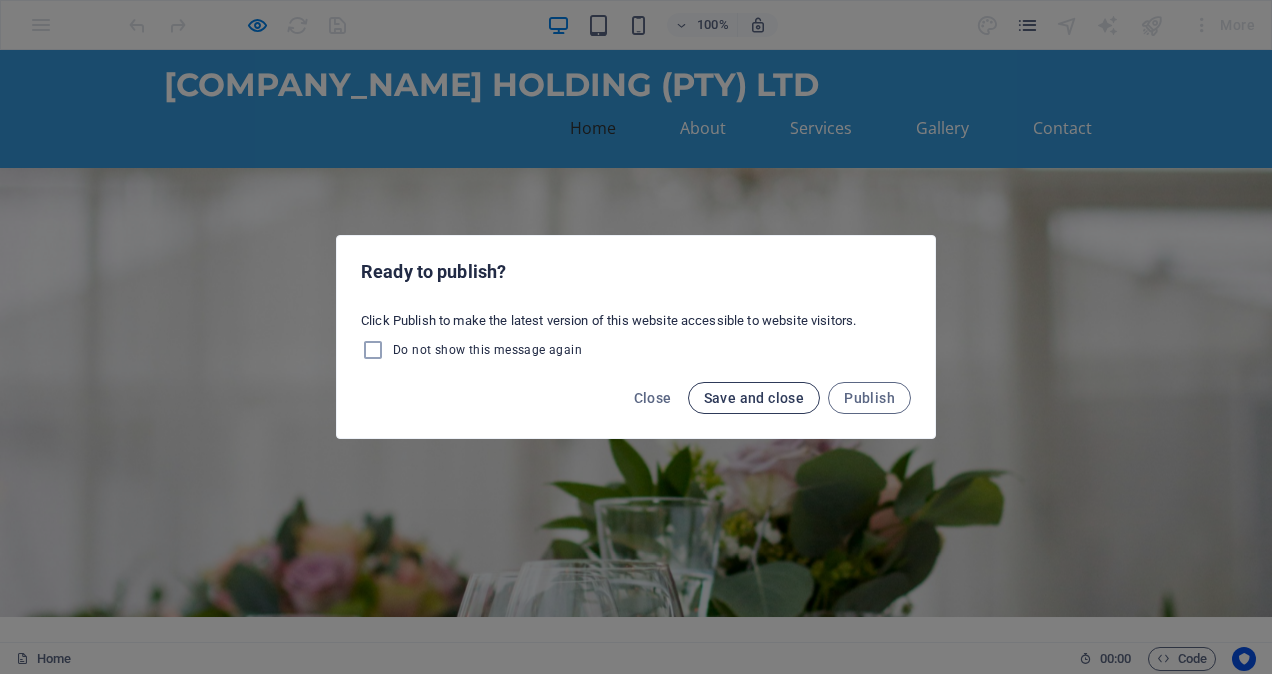 click on "Save and close" at bounding box center (754, 398) 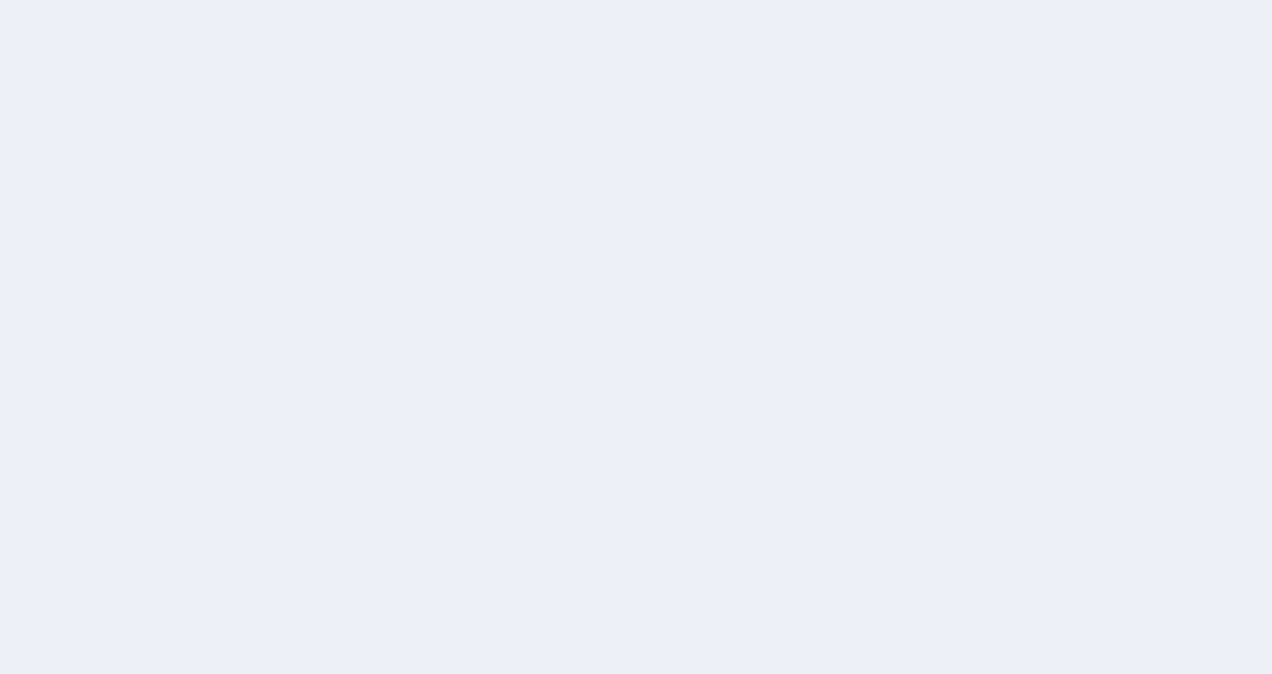 scroll, scrollTop: 0, scrollLeft: 0, axis: both 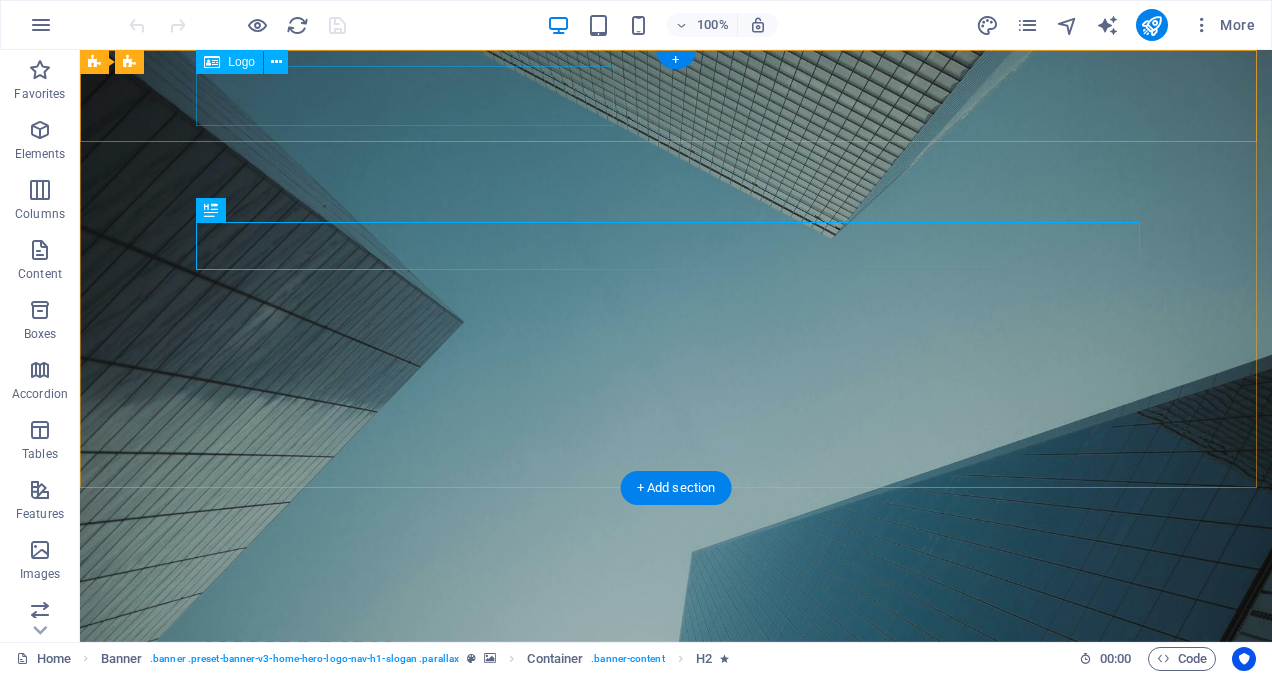 click on "[DOMAIN]" at bounding box center [676, 650] 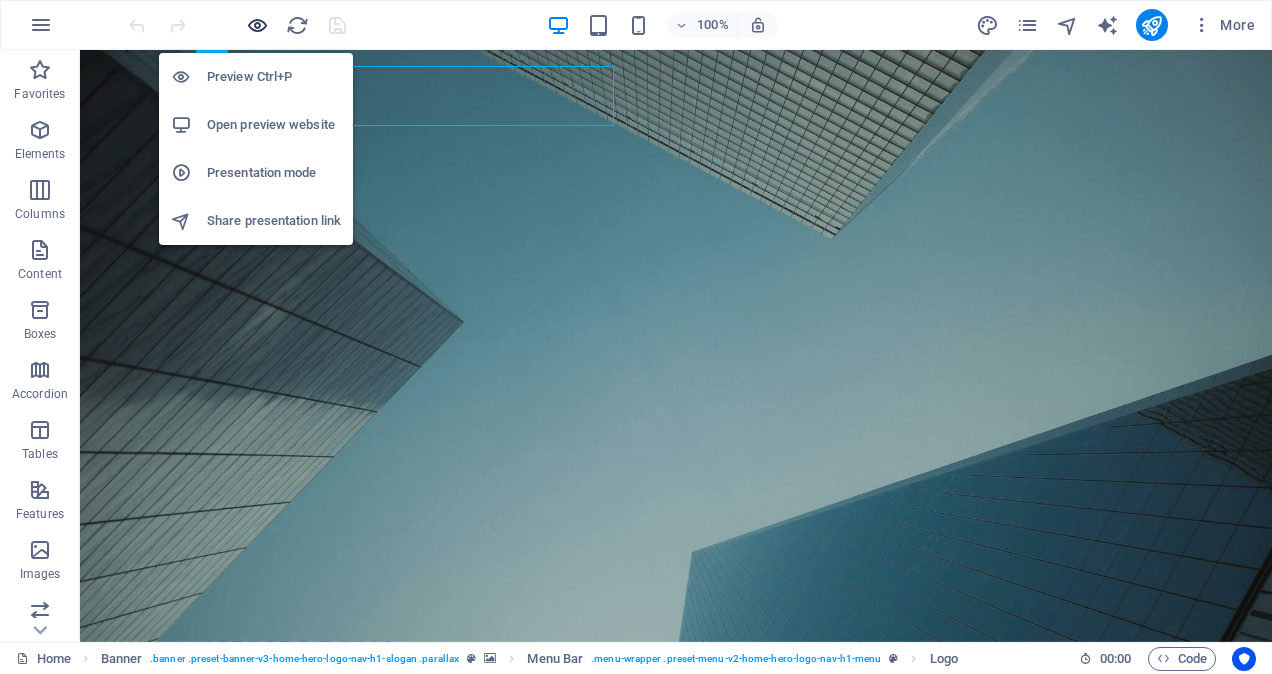 click at bounding box center [257, 25] 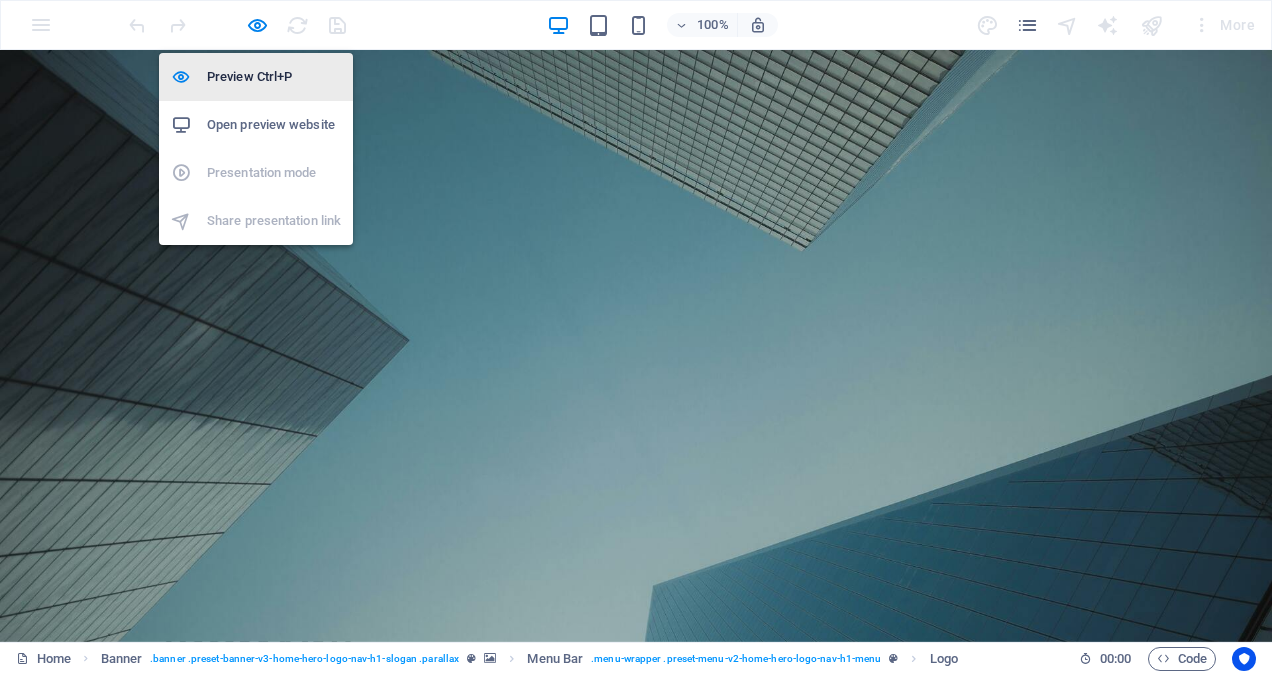 click on "Preview Ctrl+P" at bounding box center [274, 77] 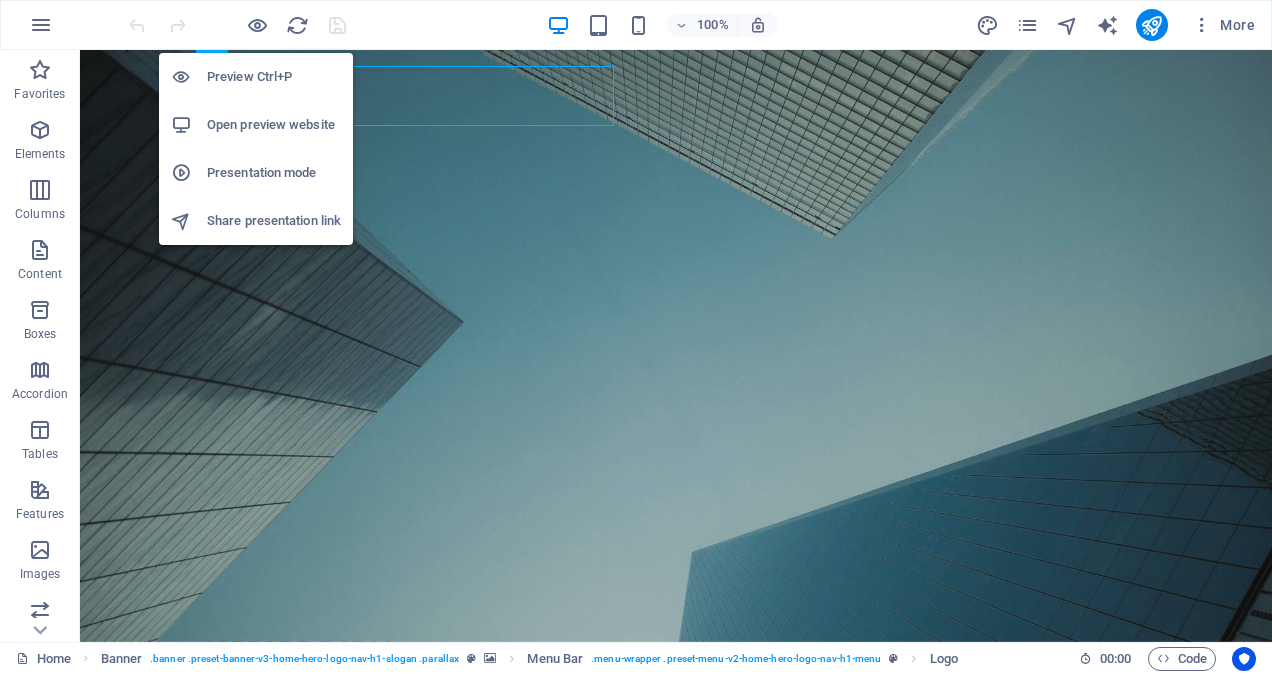 click on "Preview Ctrl+P" at bounding box center [274, 77] 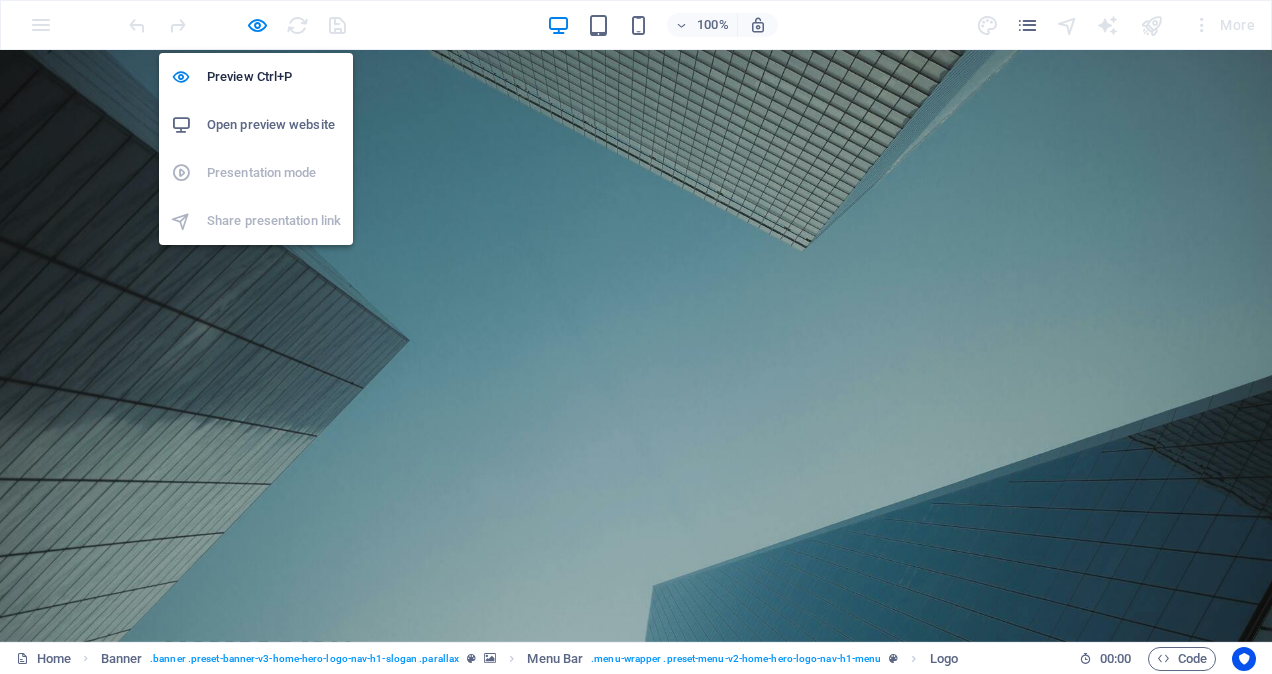 click on "Open preview website" at bounding box center (274, 125) 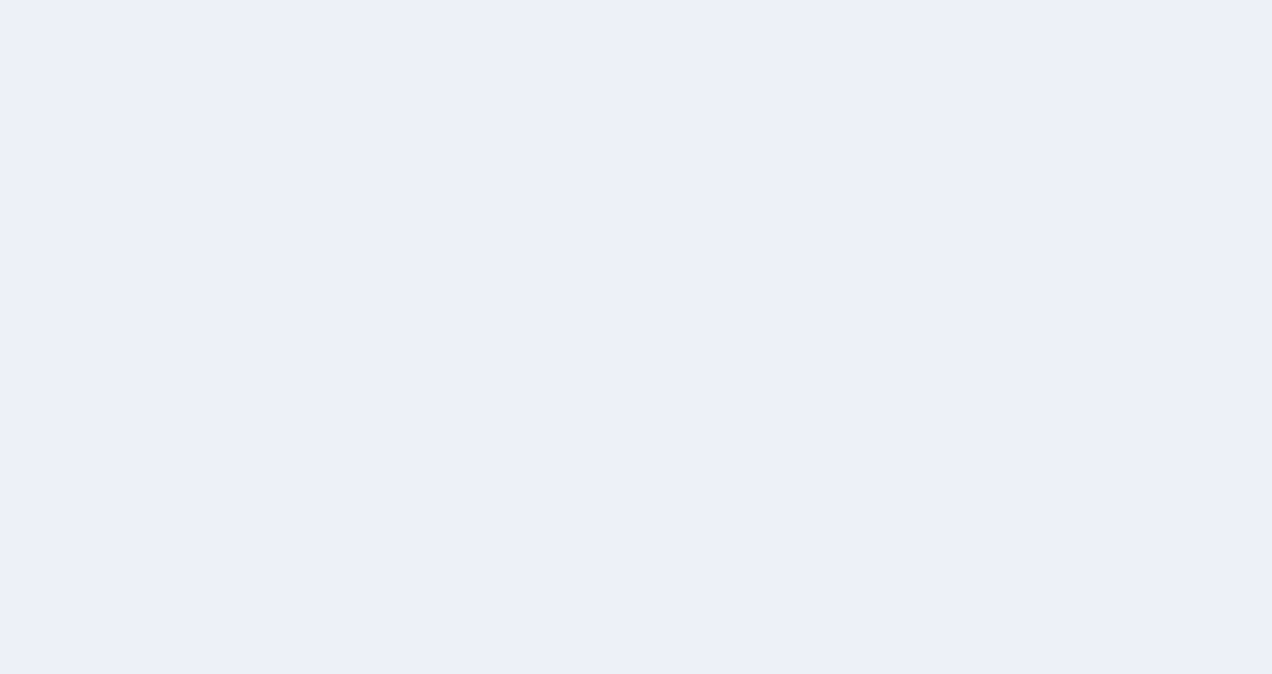 scroll, scrollTop: 0, scrollLeft: 0, axis: both 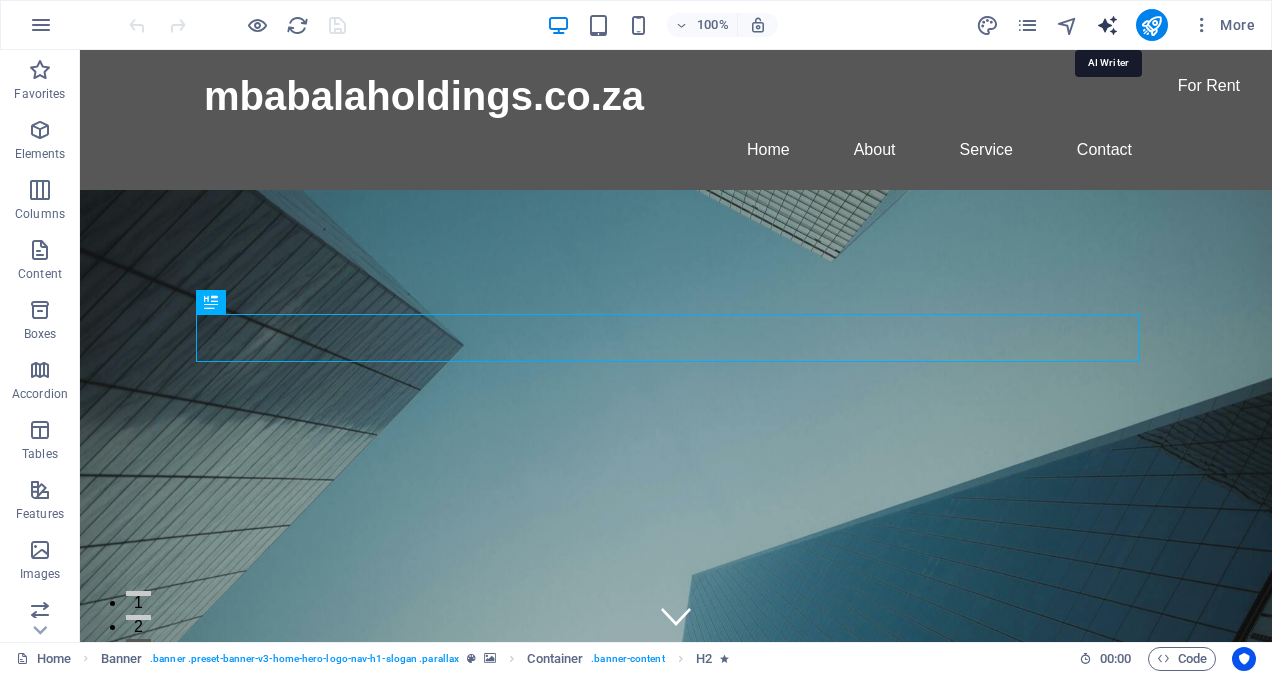 click at bounding box center (1107, 25) 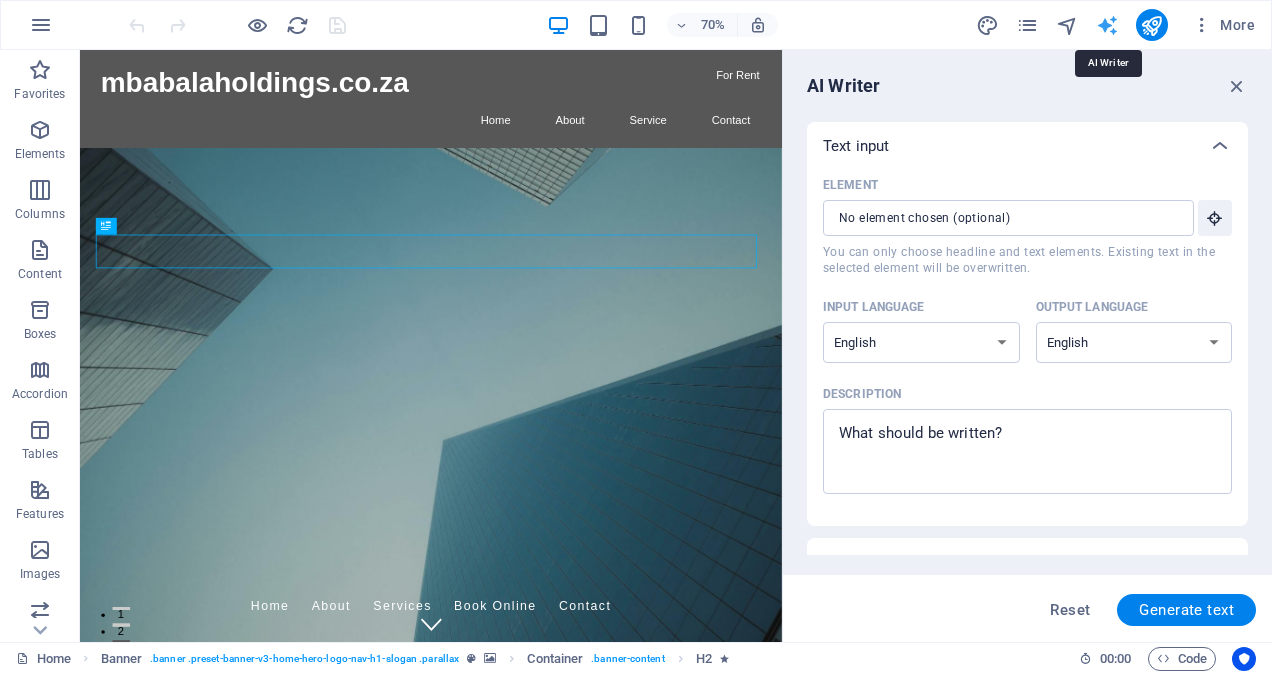 scroll, scrollTop: 0, scrollLeft: 0, axis: both 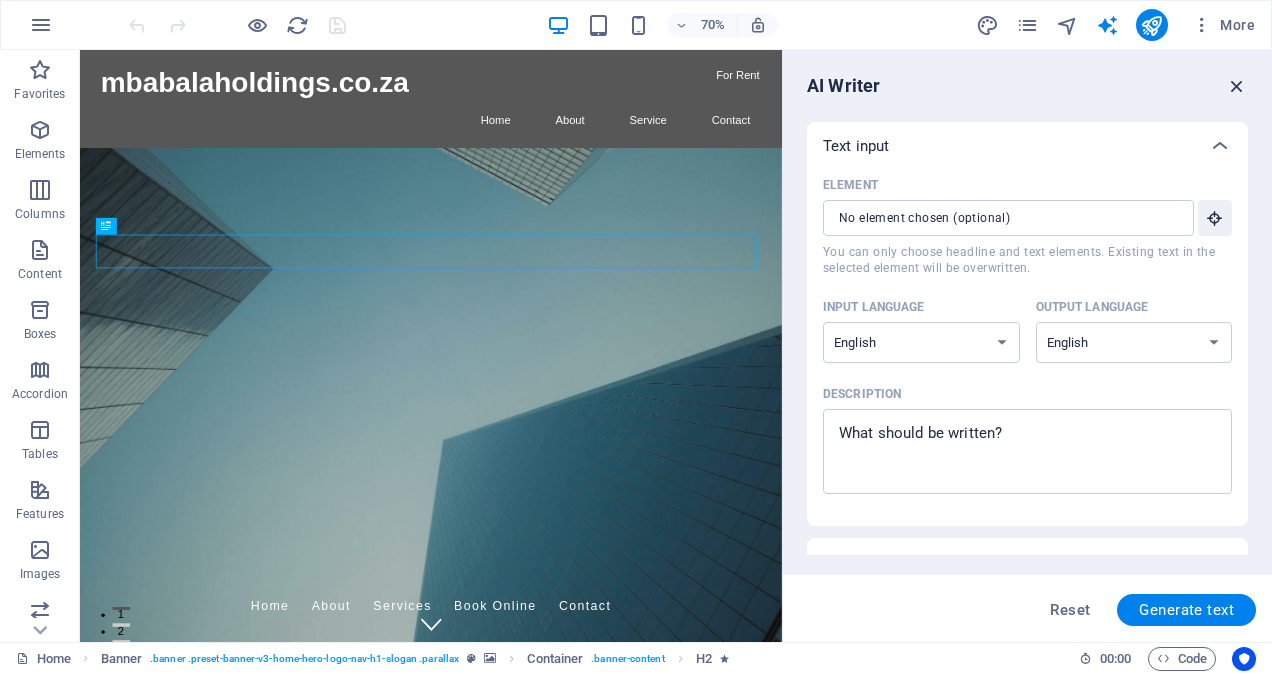 click at bounding box center [1237, 86] 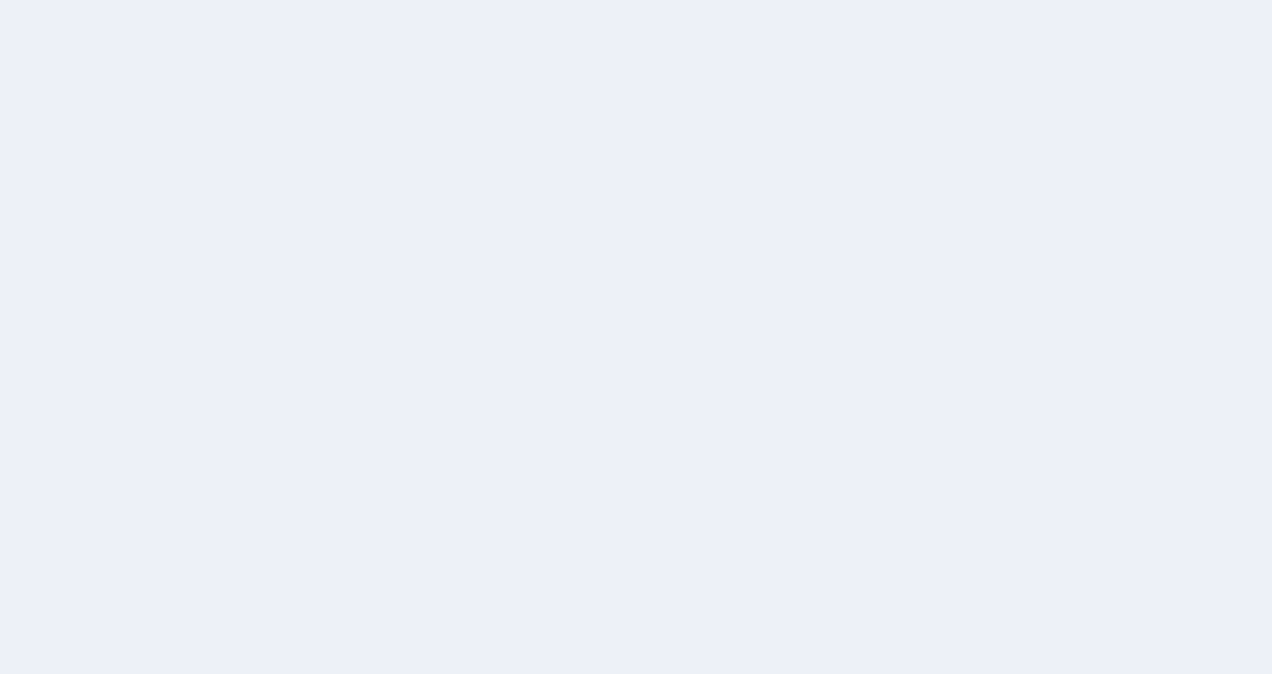 scroll, scrollTop: 0, scrollLeft: 0, axis: both 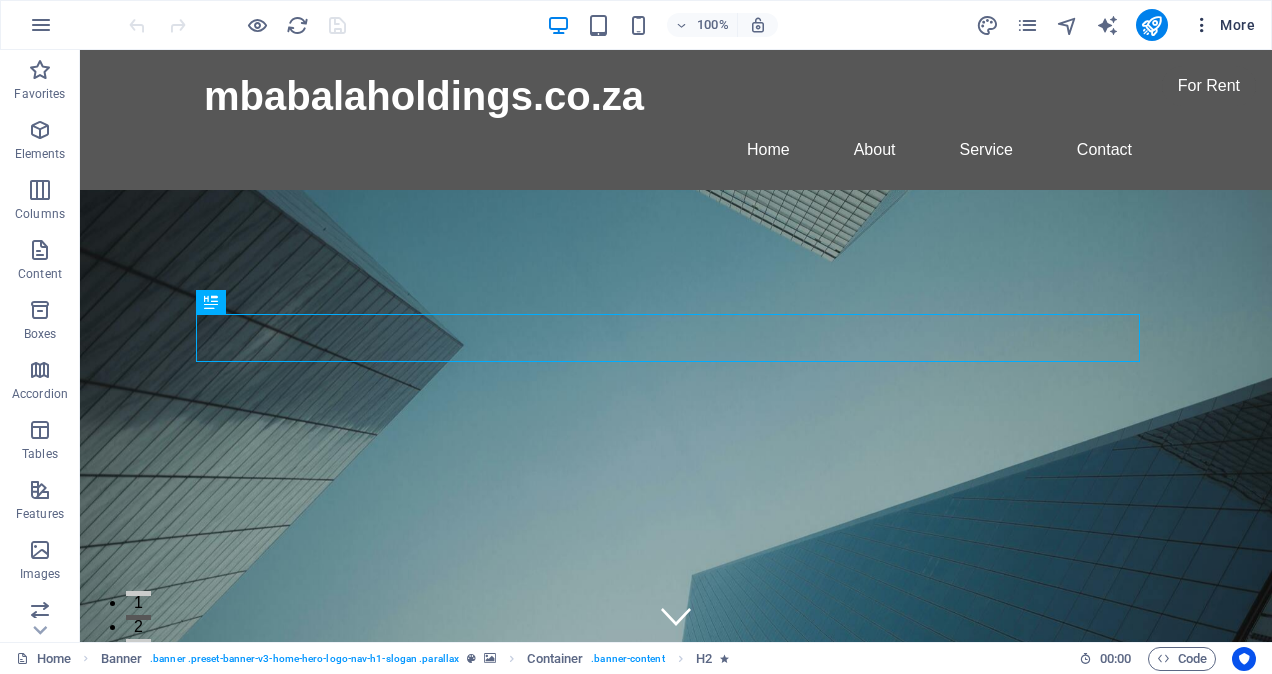 click on "More" at bounding box center [1223, 25] 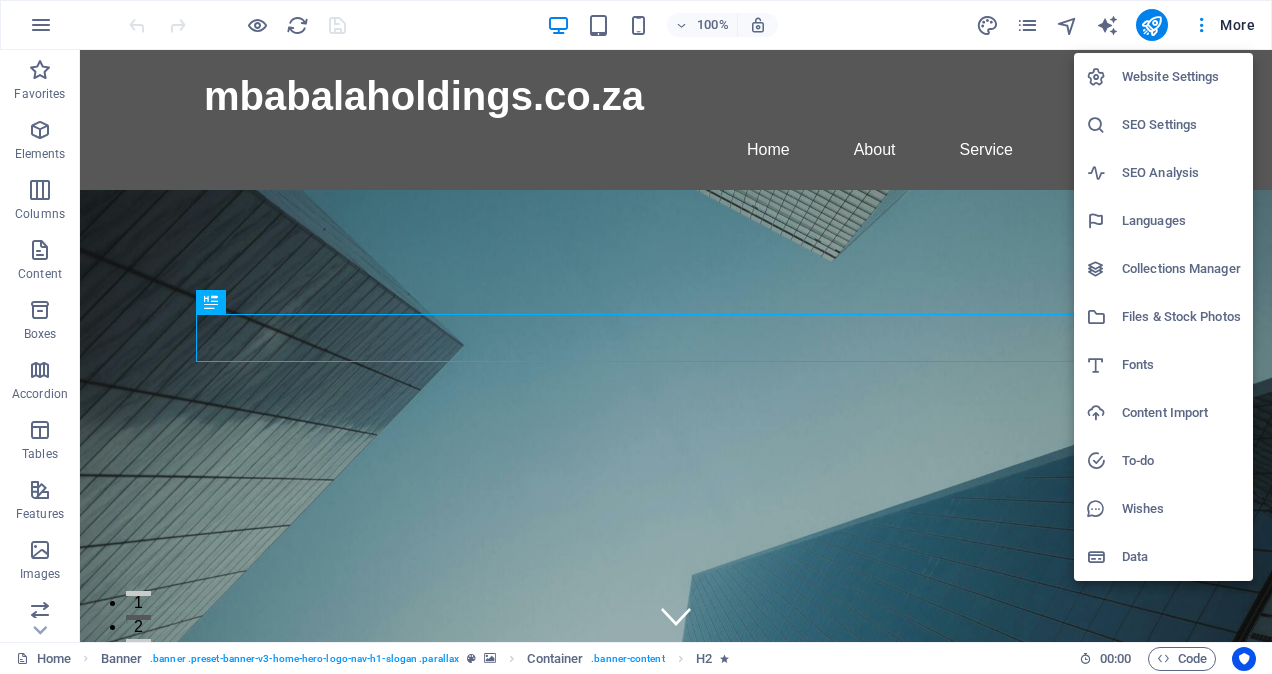 click on "Website Settings" at bounding box center (1181, 77) 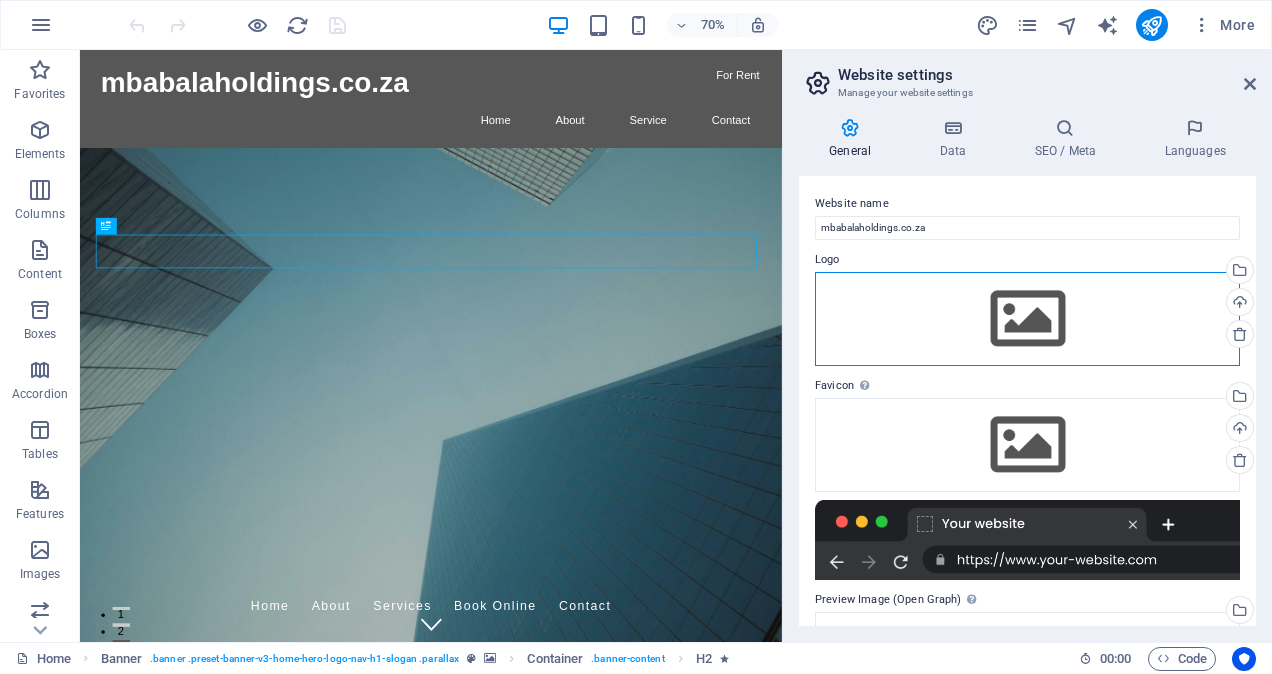 click on "Drag files here, click to choose files or select files from Files or our free stock photos & videos" at bounding box center (1027, 319) 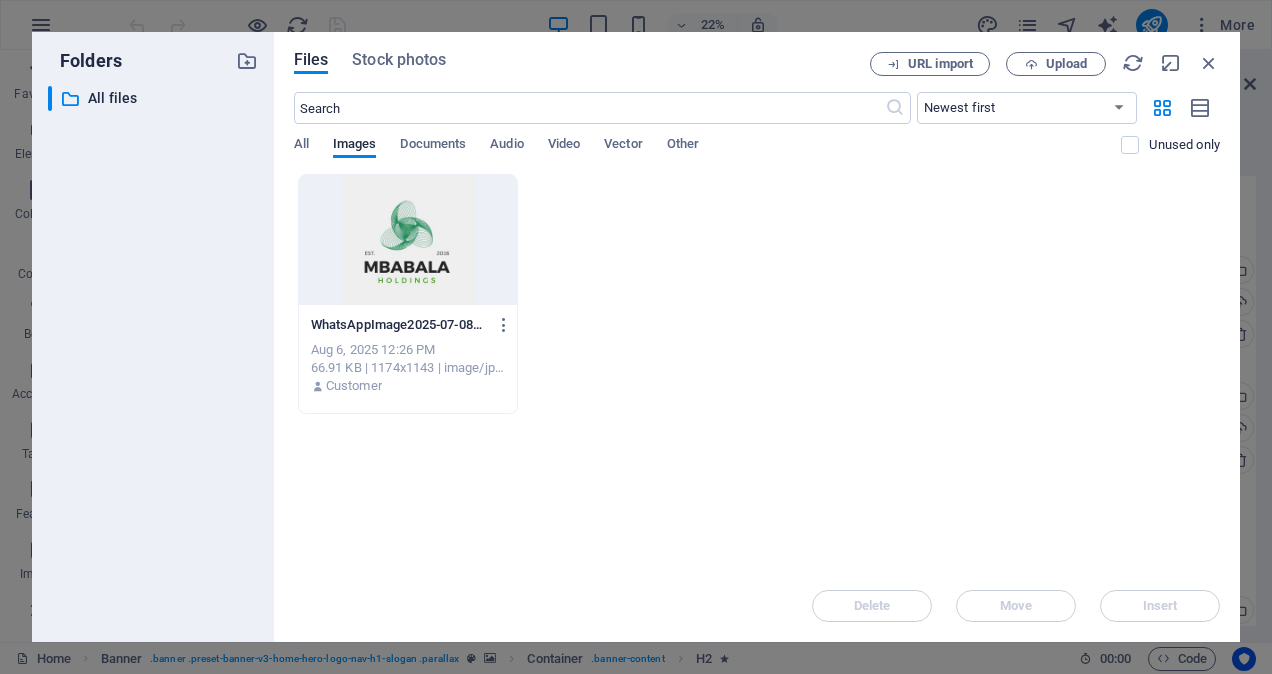 click at bounding box center [408, 240] 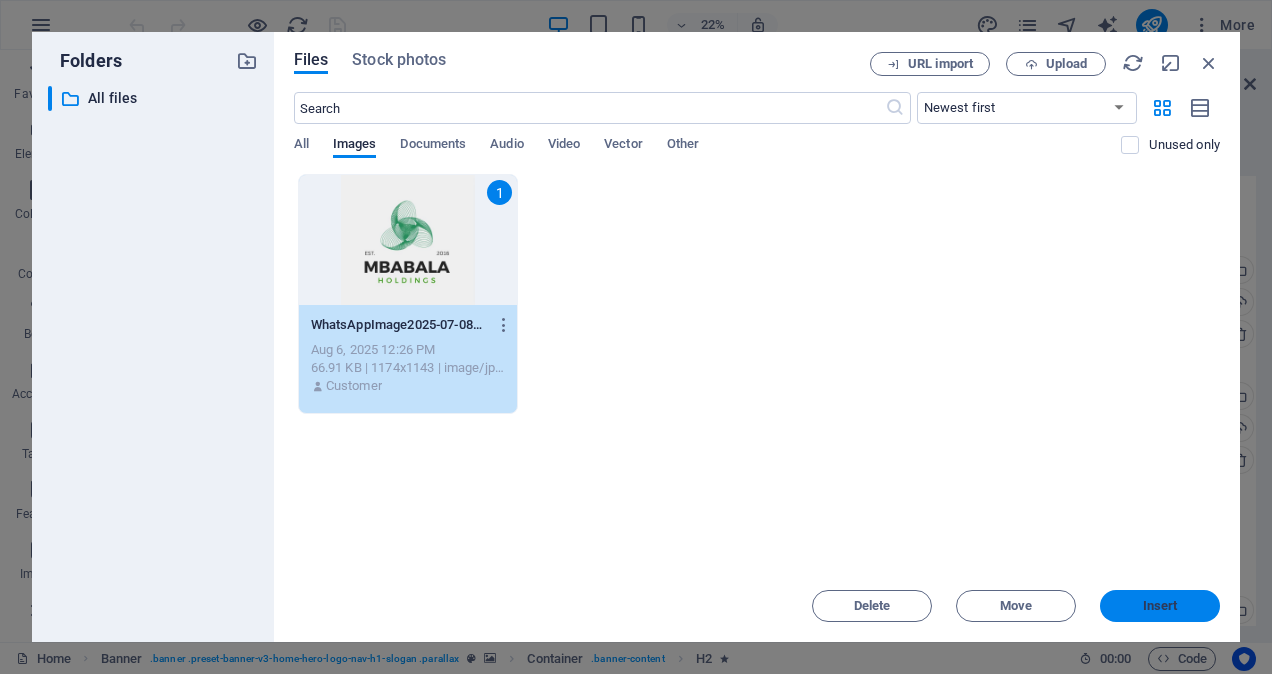 click on "Insert" at bounding box center [1160, 606] 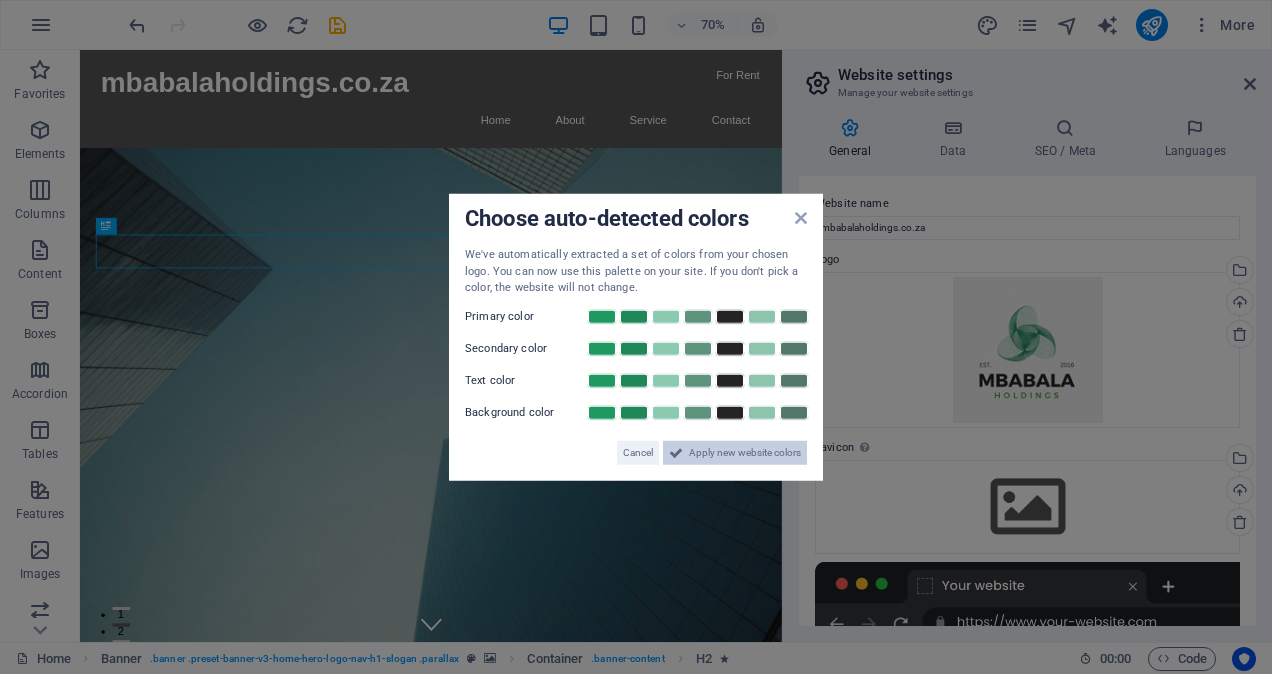 click on "Apply new website colors" at bounding box center (745, 452) 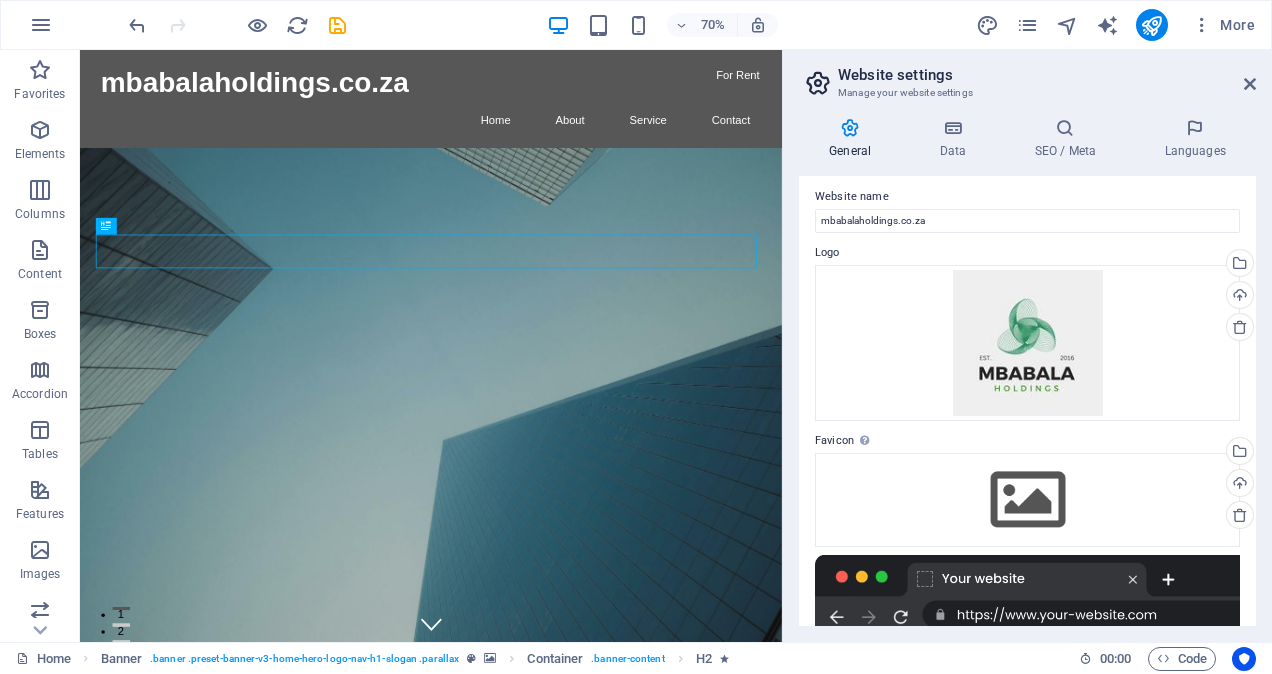 scroll, scrollTop: 0, scrollLeft: 0, axis: both 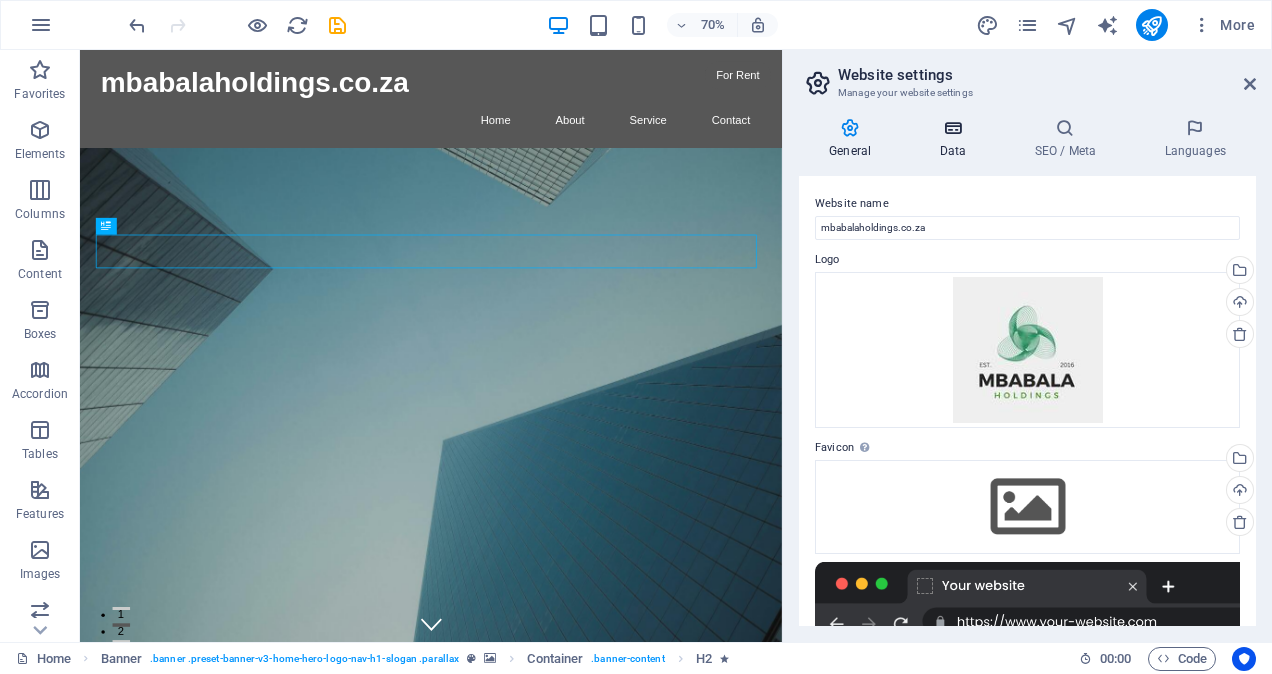click at bounding box center (952, 128) 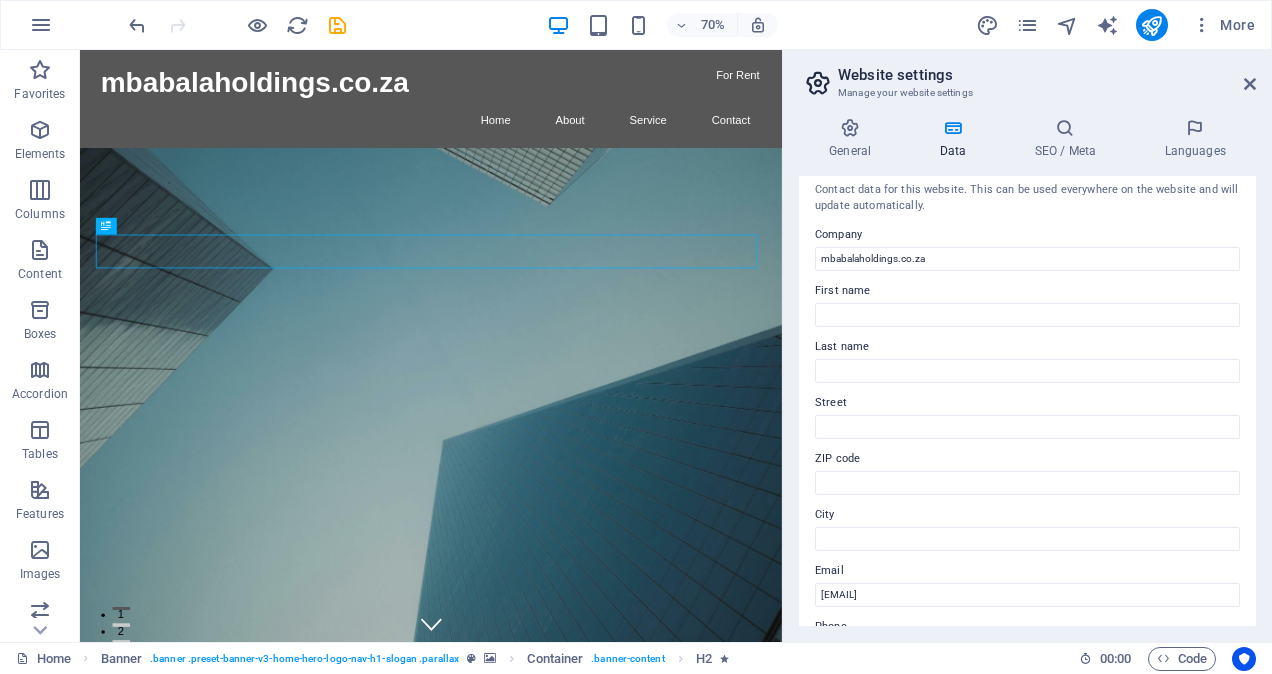 scroll, scrollTop: 0, scrollLeft: 0, axis: both 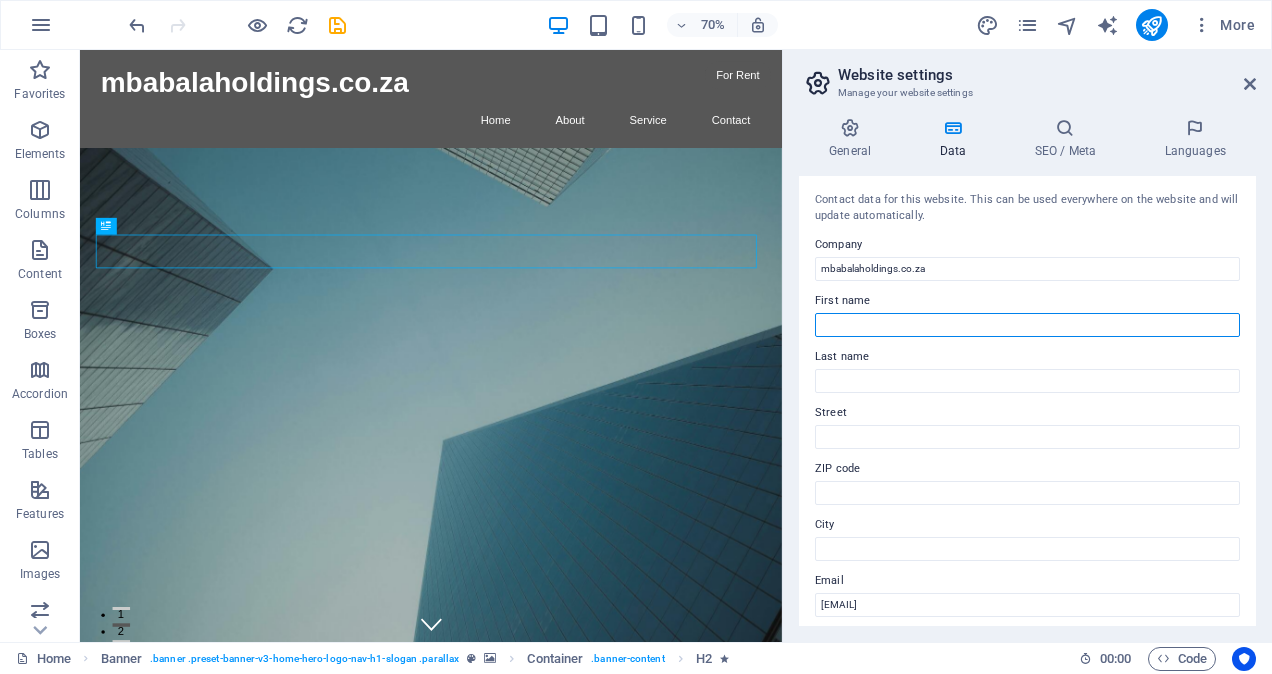 click on "First name" at bounding box center (1027, 325) 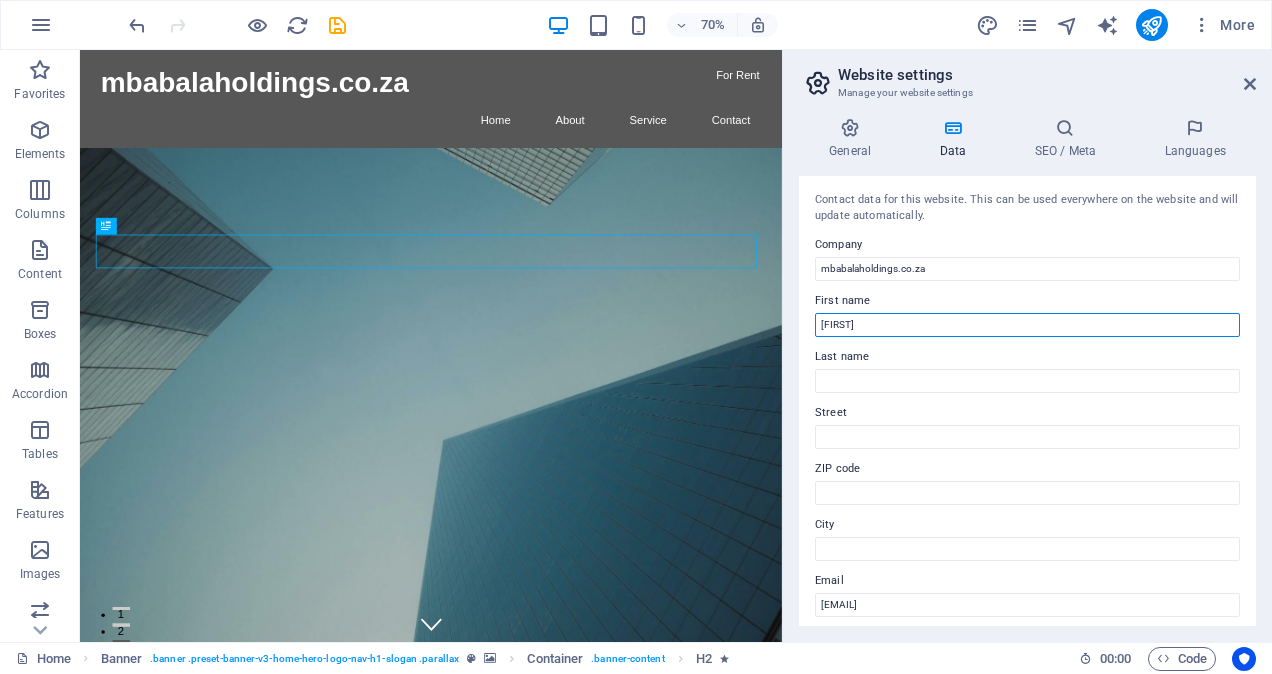 type on "[FIRST]" 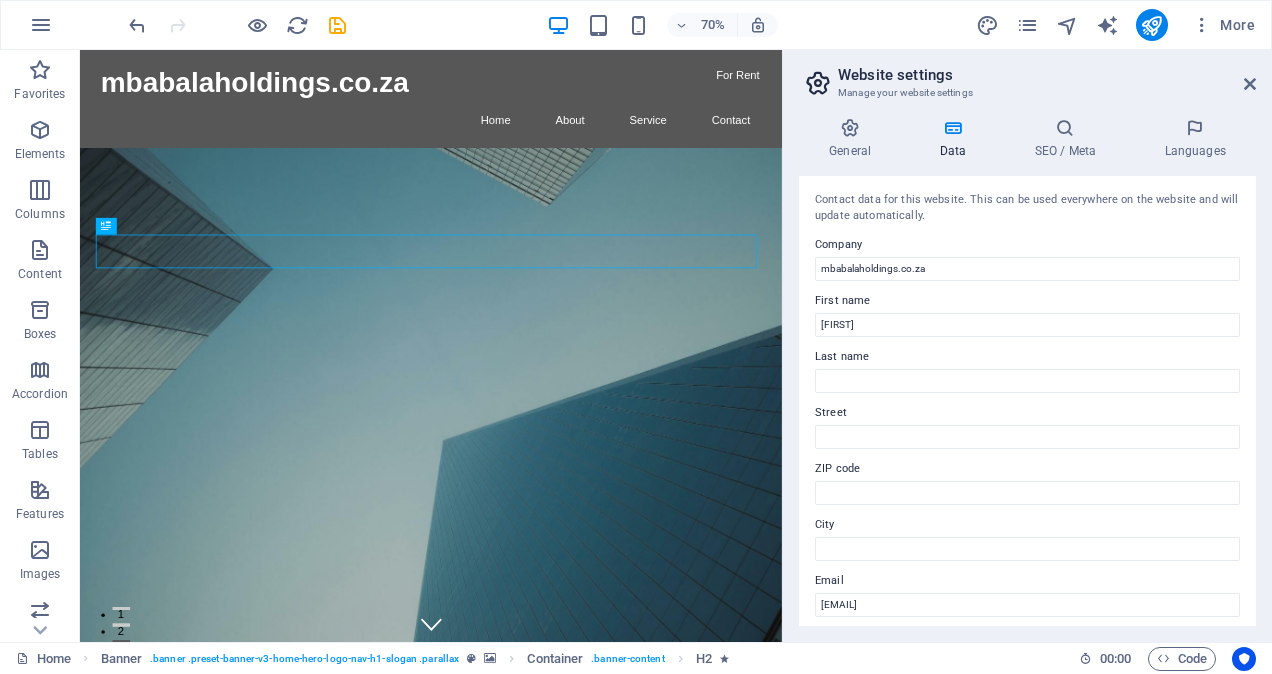 click on "Contact data for this website. This can be used everywhere on the website and will update automatically. Company mbabalaholdings.co.za First name Thokozane Last name Street ZIP code City Email a9a1cd11f4d6a6f83c42a36d1f6b90@cpanel.local Phone Mobile Fax Custom field 1 Custom field 2 Custom field 3 Custom field 4 Custom field 5 Custom field 6" at bounding box center [1027, 401] 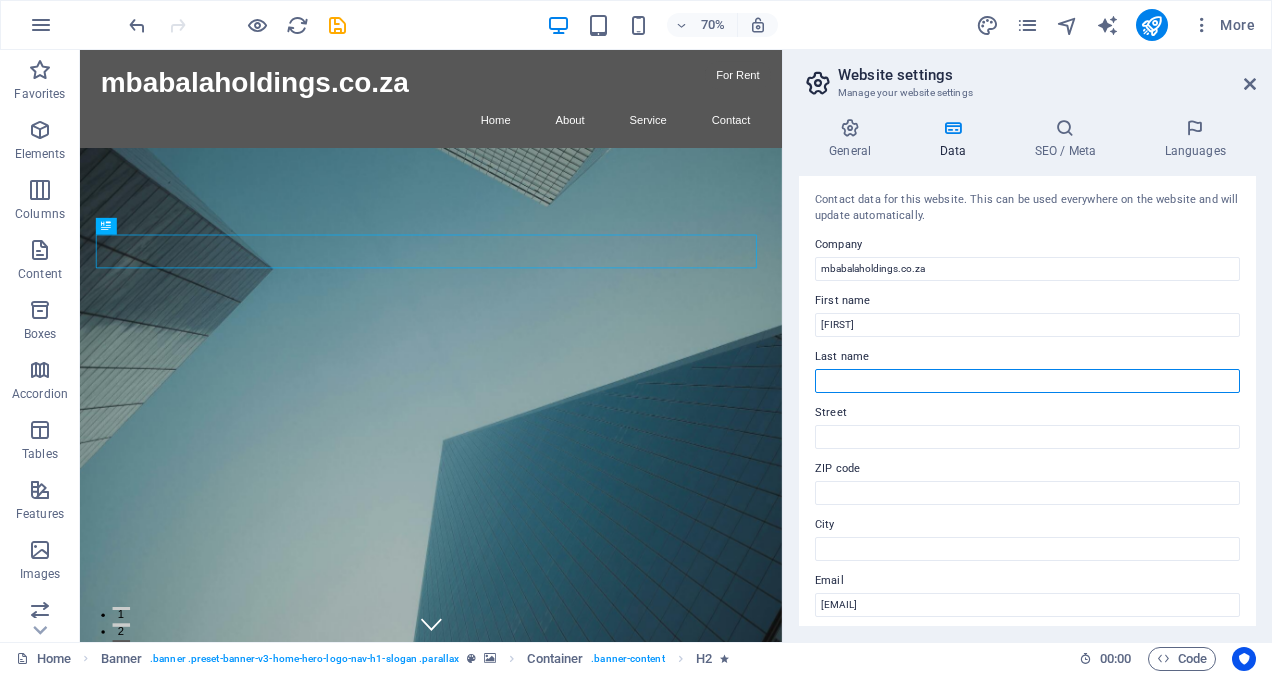 click on "Last name" at bounding box center [1027, 381] 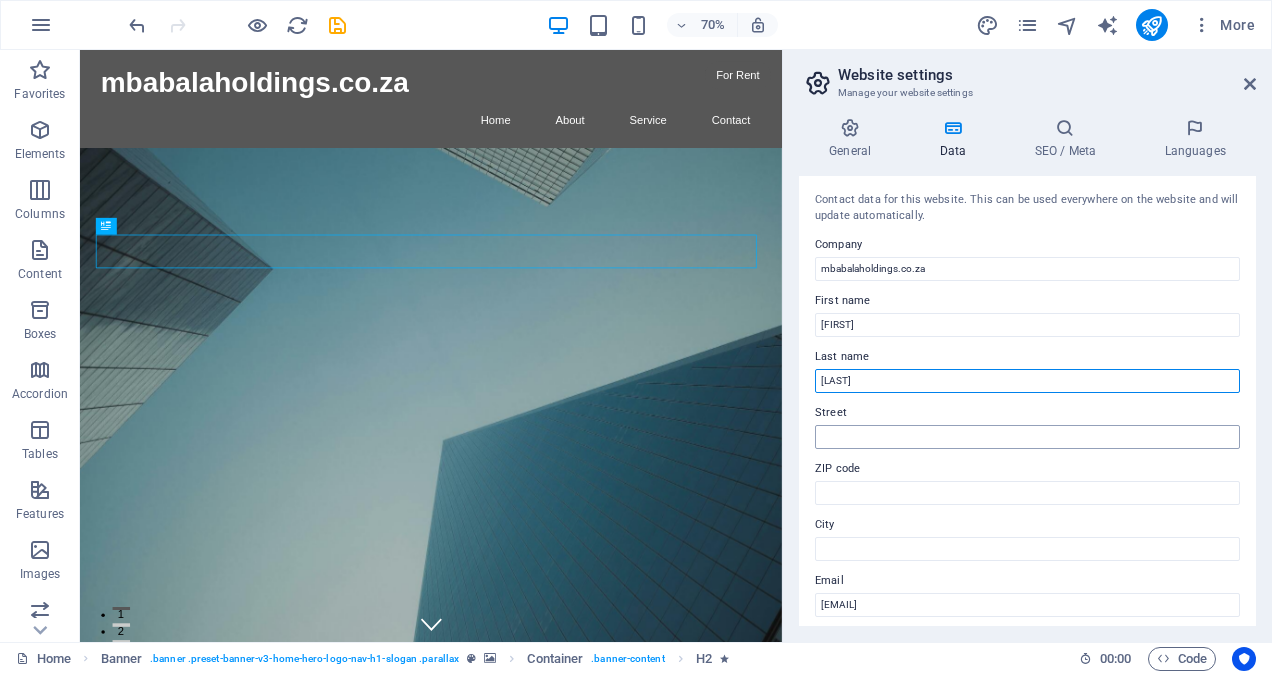 type on "[LOCATION]" 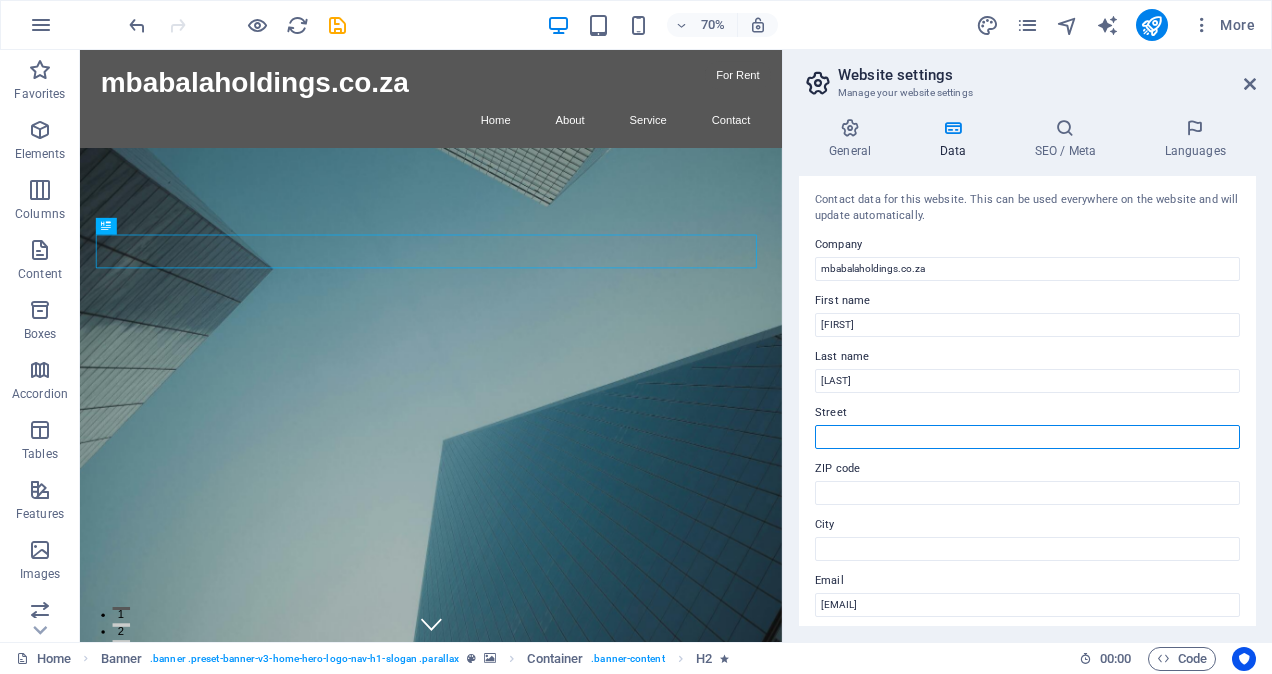 click on "Street" at bounding box center (1027, 437) 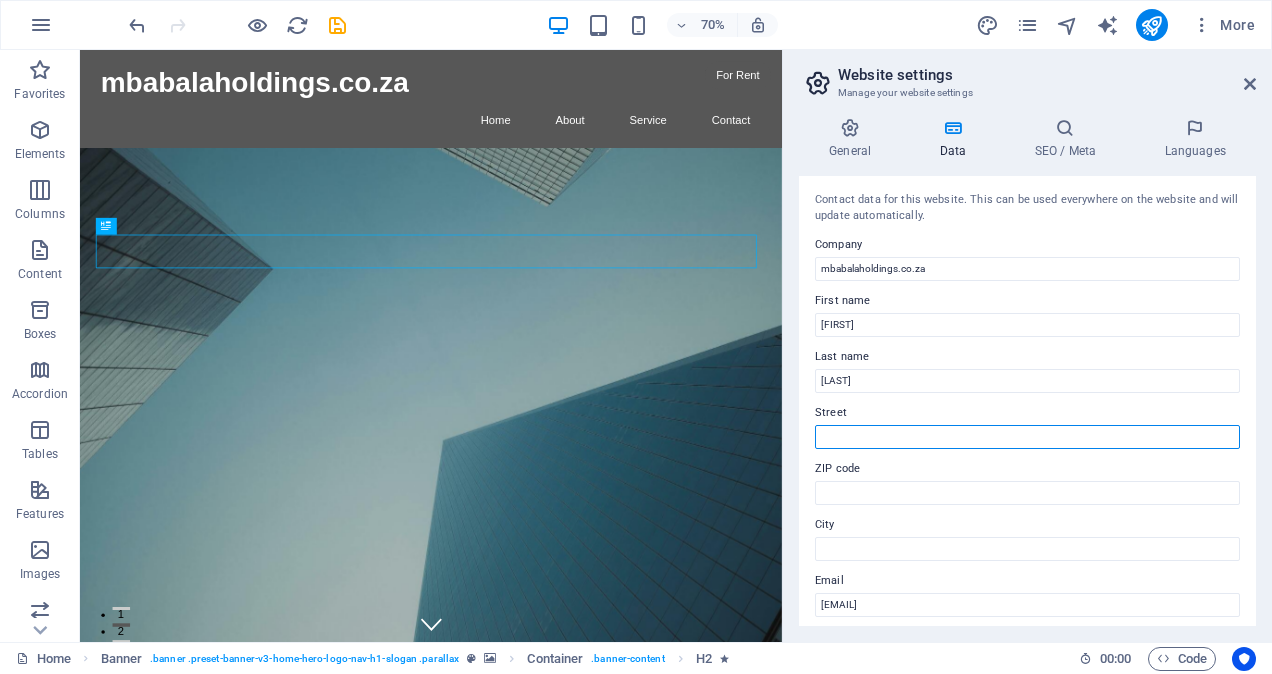 type on "[NUMBER] [STREET]" 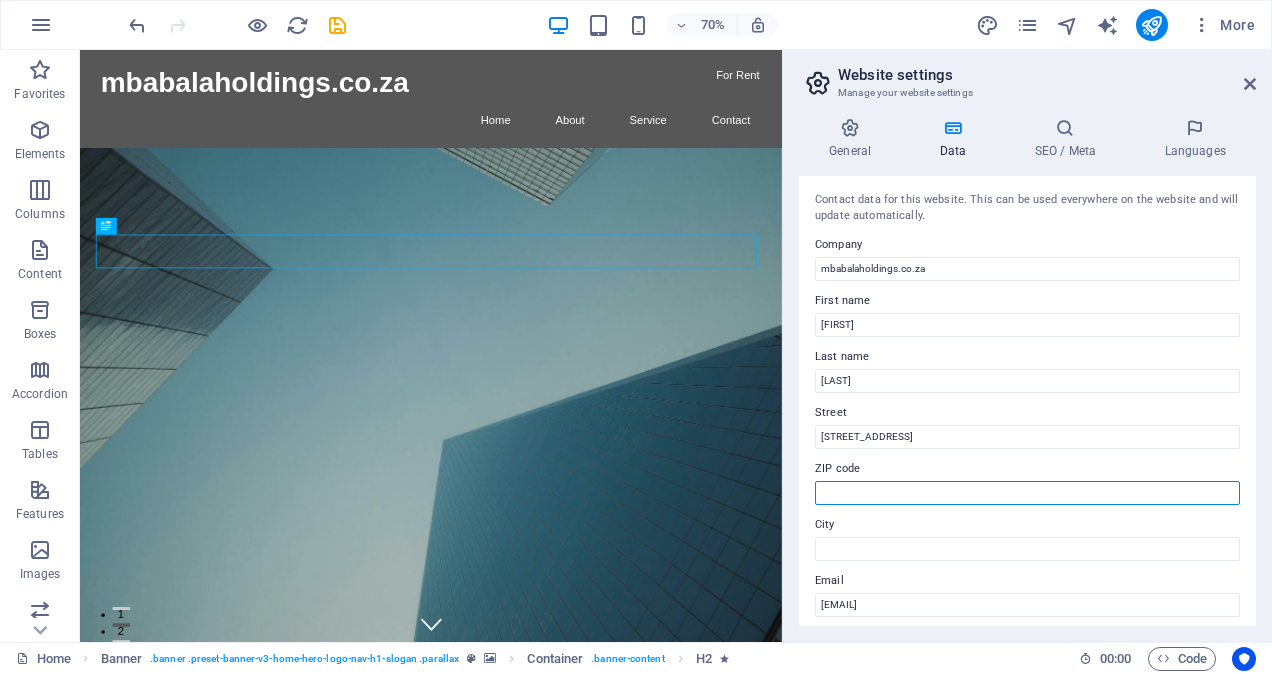 type on "2351" 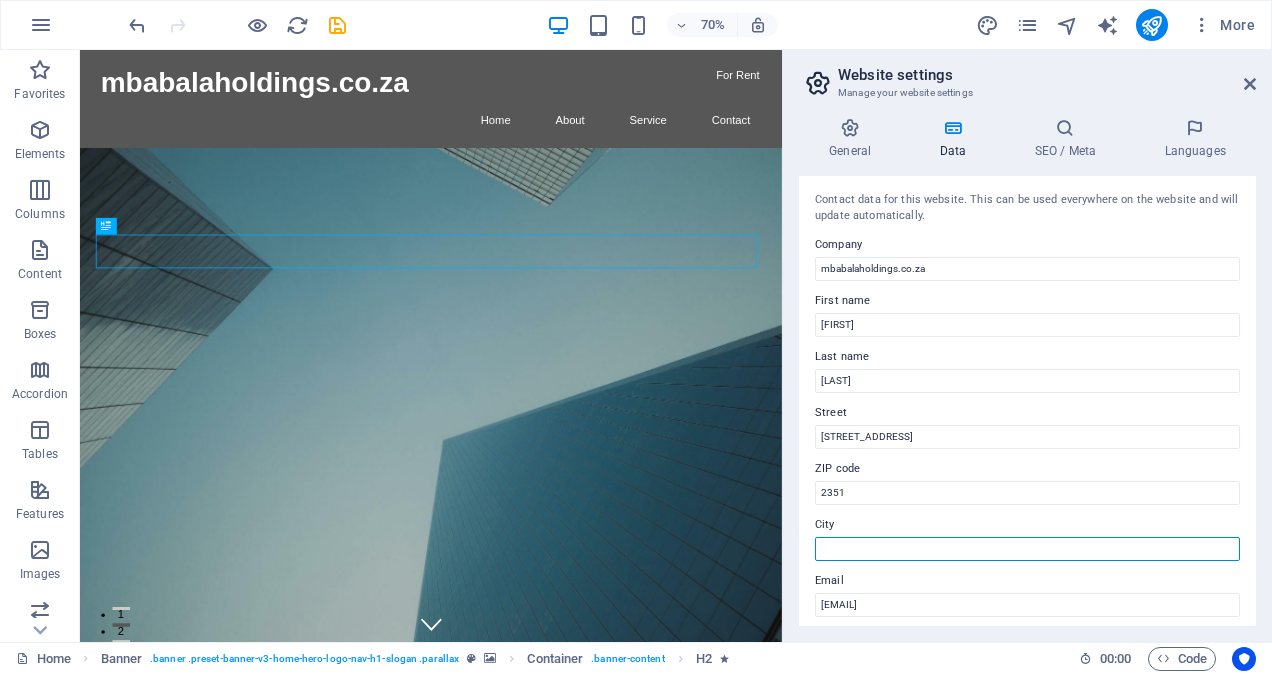 type on "[LOCATION]" 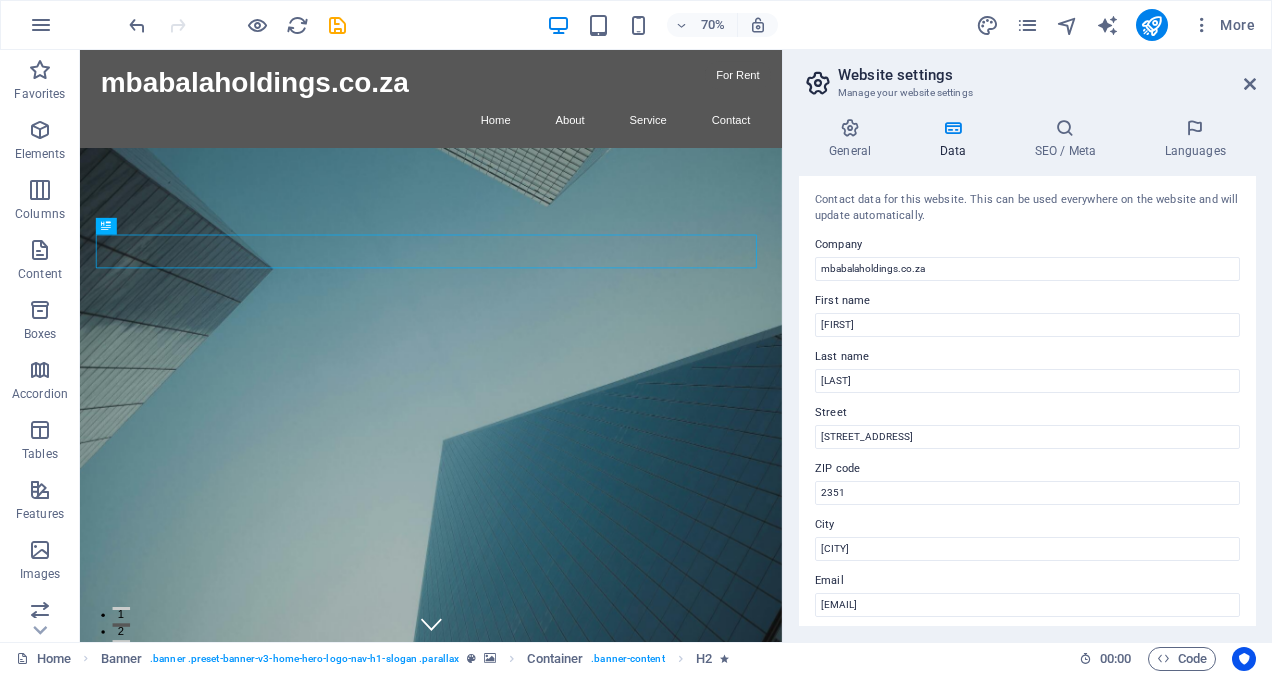 type on "[PHONE]" 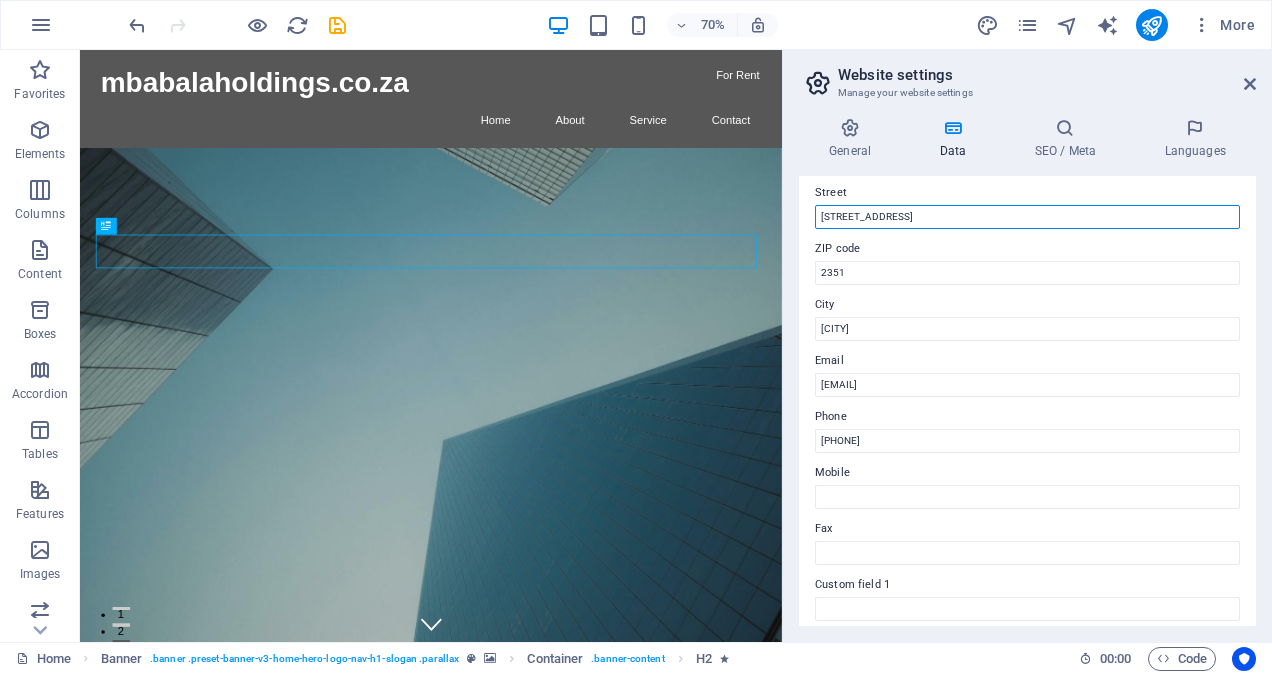 scroll, scrollTop: 236, scrollLeft: 0, axis: vertical 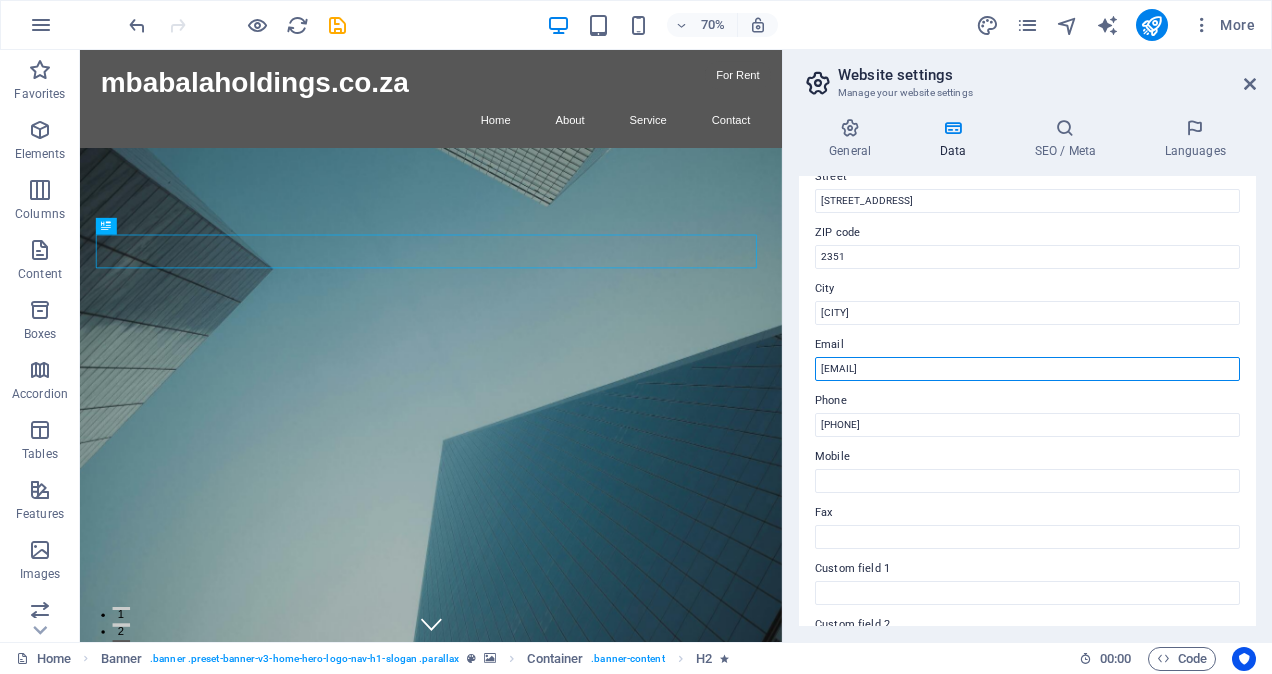 click on "a9a1cd11f4d6a6f83c42a36d1f6b90@cpanel.local" at bounding box center [1027, 369] 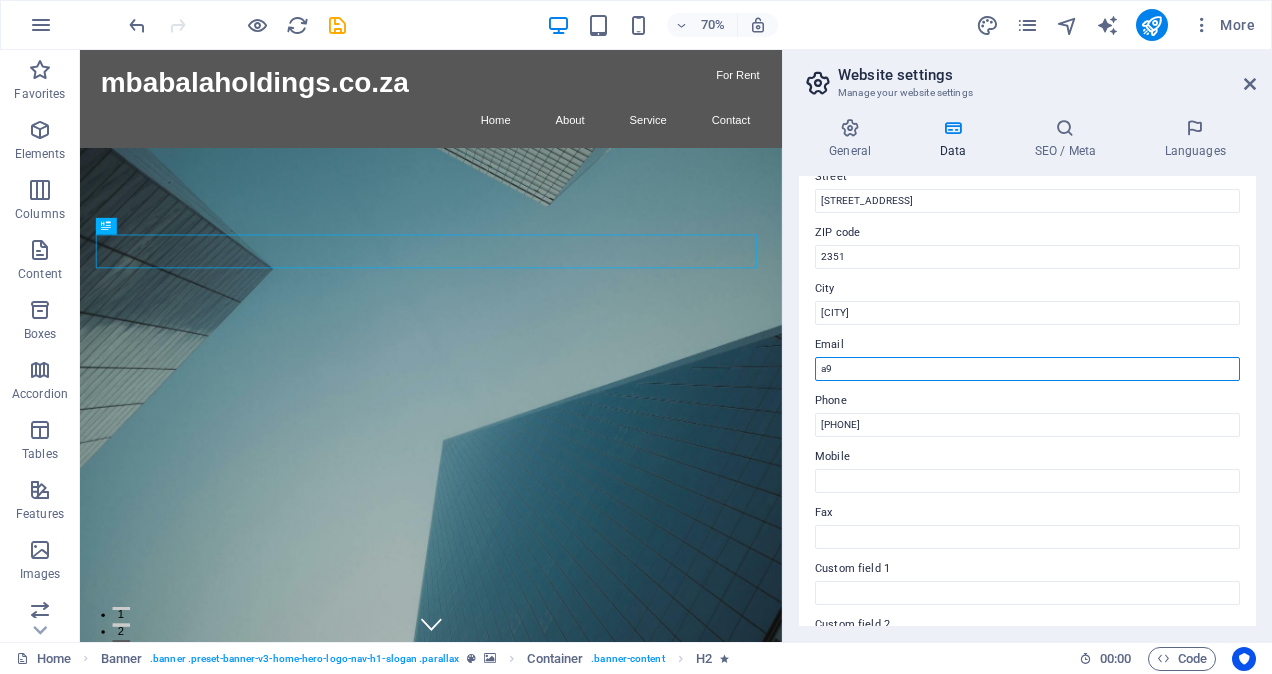 type on "a" 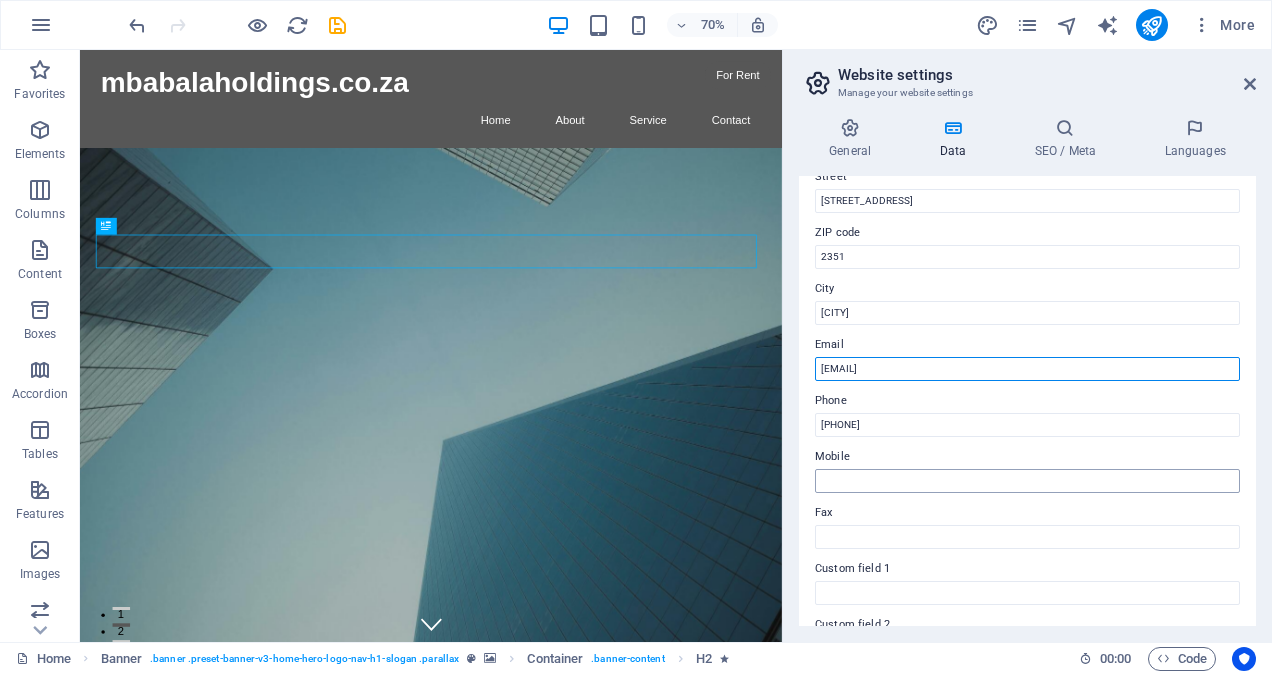 type on "[EMAIL]" 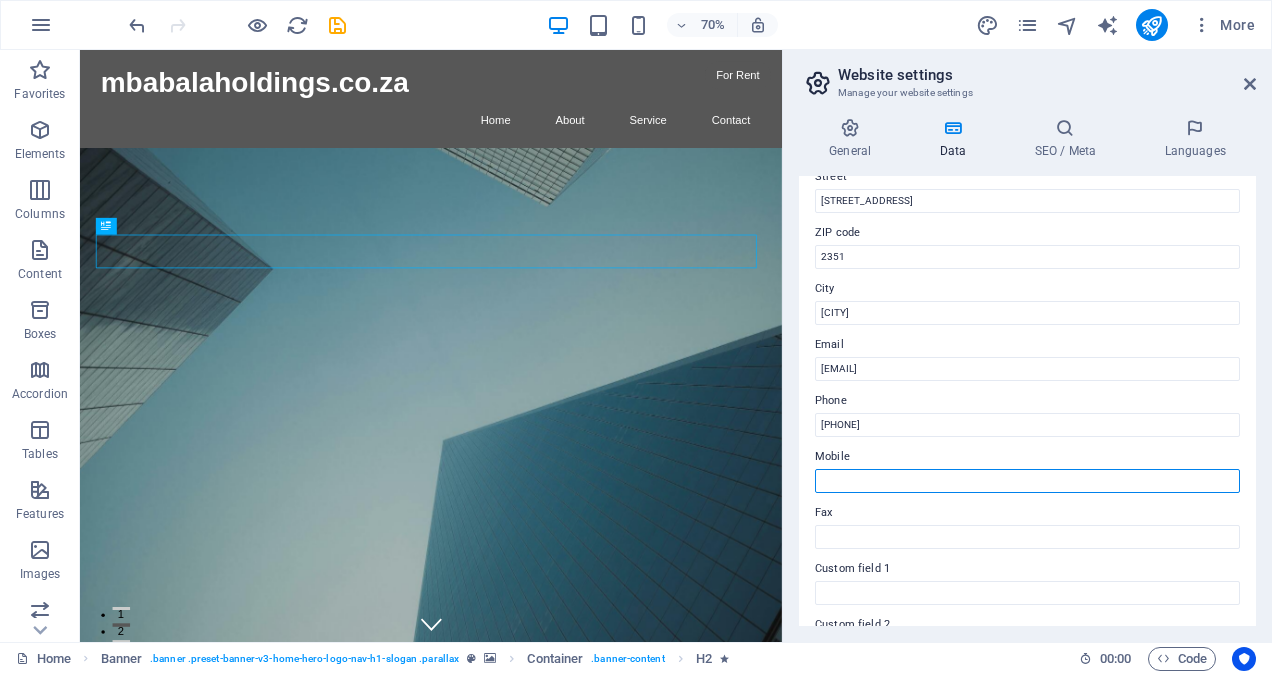click on "Mobile" at bounding box center (1027, 481) 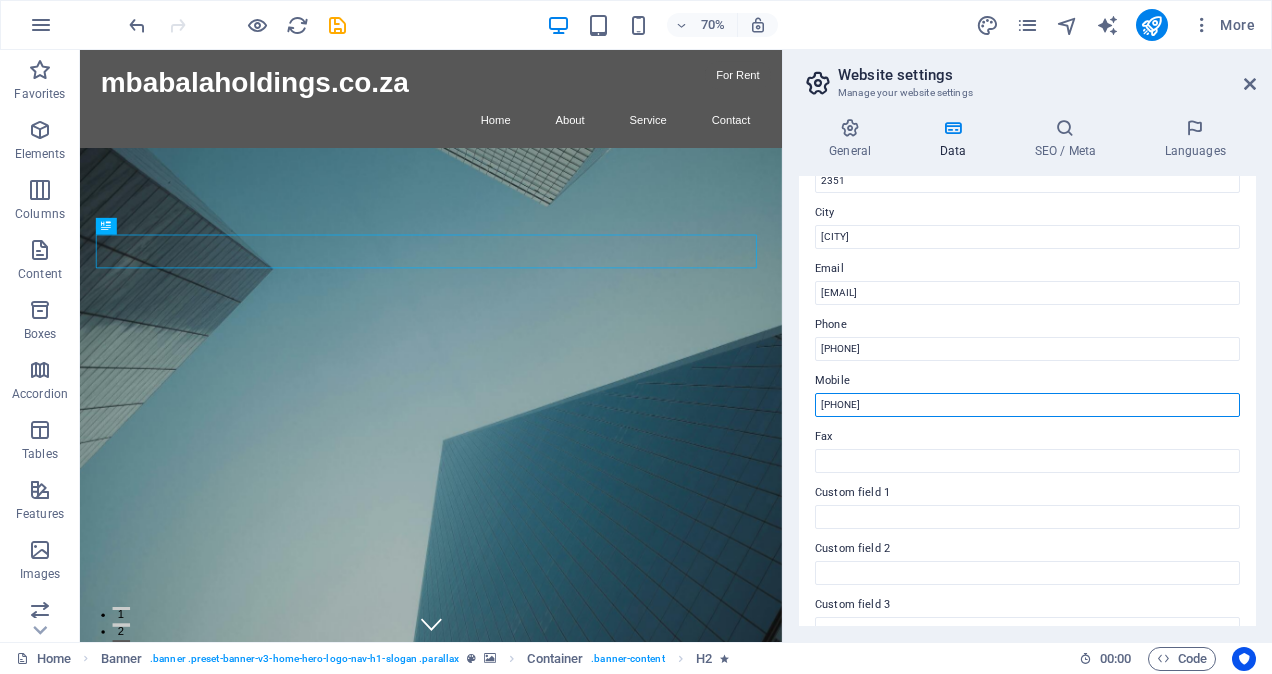 scroll, scrollTop: 317, scrollLeft: 0, axis: vertical 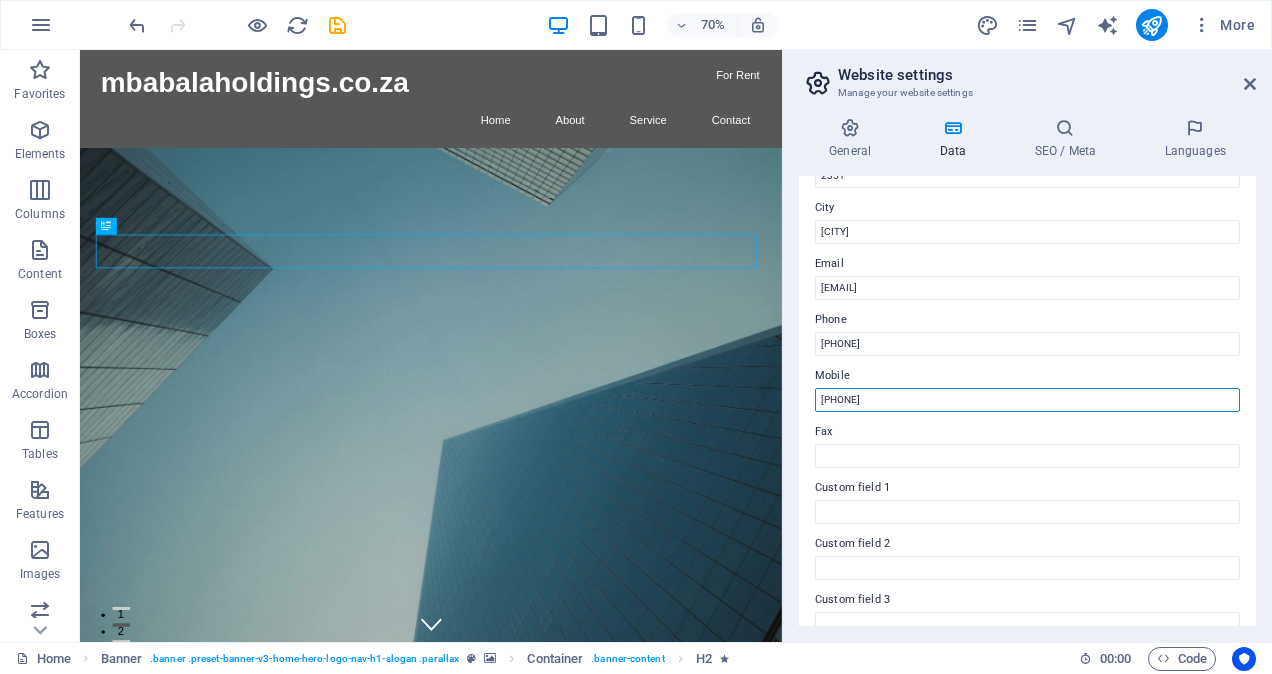 type on "[PHONE]" 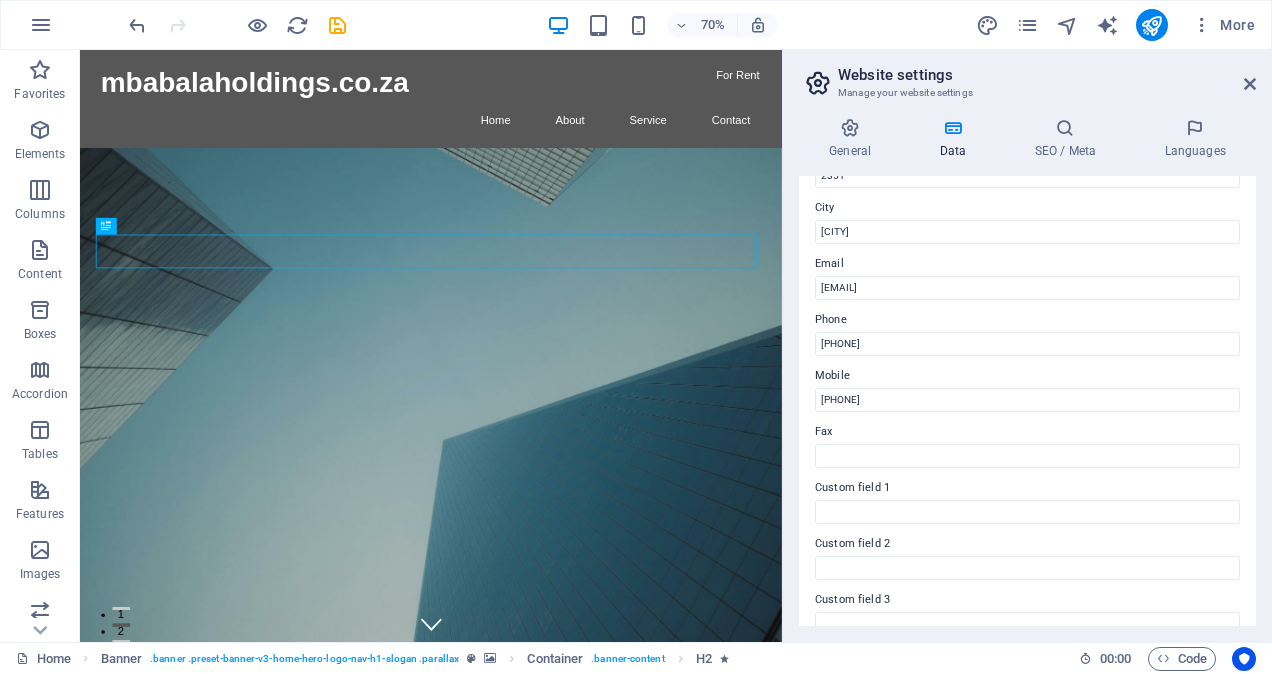 drag, startPoint x: 1256, startPoint y: 373, endPoint x: 1254, endPoint y: 431, distance: 58.034473 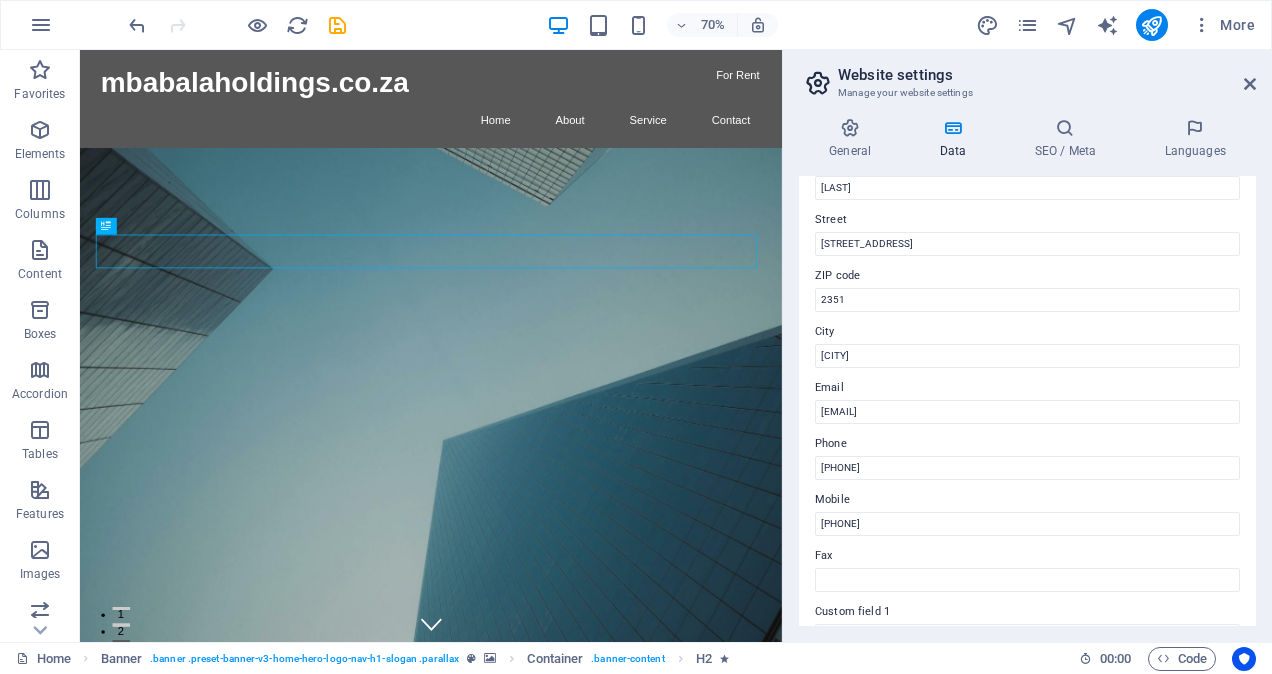 scroll, scrollTop: 0, scrollLeft: 0, axis: both 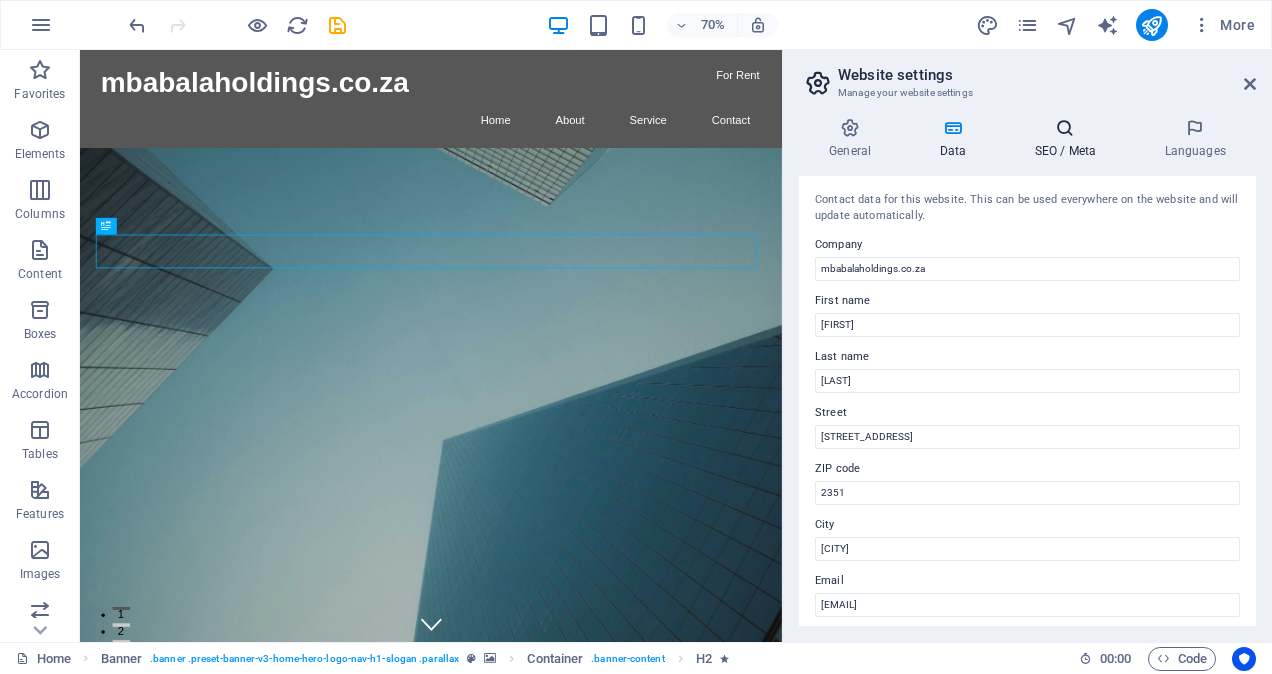 click at bounding box center [1065, 128] 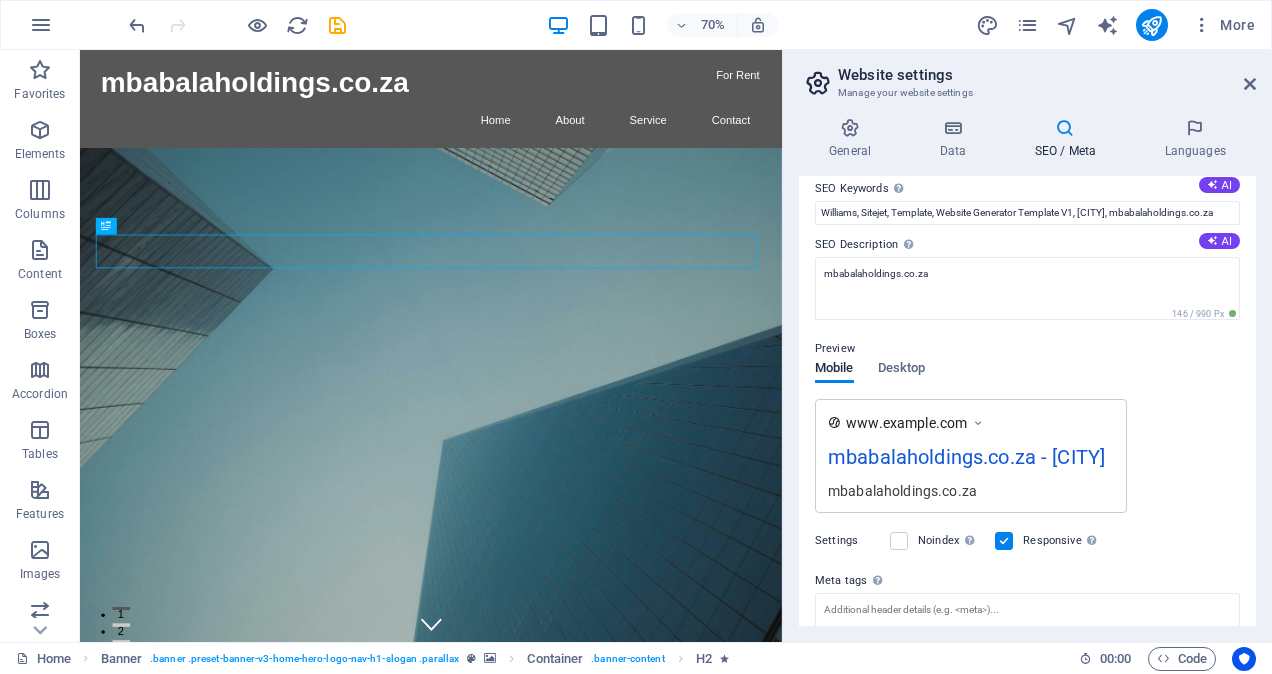scroll, scrollTop: 128, scrollLeft: 0, axis: vertical 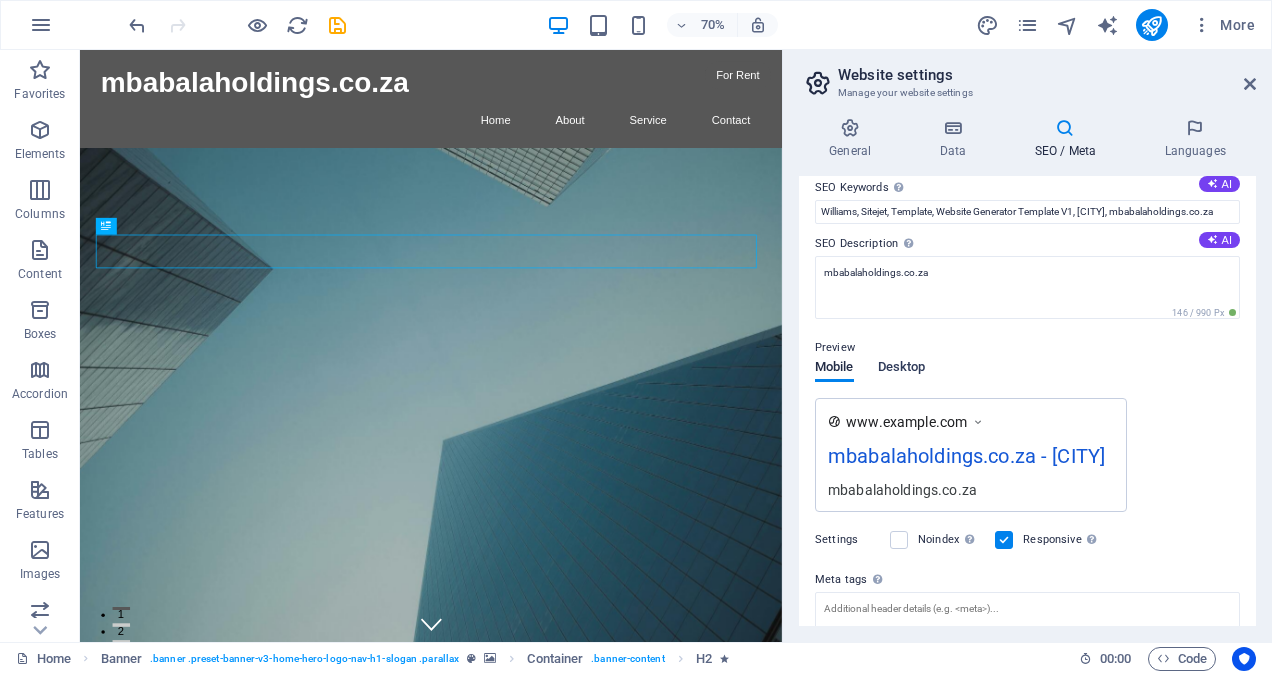 click on "Desktop" at bounding box center (902, 369) 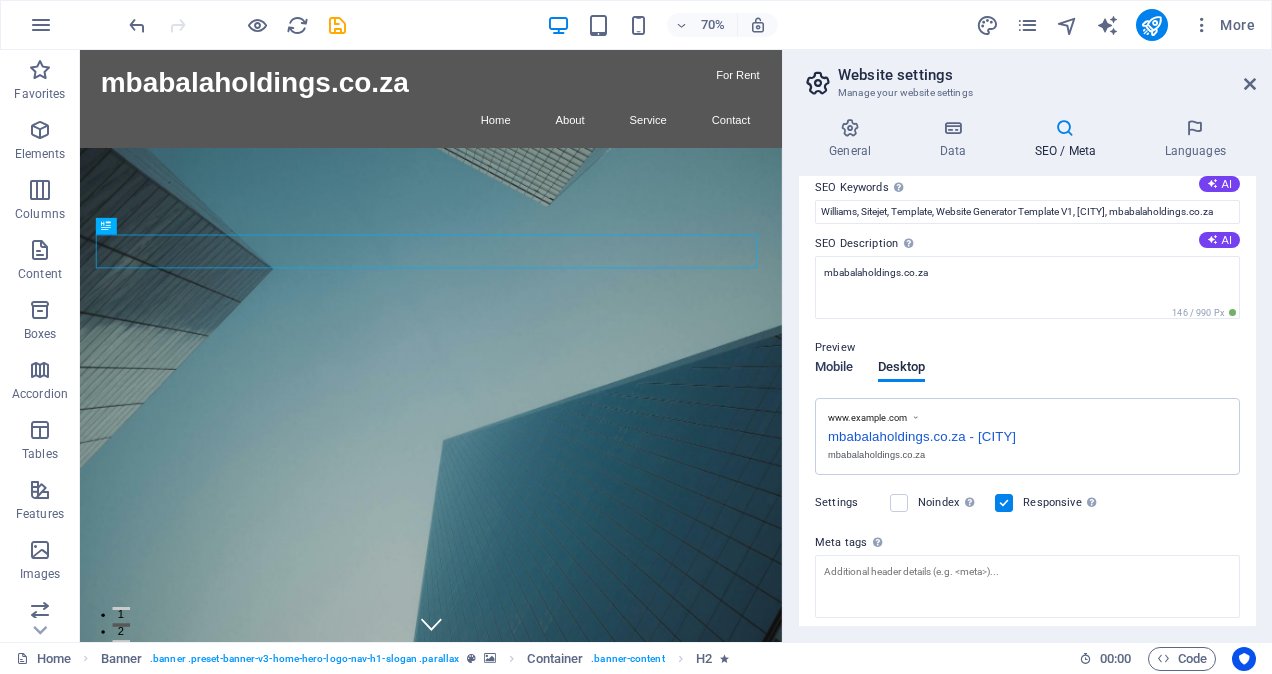 click on "Mobile" at bounding box center (834, 369) 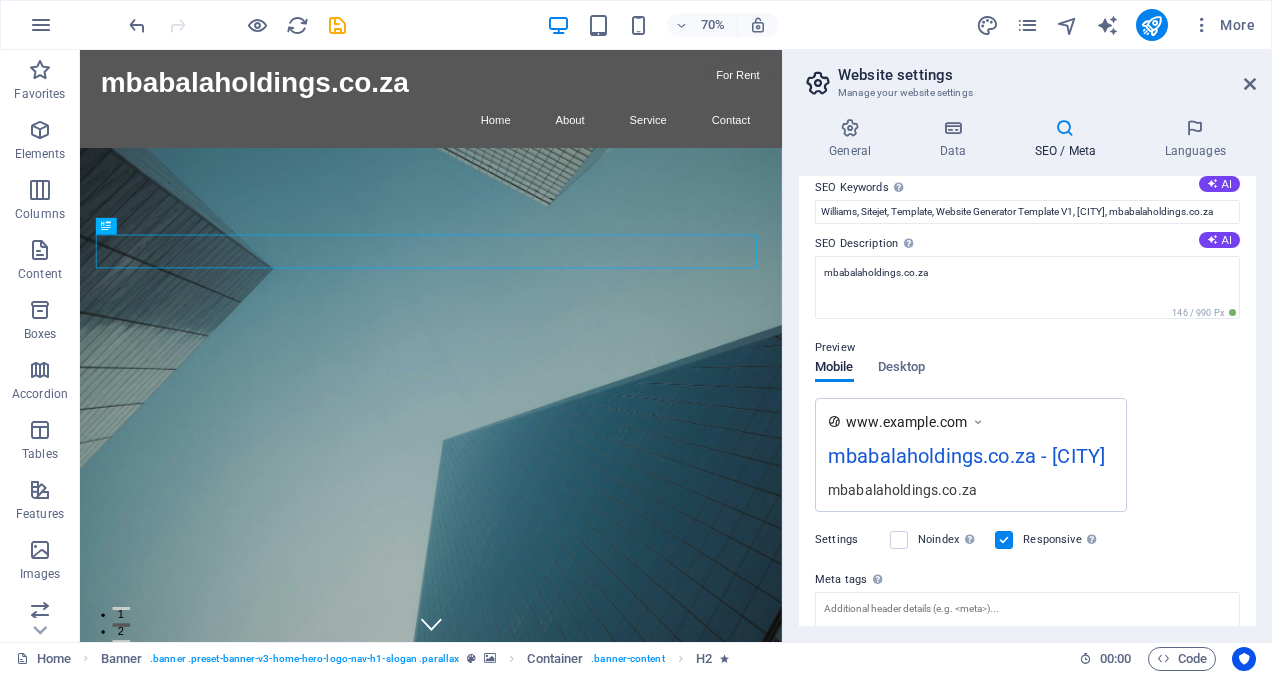 scroll, scrollTop: 0, scrollLeft: 0, axis: both 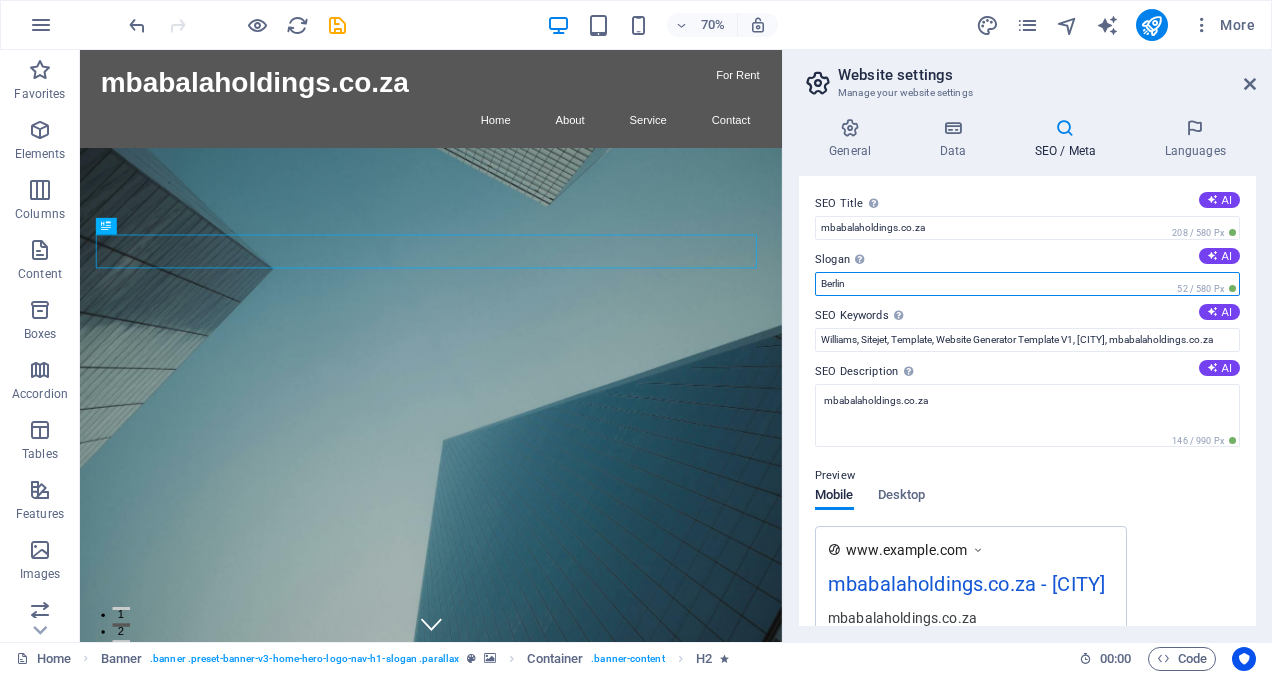 click on "Berlin" at bounding box center (1027, 284) 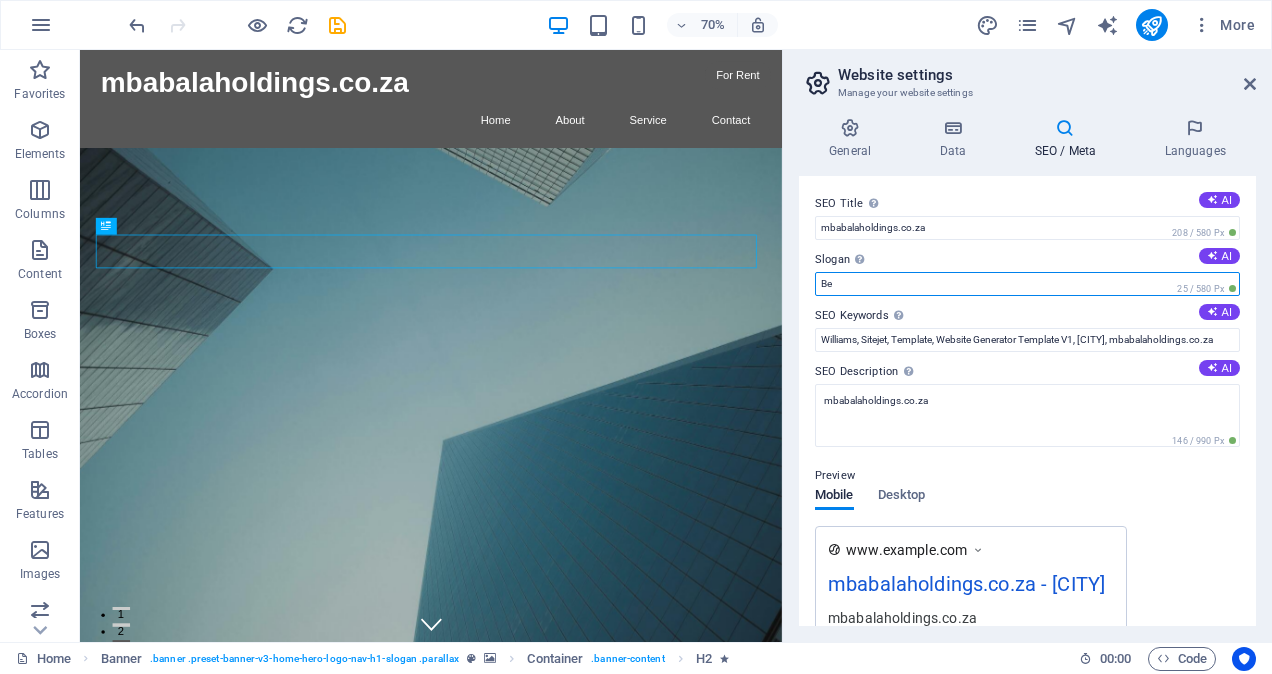 type on "B" 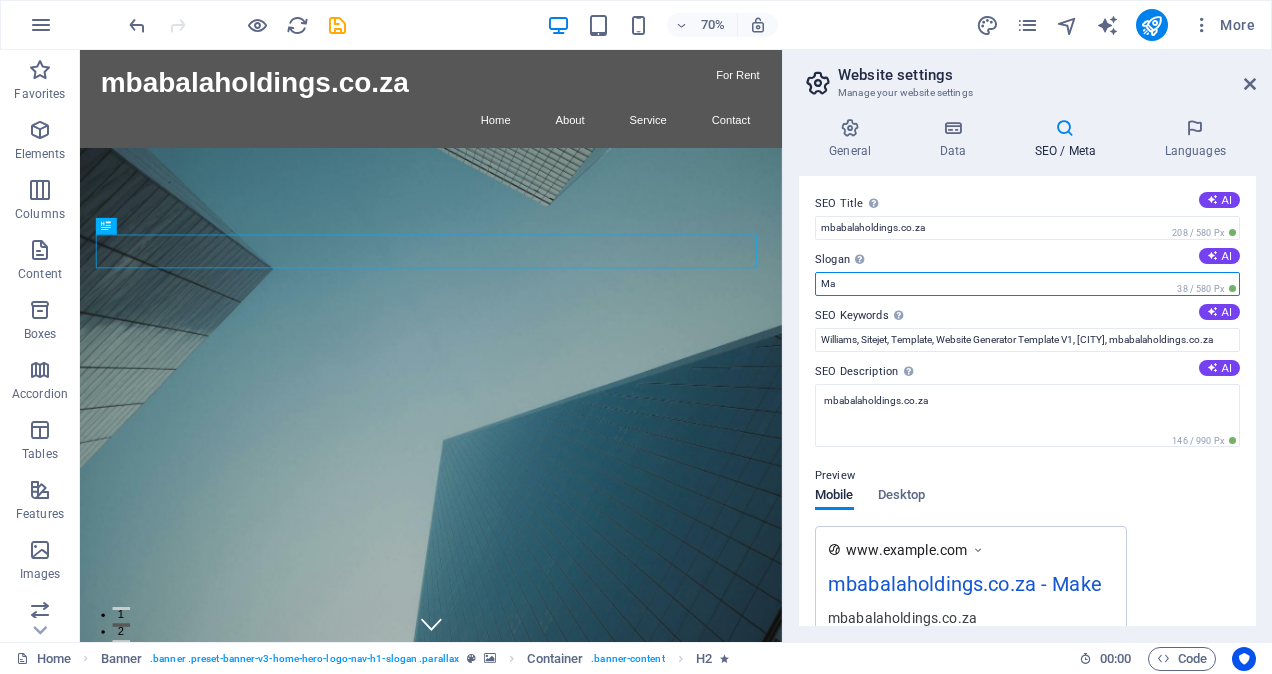 type on "M" 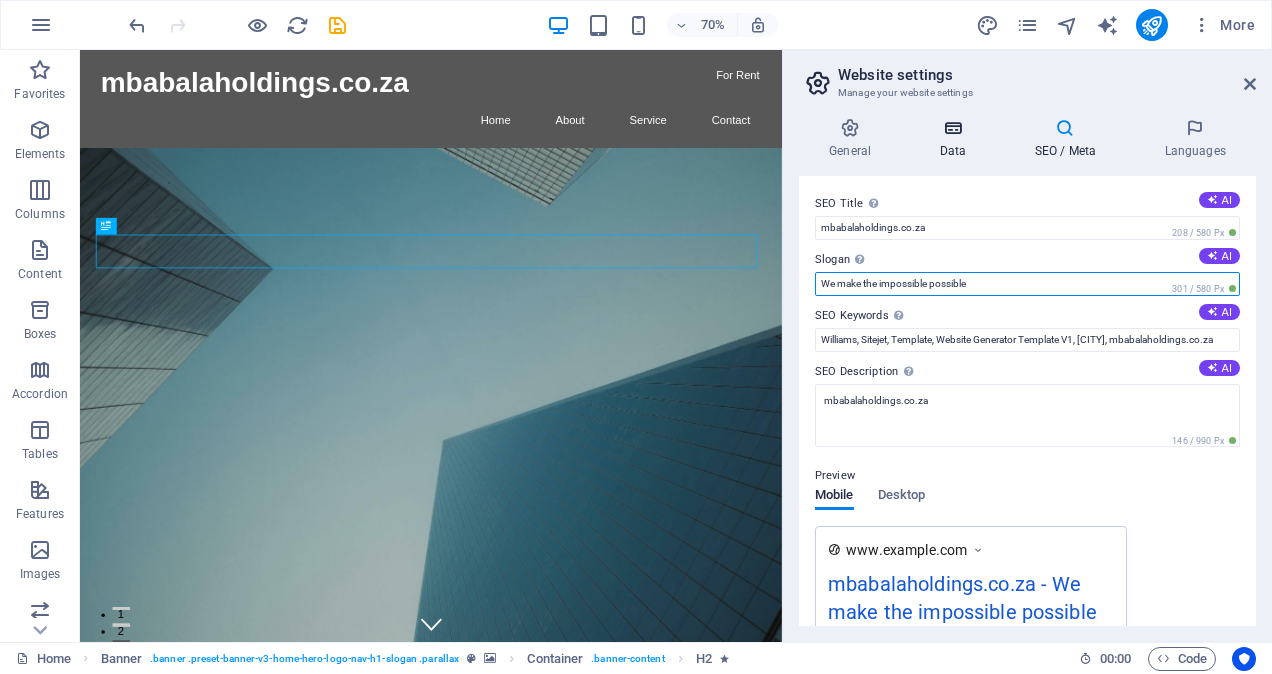 type on "We make the impossible possible" 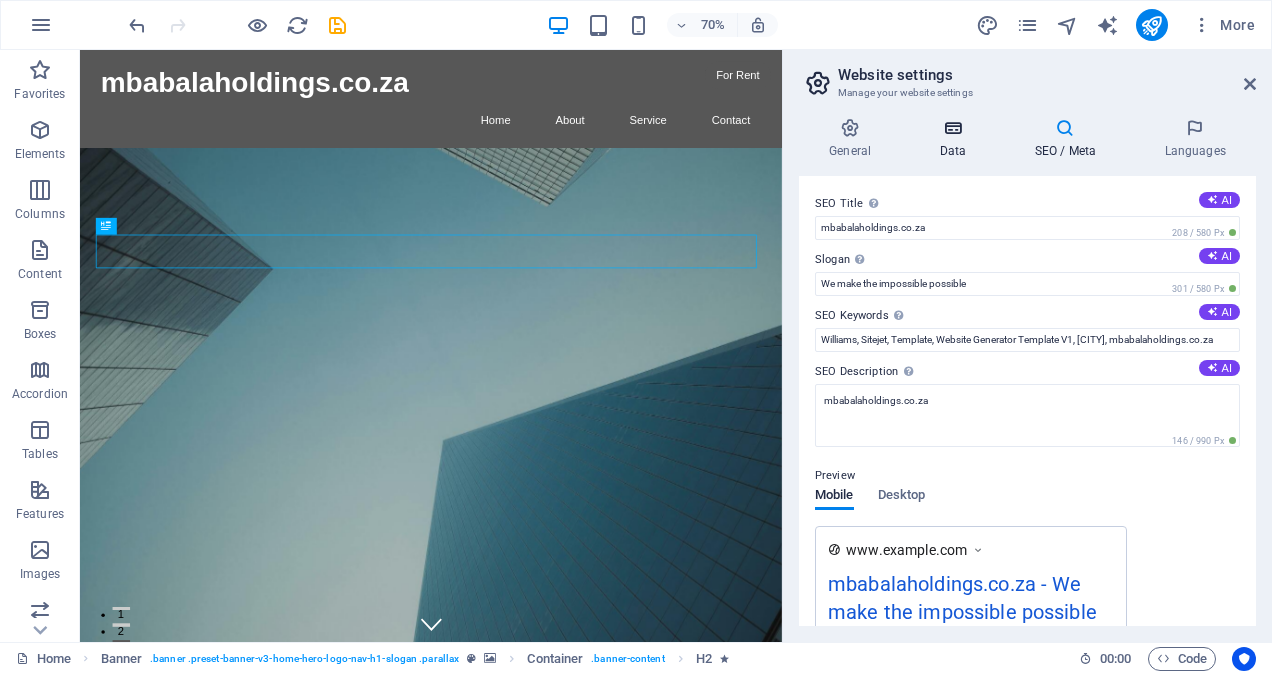 click on "Data" at bounding box center (956, 139) 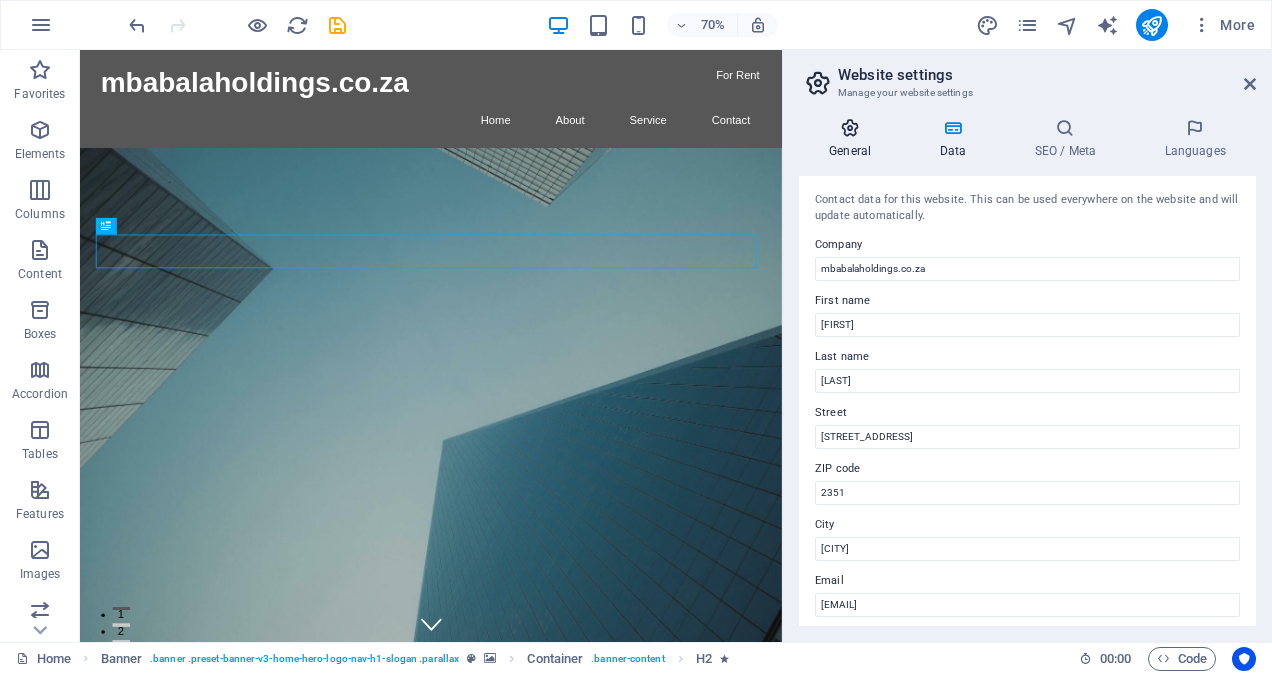 click on "General" at bounding box center [854, 139] 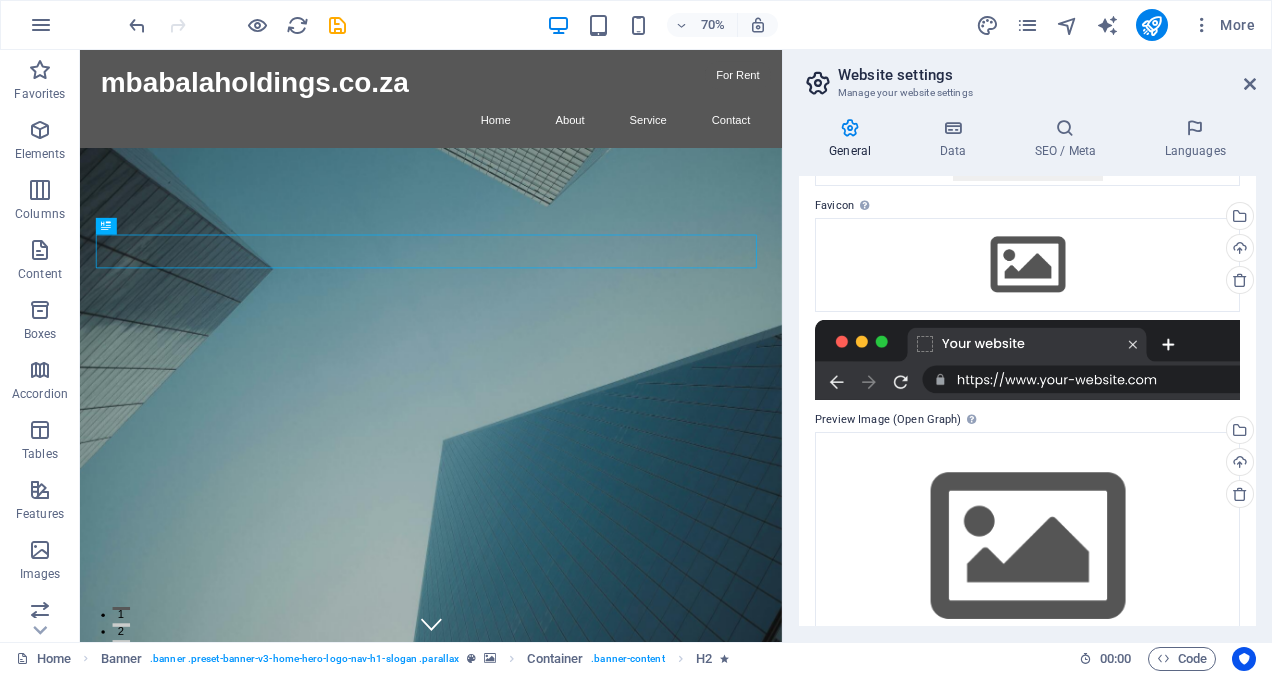 scroll, scrollTop: 293, scrollLeft: 0, axis: vertical 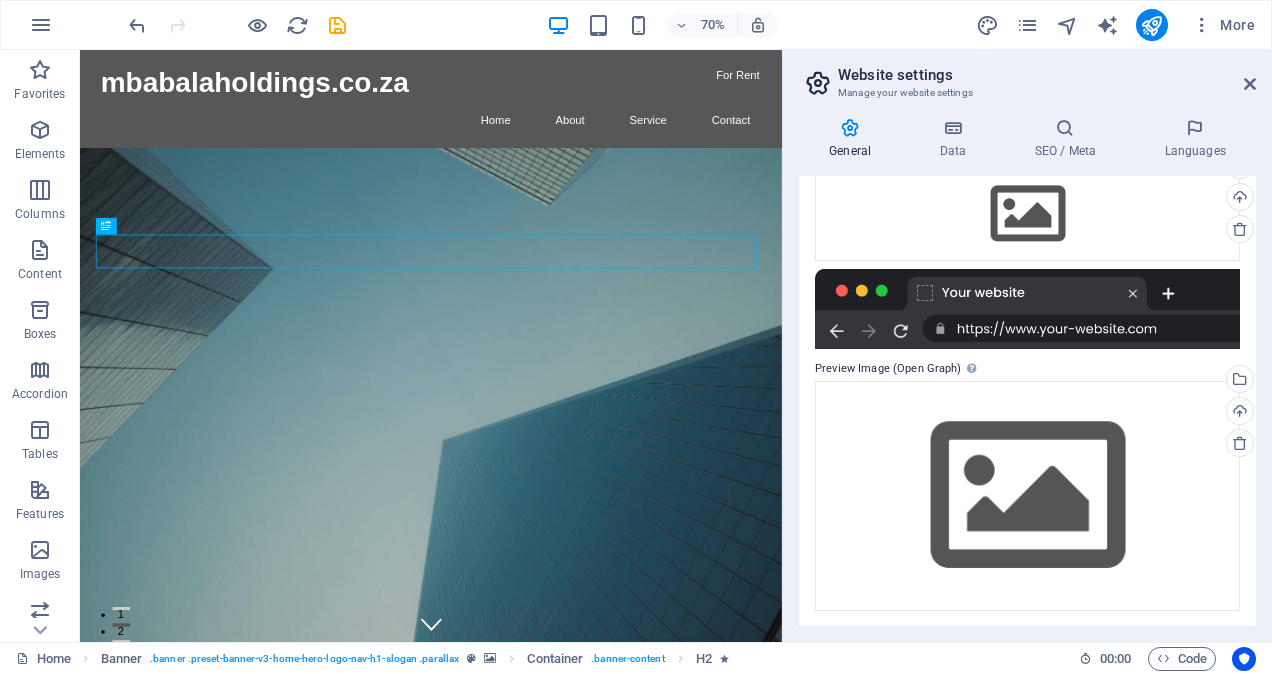 drag, startPoint x: 1271, startPoint y: 206, endPoint x: 1275, endPoint y: 499, distance: 293.0273 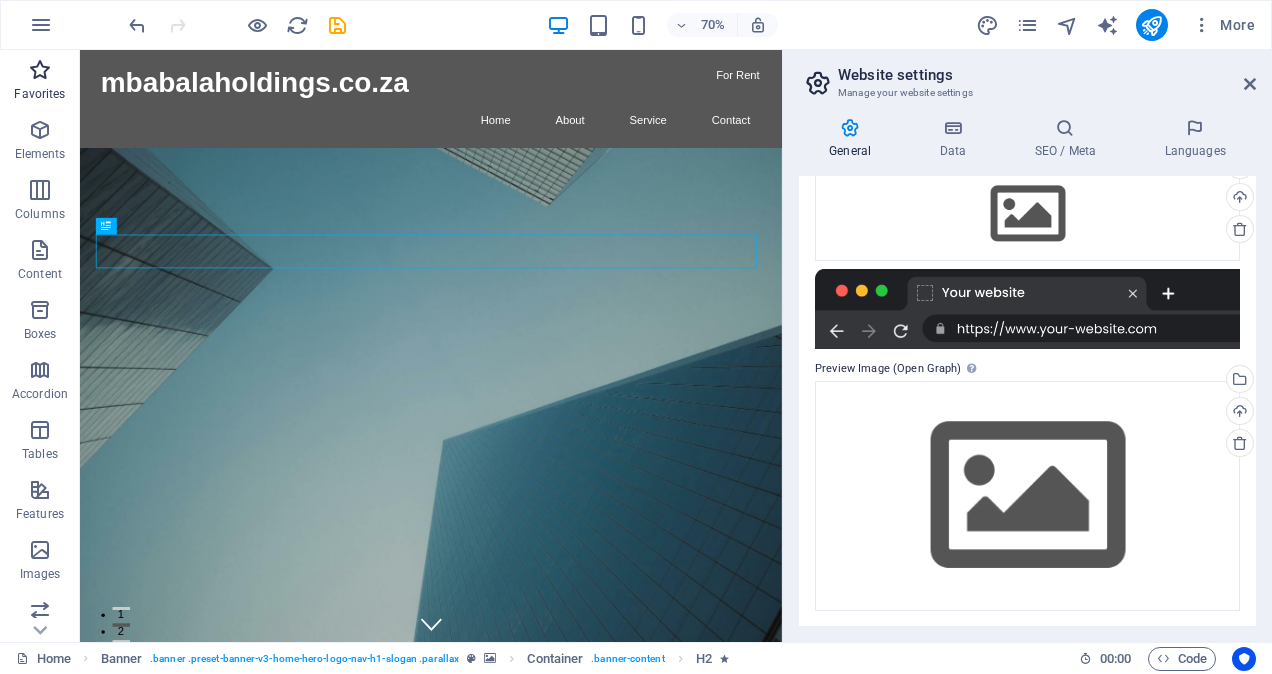 click on "Favorites" at bounding box center [39, 94] 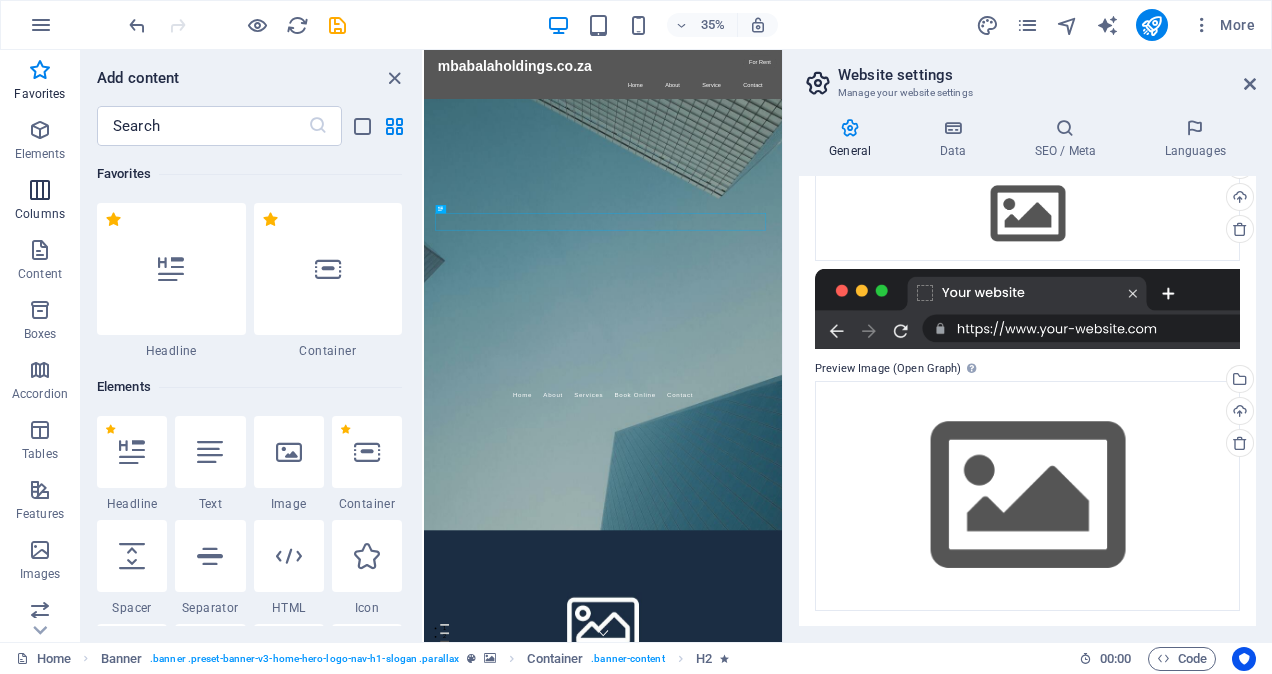 click at bounding box center (40, 190) 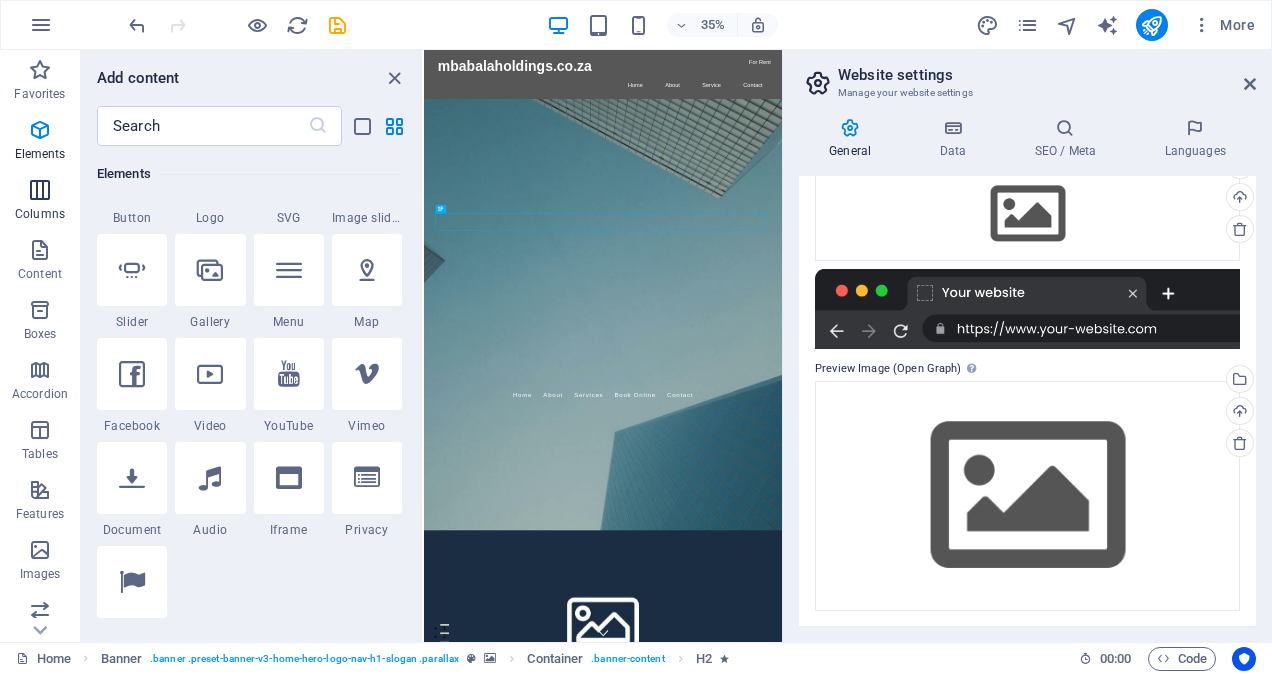 scroll, scrollTop: 990, scrollLeft: 0, axis: vertical 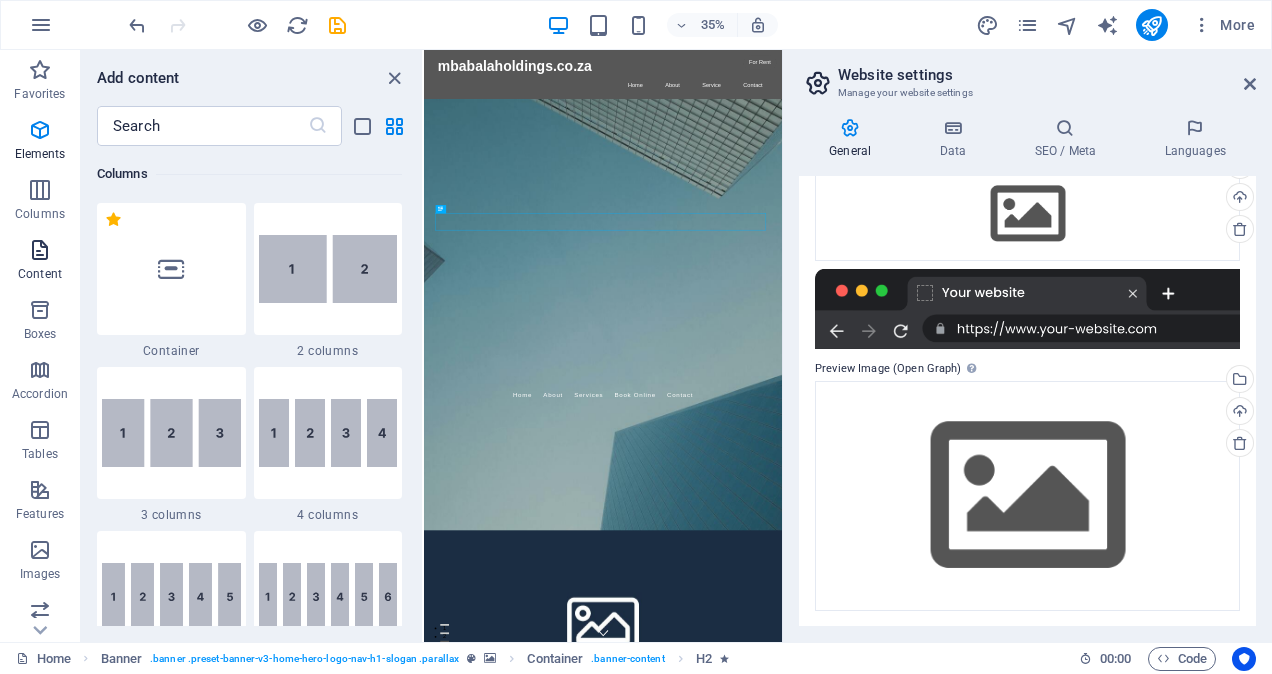 click at bounding box center [40, 250] 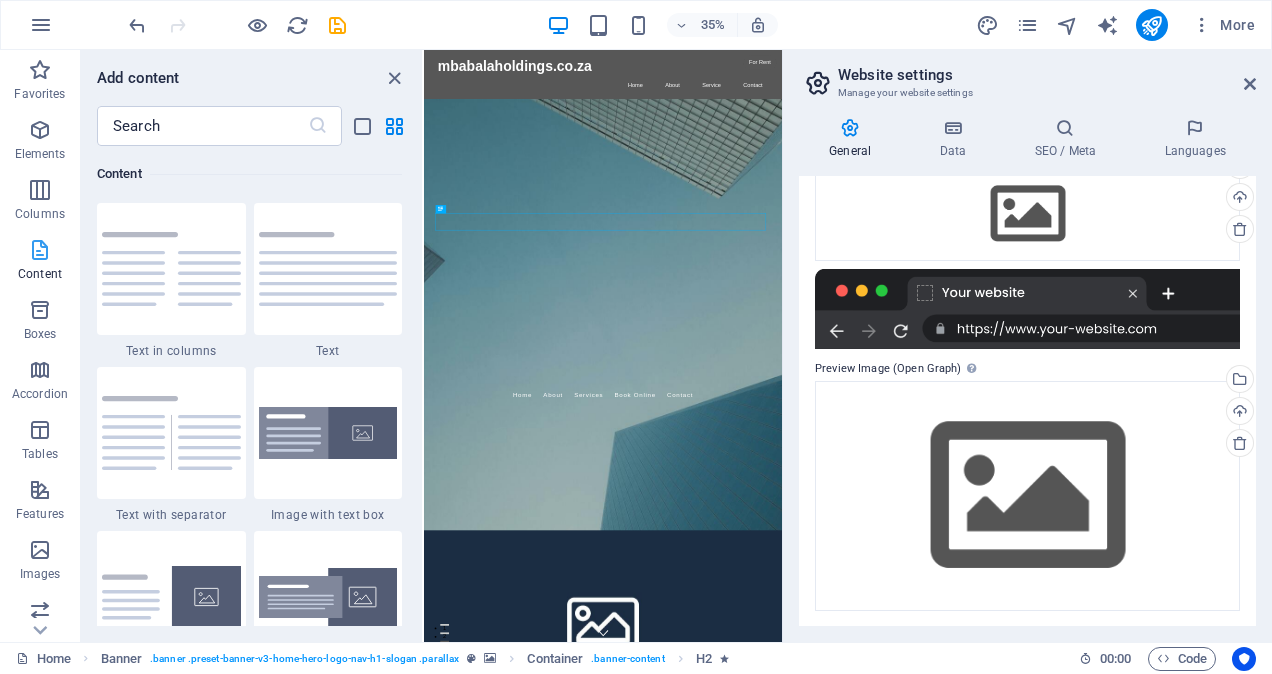 scroll, scrollTop: 3499, scrollLeft: 0, axis: vertical 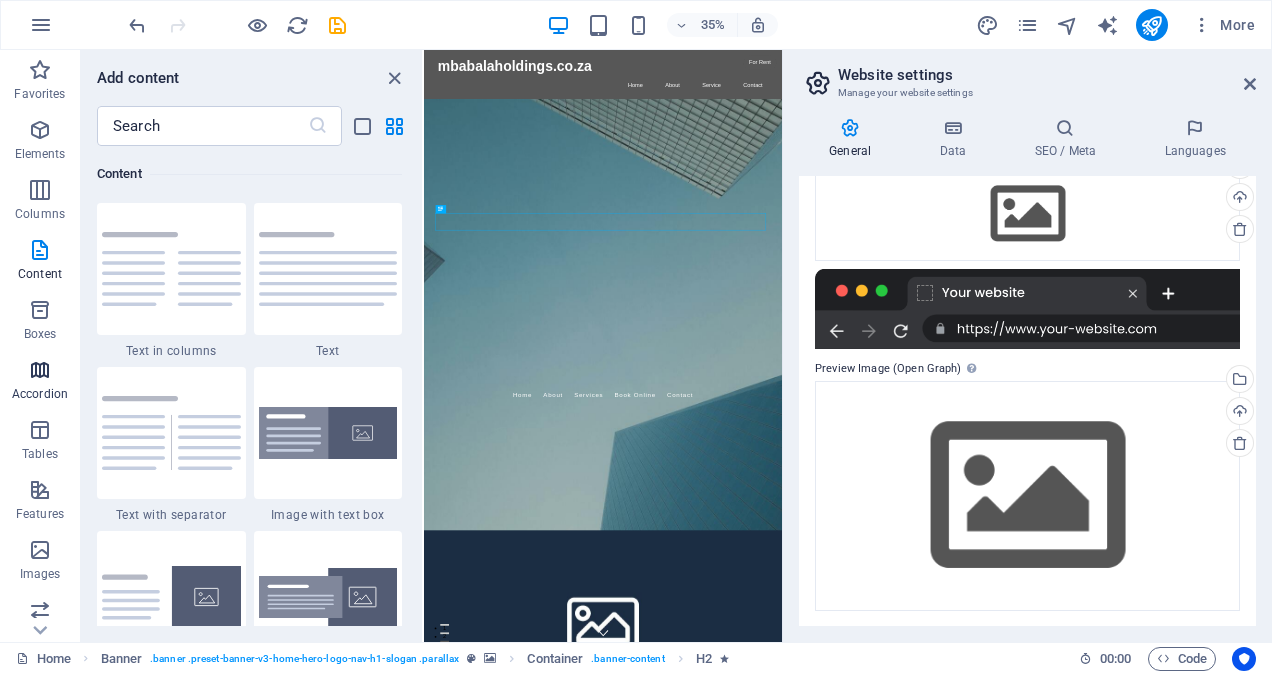 click on "Accordion" at bounding box center [40, 382] 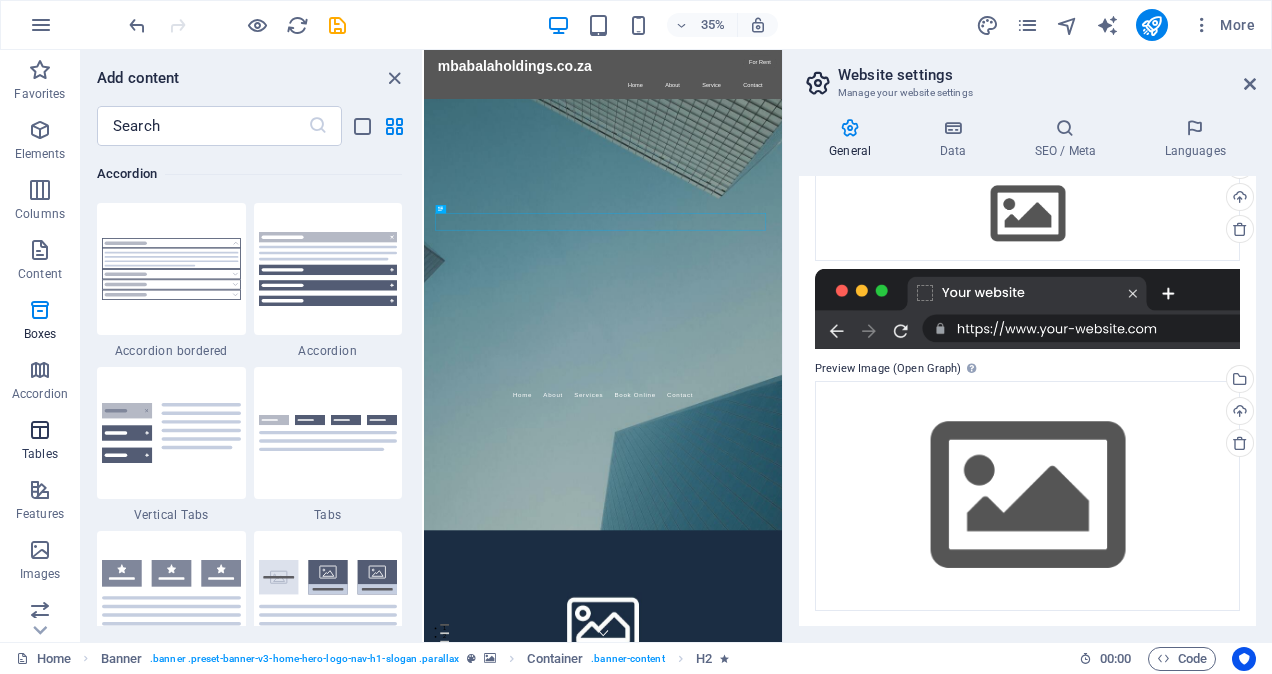 click on "Tables" at bounding box center [40, 454] 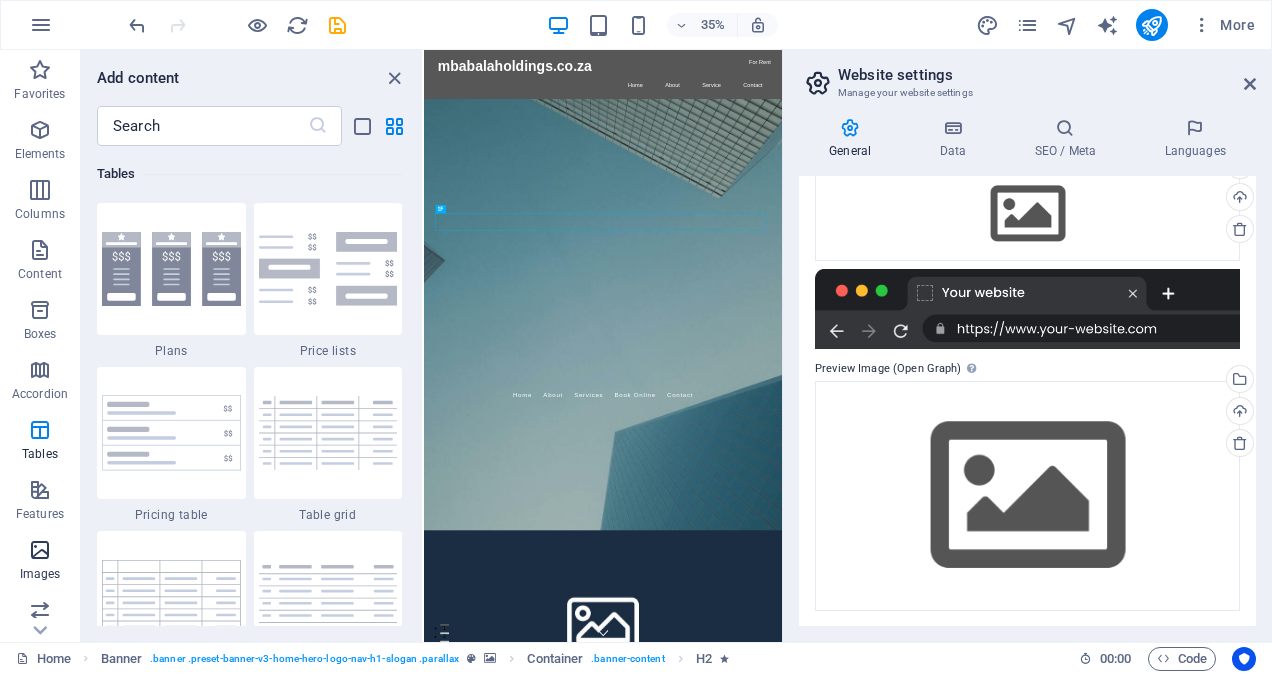 click at bounding box center [40, 550] 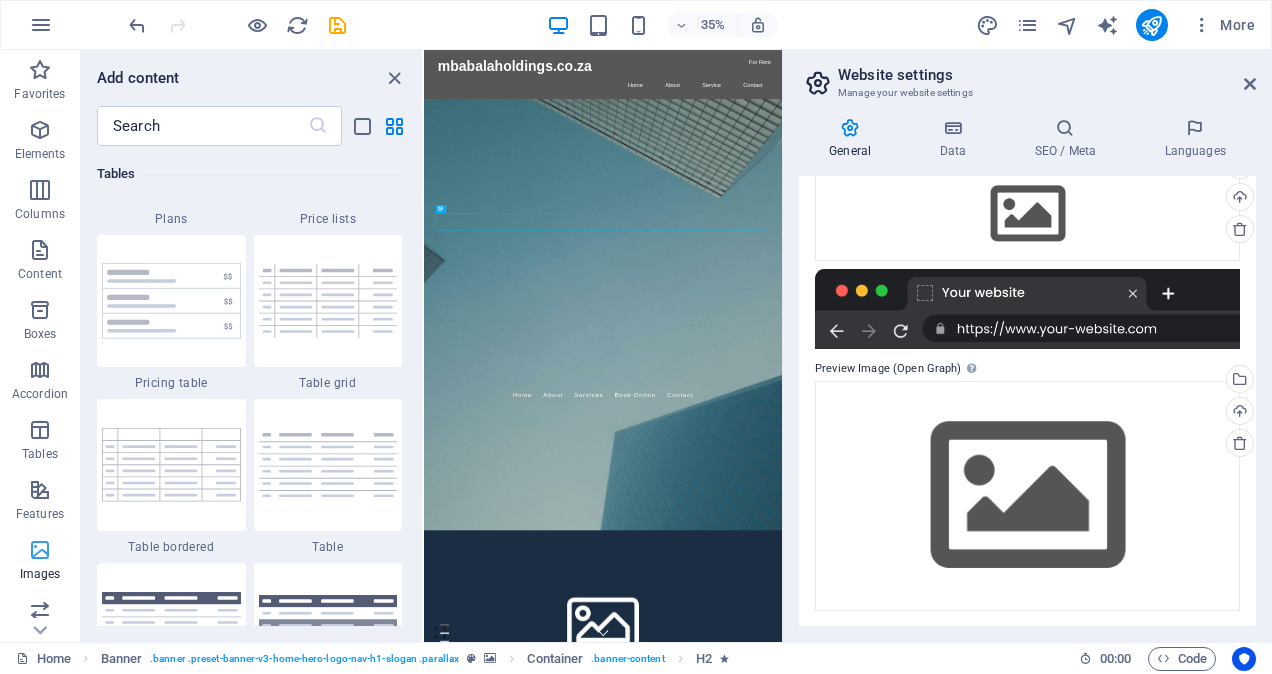 scroll, scrollTop: 10139, scrollLeft: 0, axis: vertical 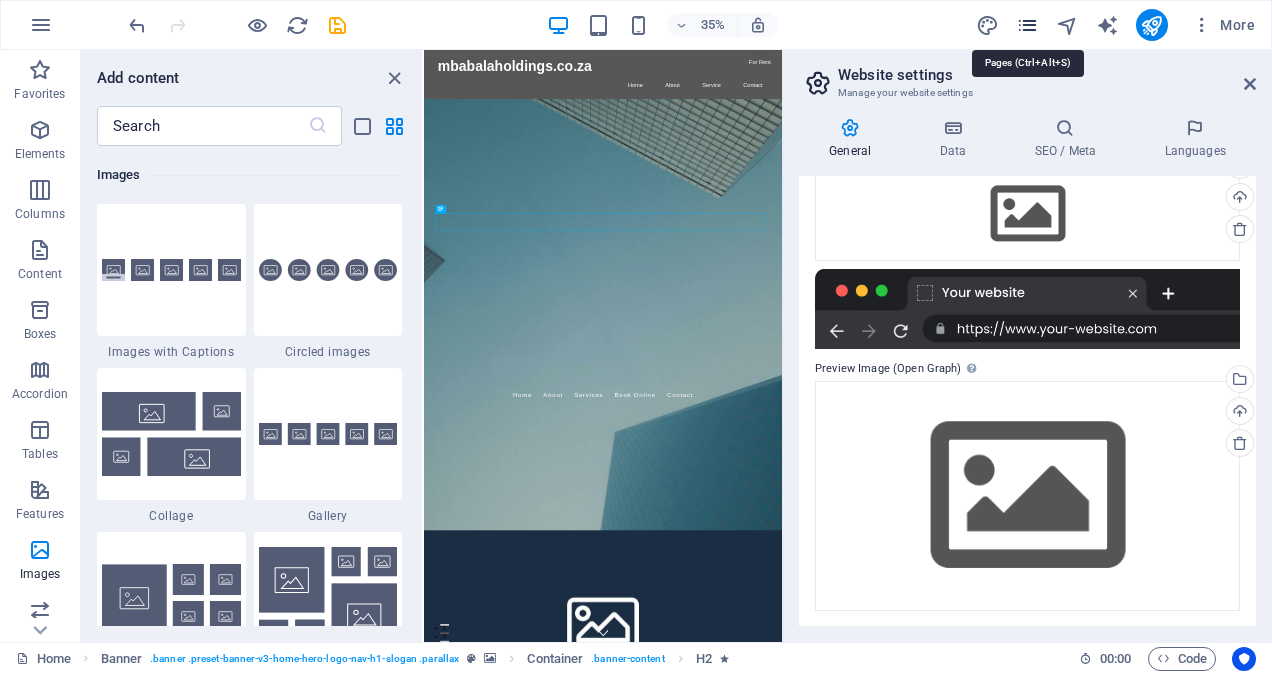 click at bounding box center [1027, 25] 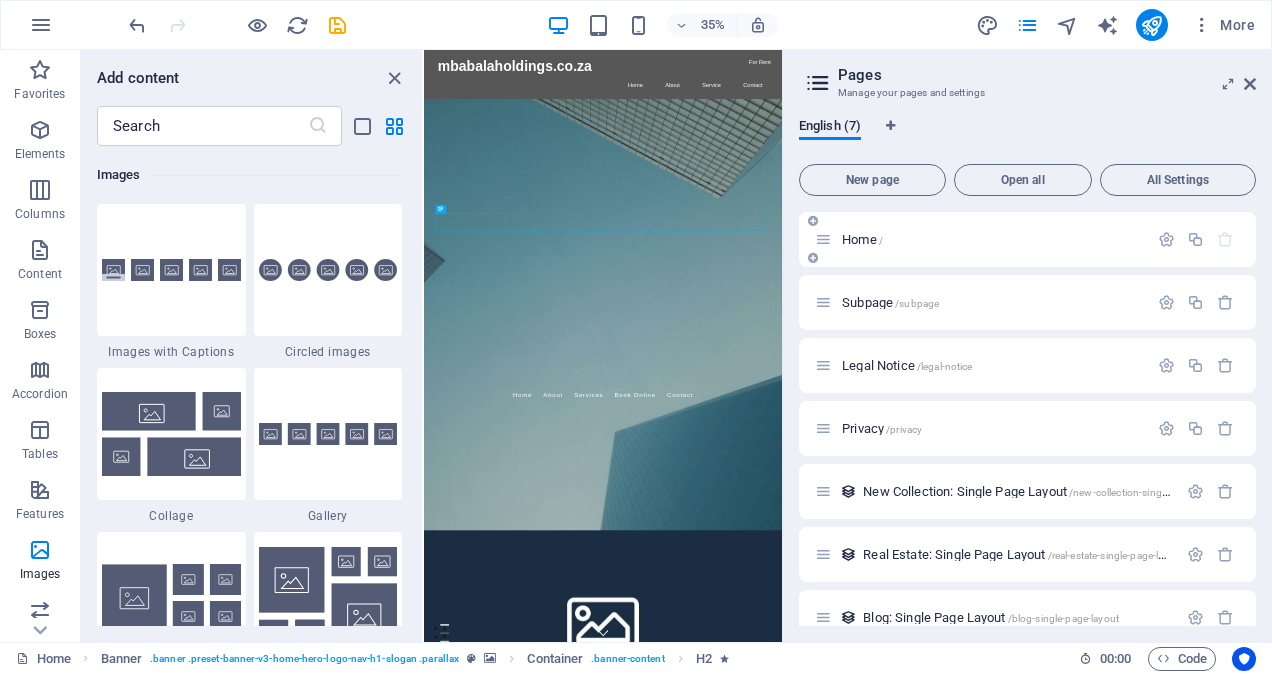 click on "Home /" at bounding box center (1027, 239) 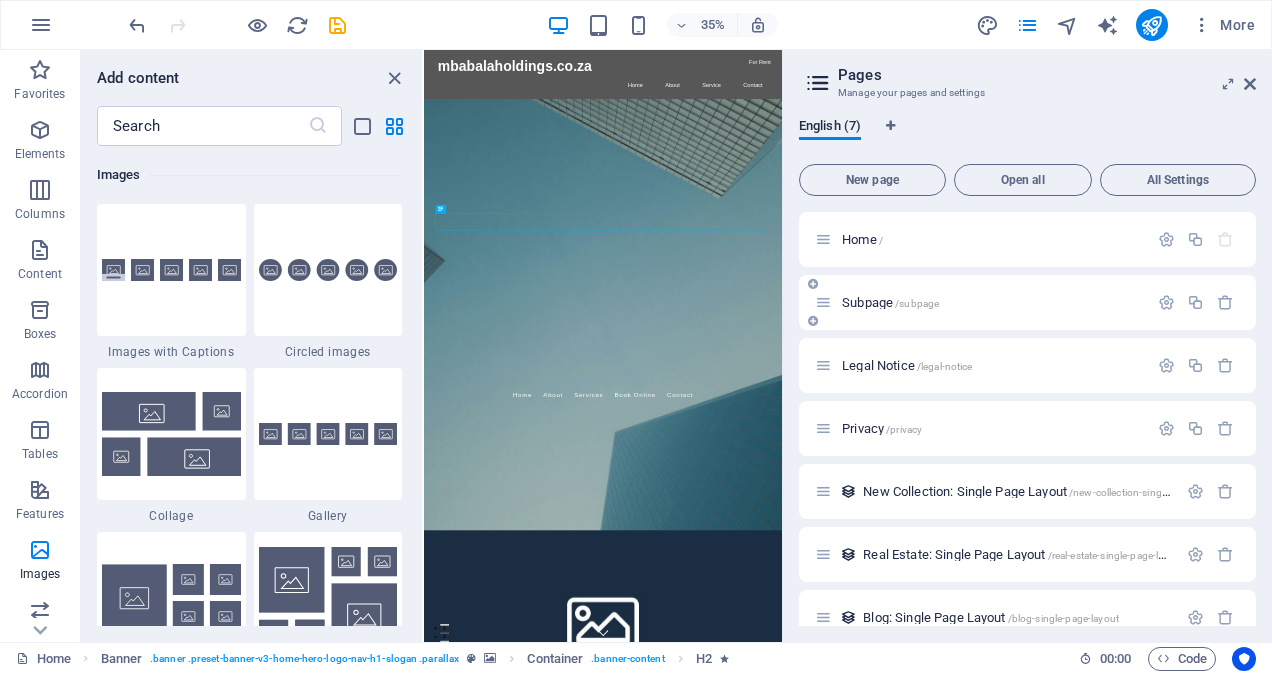 click on "Subpage /subpage" at bounding box center (1027, 302) 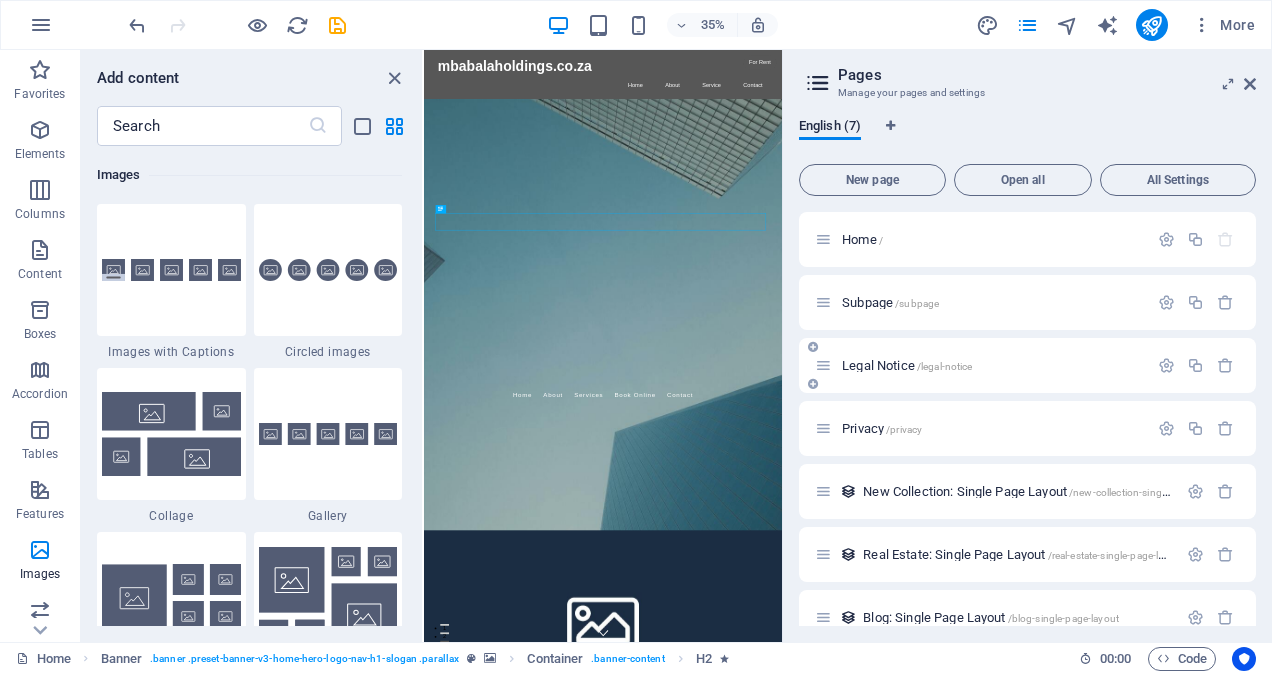 click on "/legal-notice" at bounding box center (945, 366) 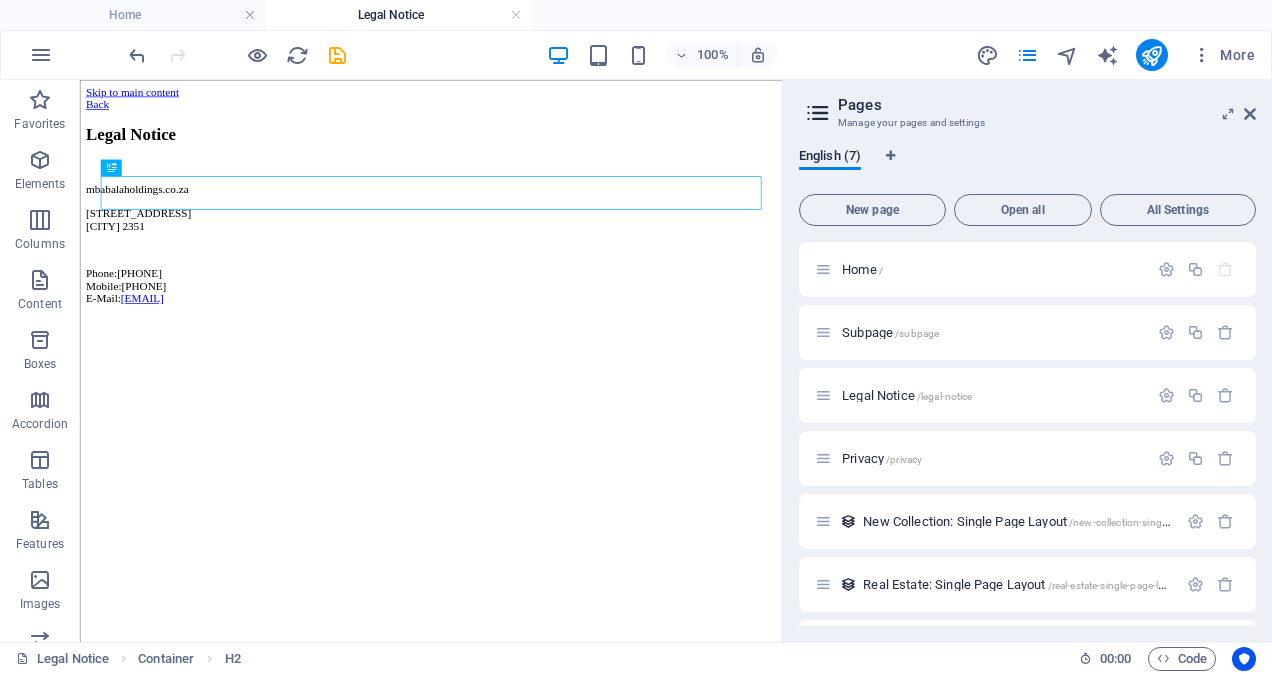 scroll, scrollTop: 0, scrollLeft: 0, axis: both 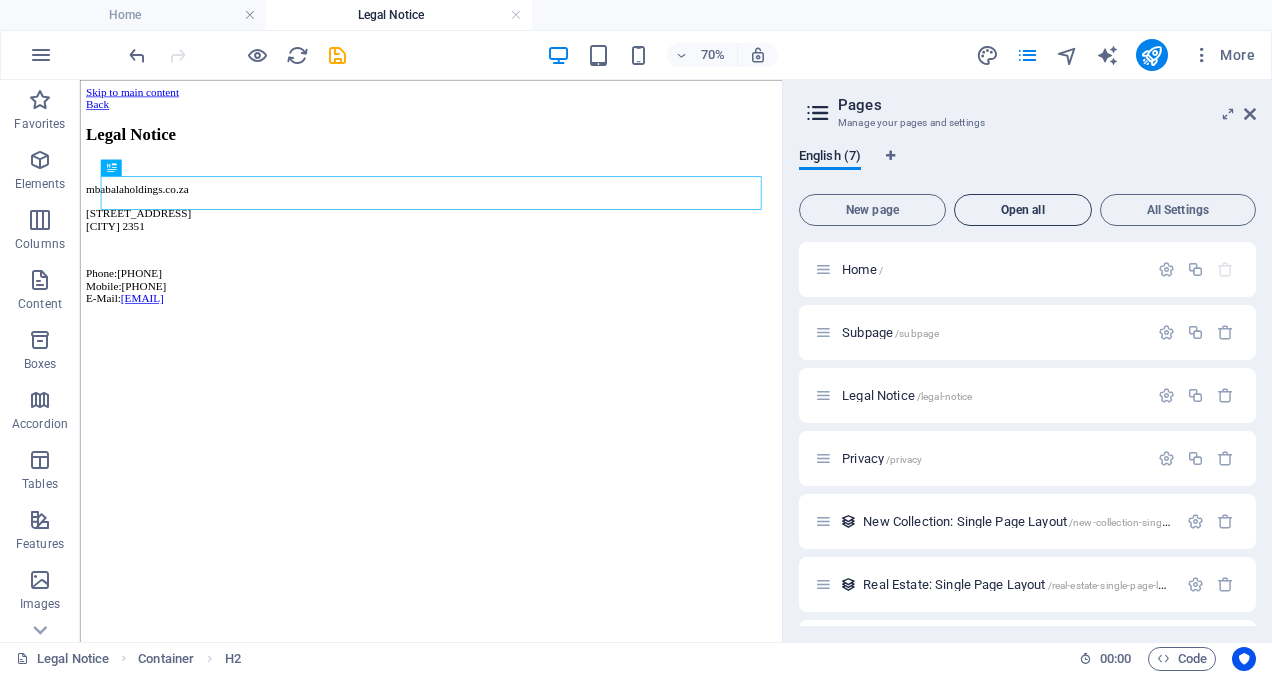 click on "Open all" at bounding box center (1023, 210) 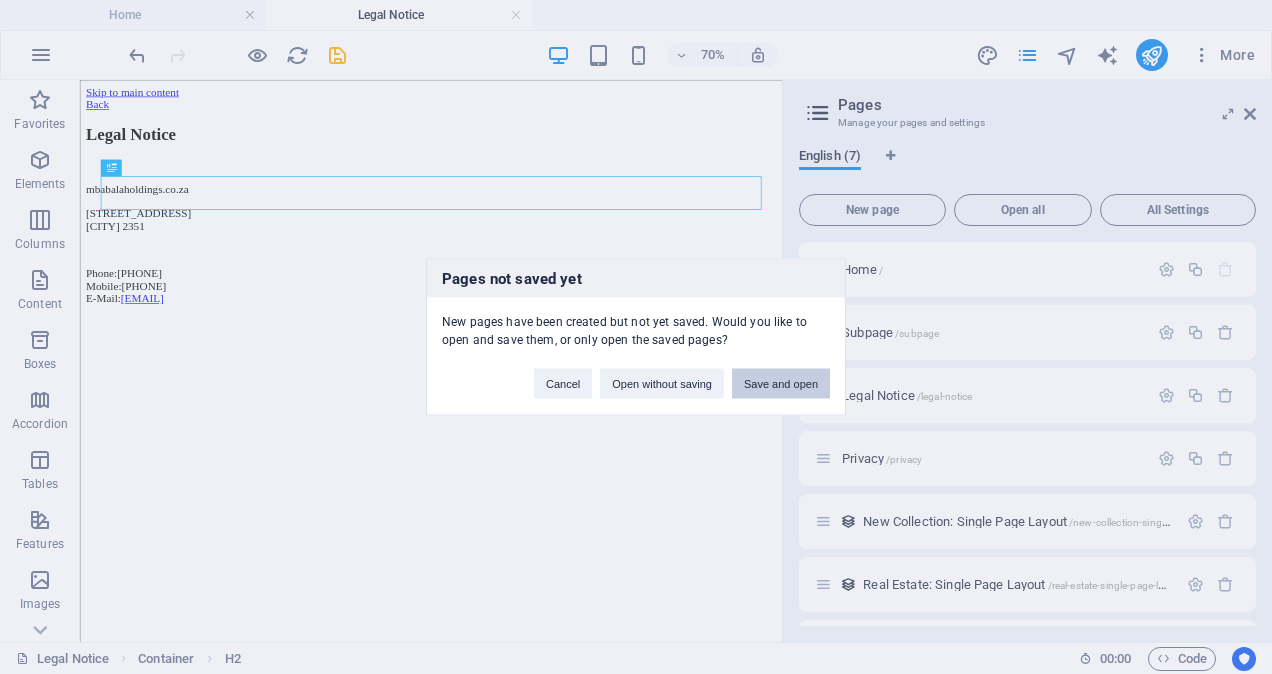 click on "Save and open" at bounding box center (781, 384) 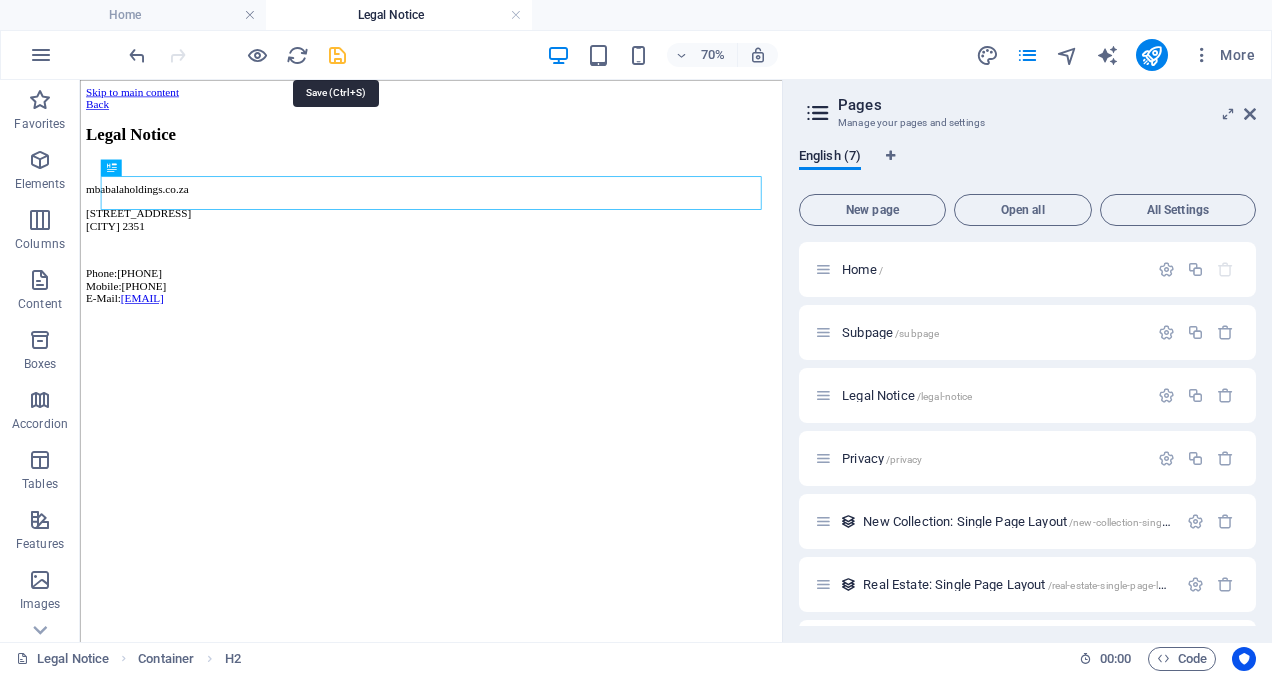 click at bounding box center (337, 55) 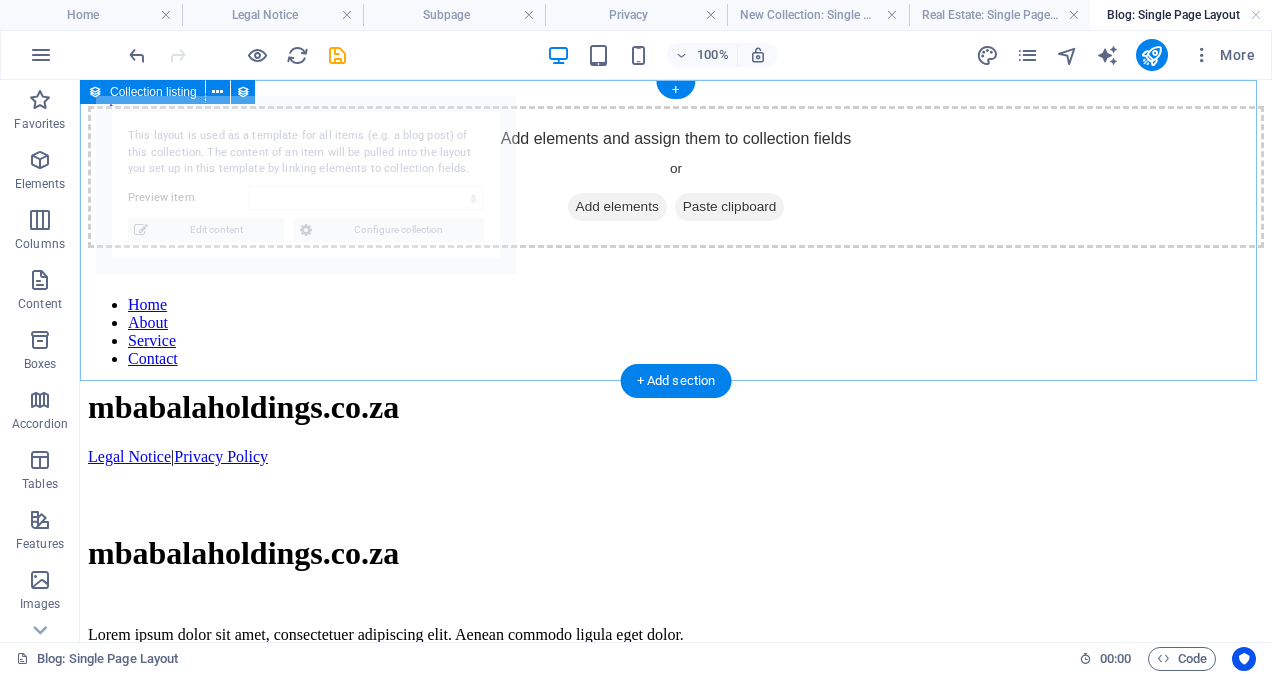 scroll, scrollTop: 0, scrollLeft: 0, axis: both 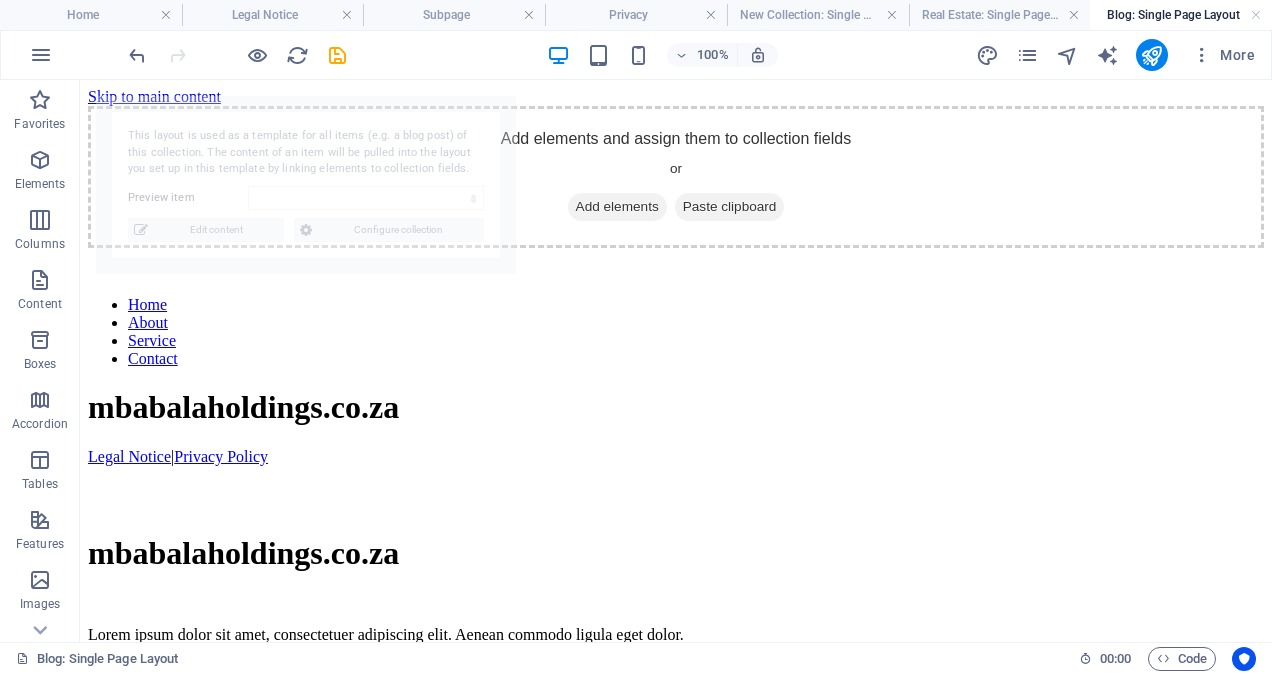 select on "6893313c8c7ff614d60e213b" 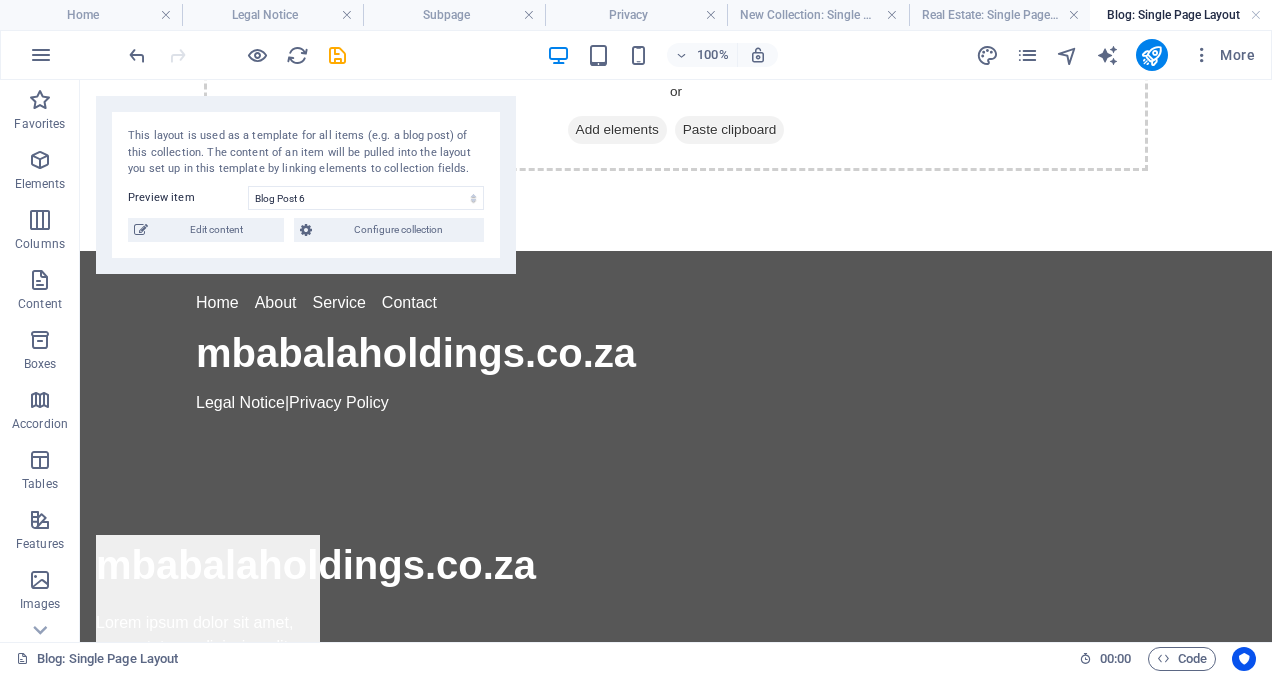 scroll, scrollTop: 0, scrollLeft: 0, axis: both 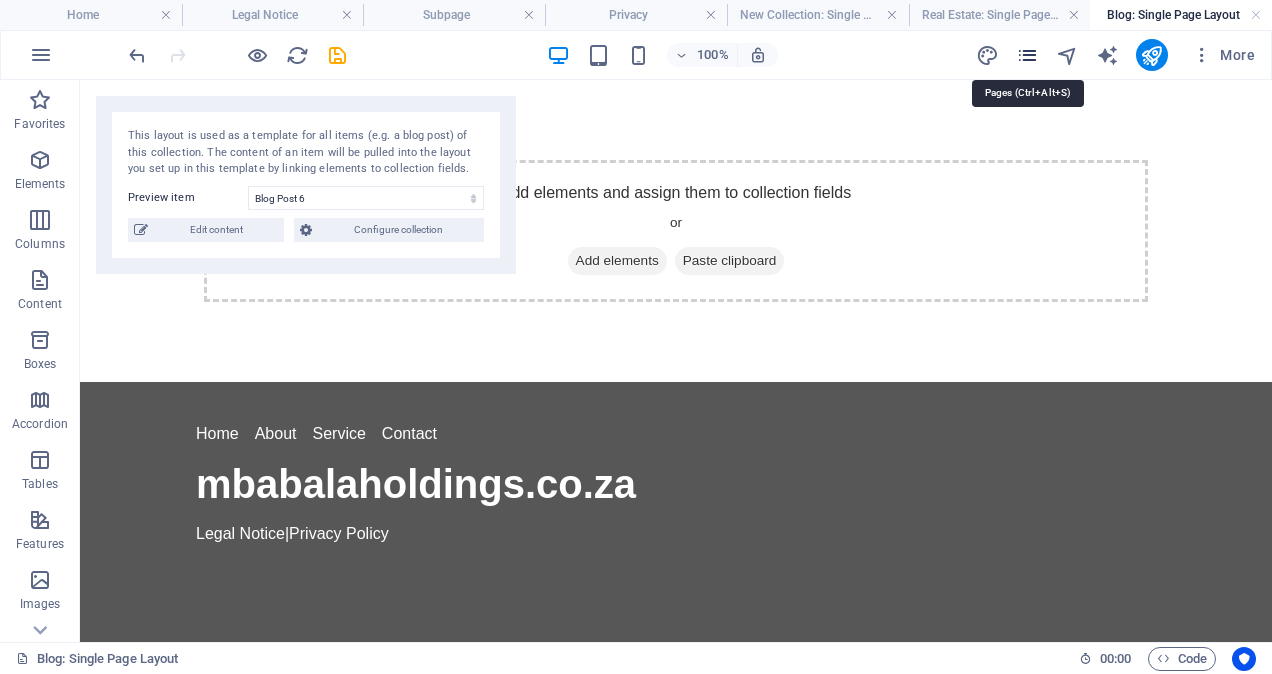 click at bounding box center [1027, 55] 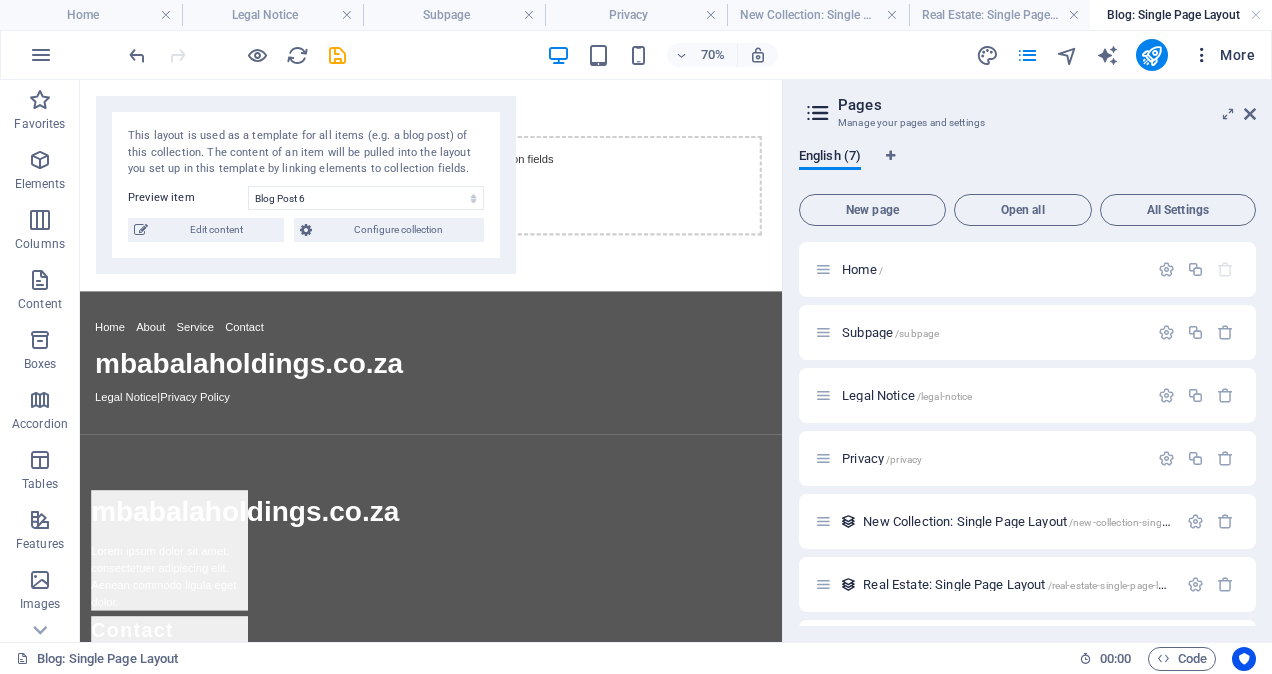 click on "More" at bounding box center [1223, 55] 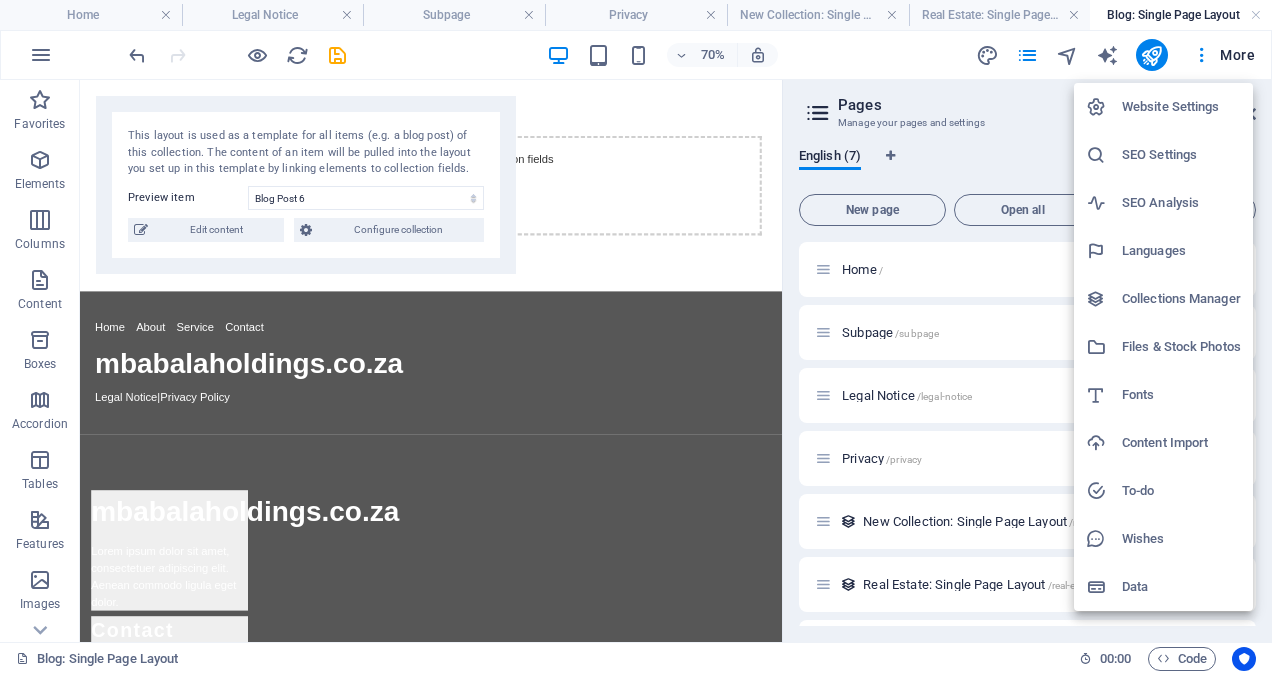 click on "Website Settings" at bounding box center (1181, 107) 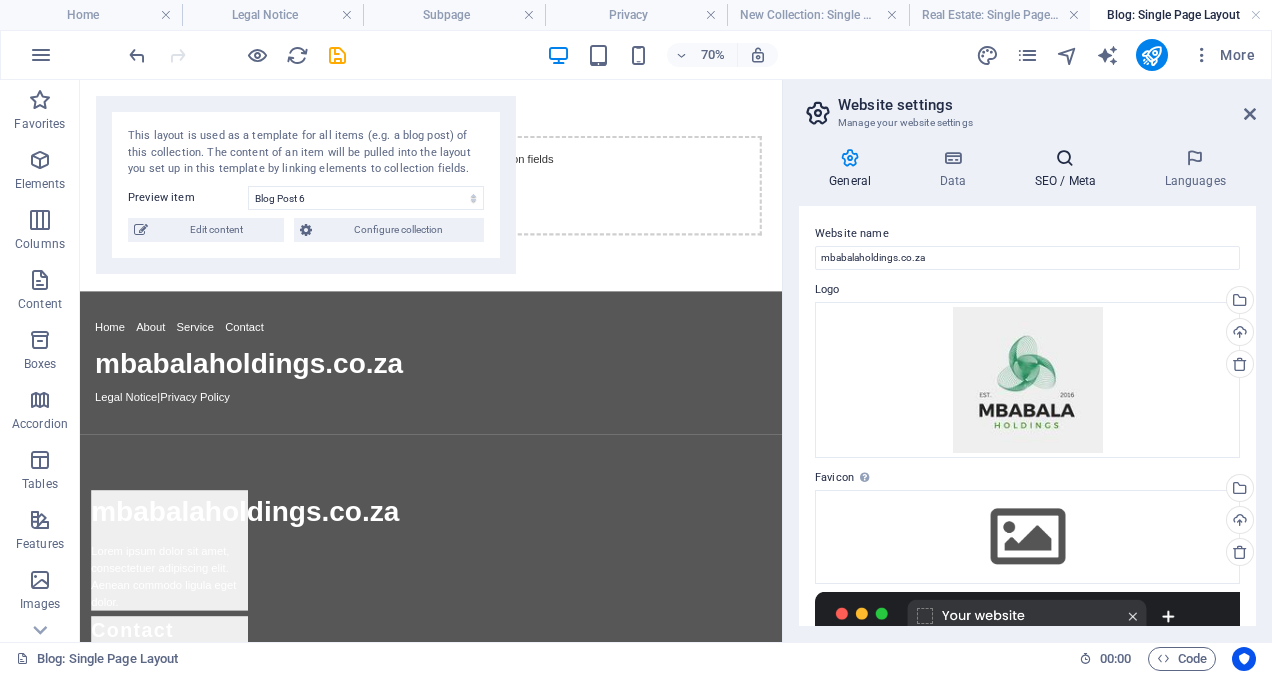 click on "SEO / Meta" at bounding box center [1069, 169] 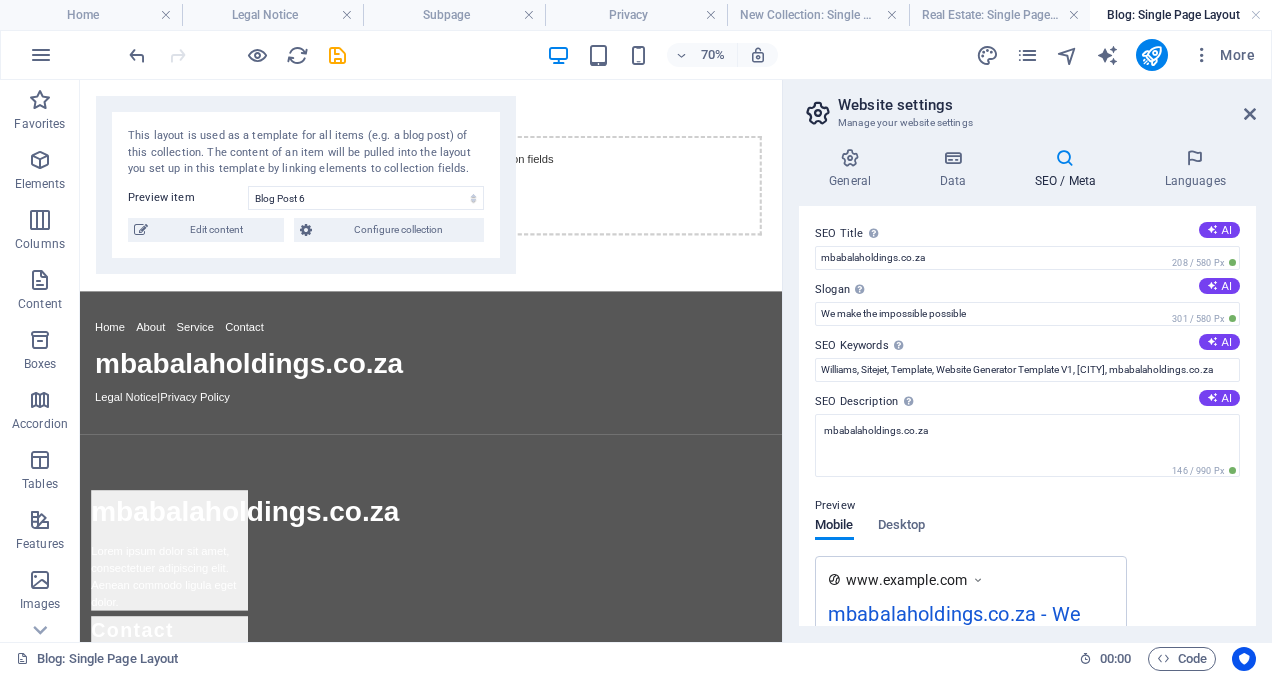 drag, startPoint x: 1249, startPoint y: 268, endPoint x: 1269, endPoint y: 334, distance: 68.96376 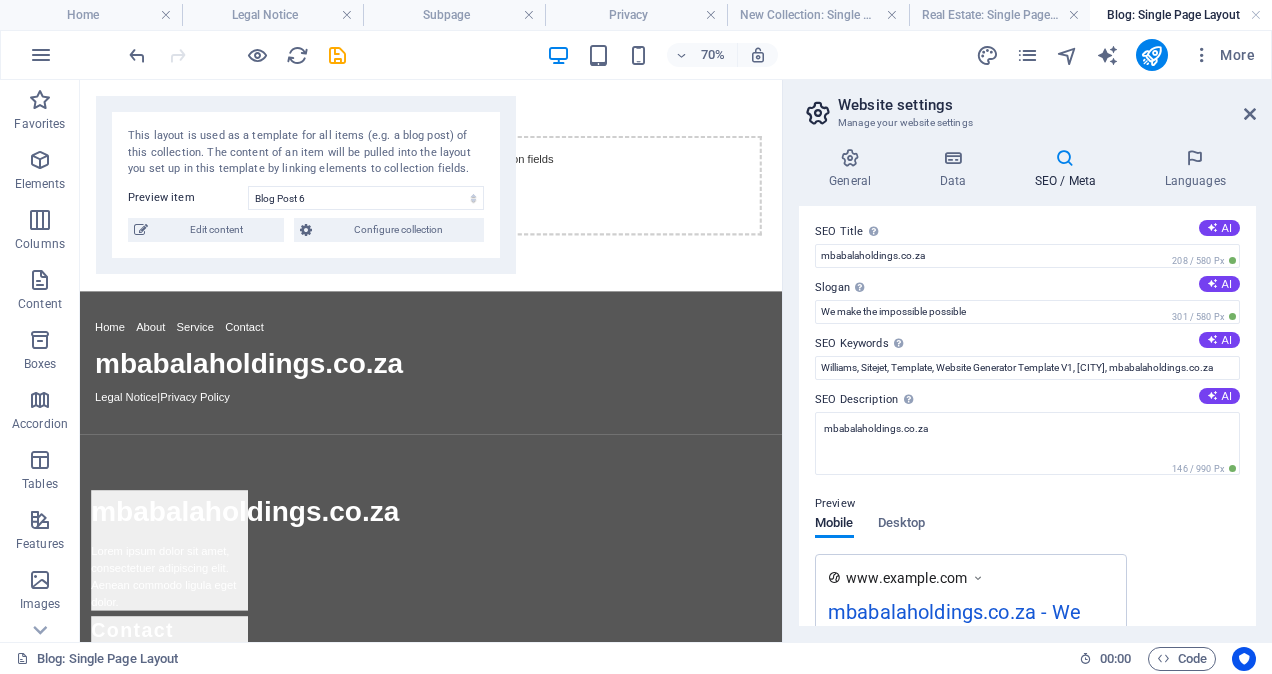 scroll, scrollTop: 0, scrollLeft: 0, axis: both 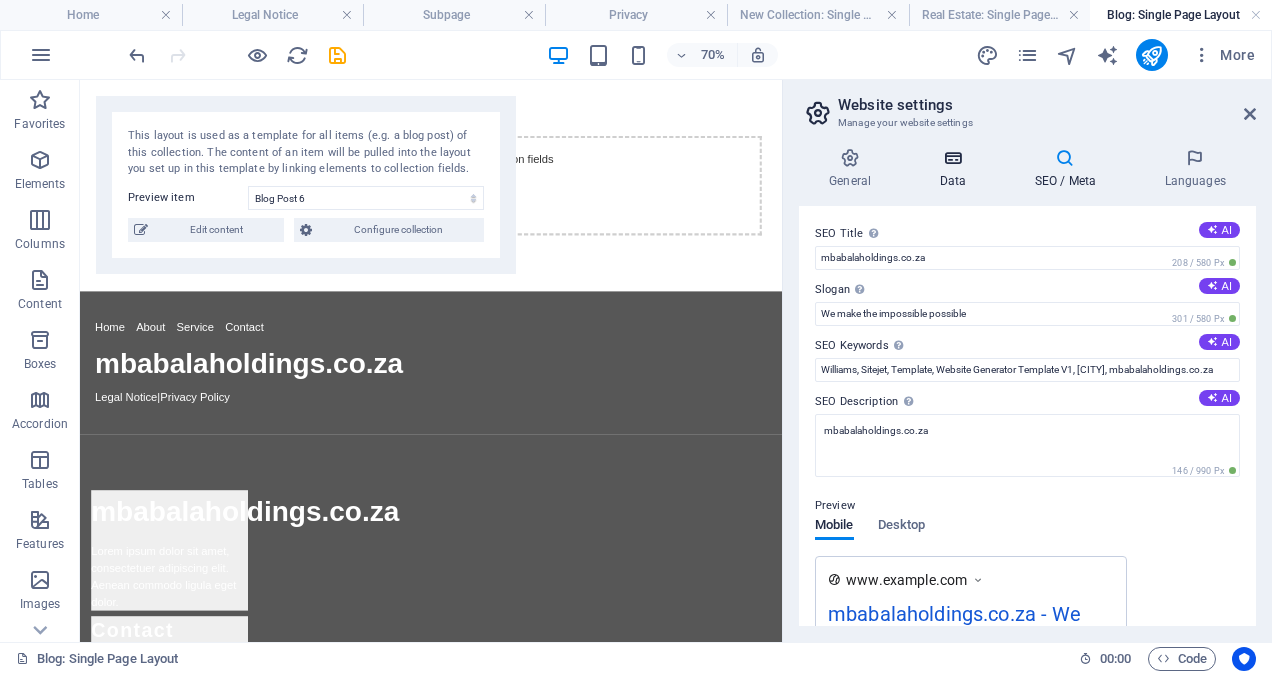 click on "Data" at bounding box center [956, 169] 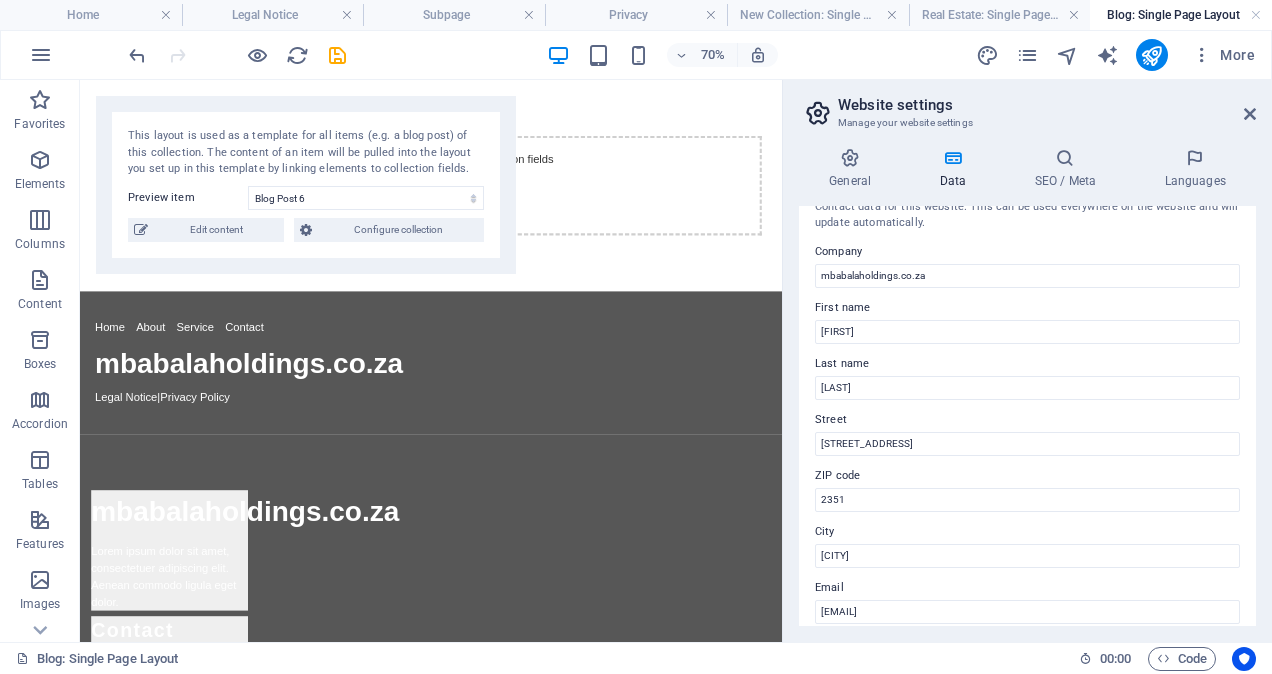 scroll, scrollTop: 0, scrollLeft: 0, axis: both 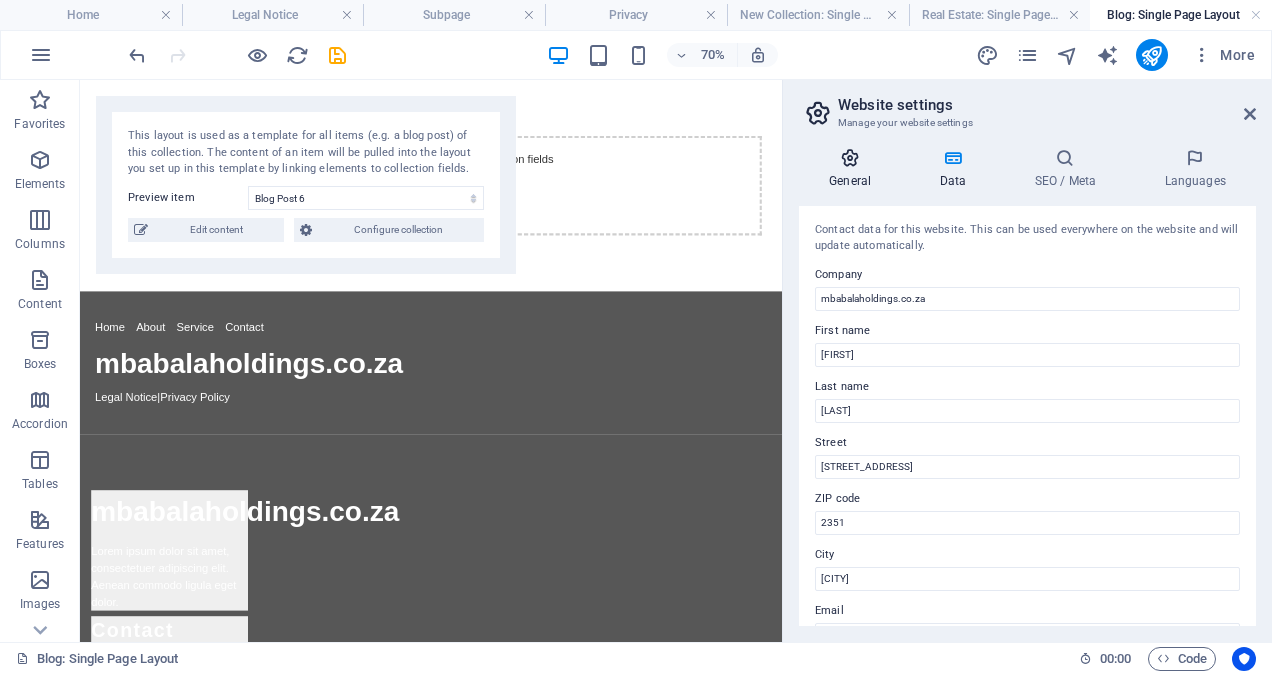 click at bounding box center [850, 158] 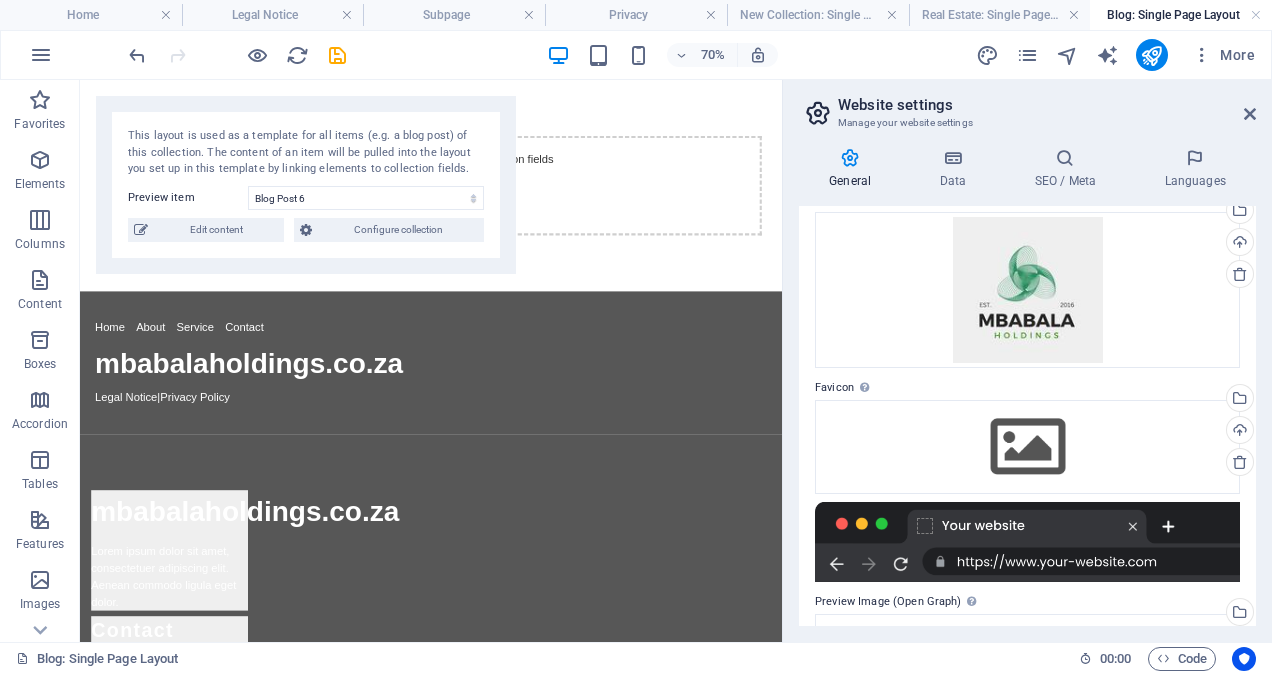 scroll, scrollTop: 0, scrollLeft: 0, axis: both 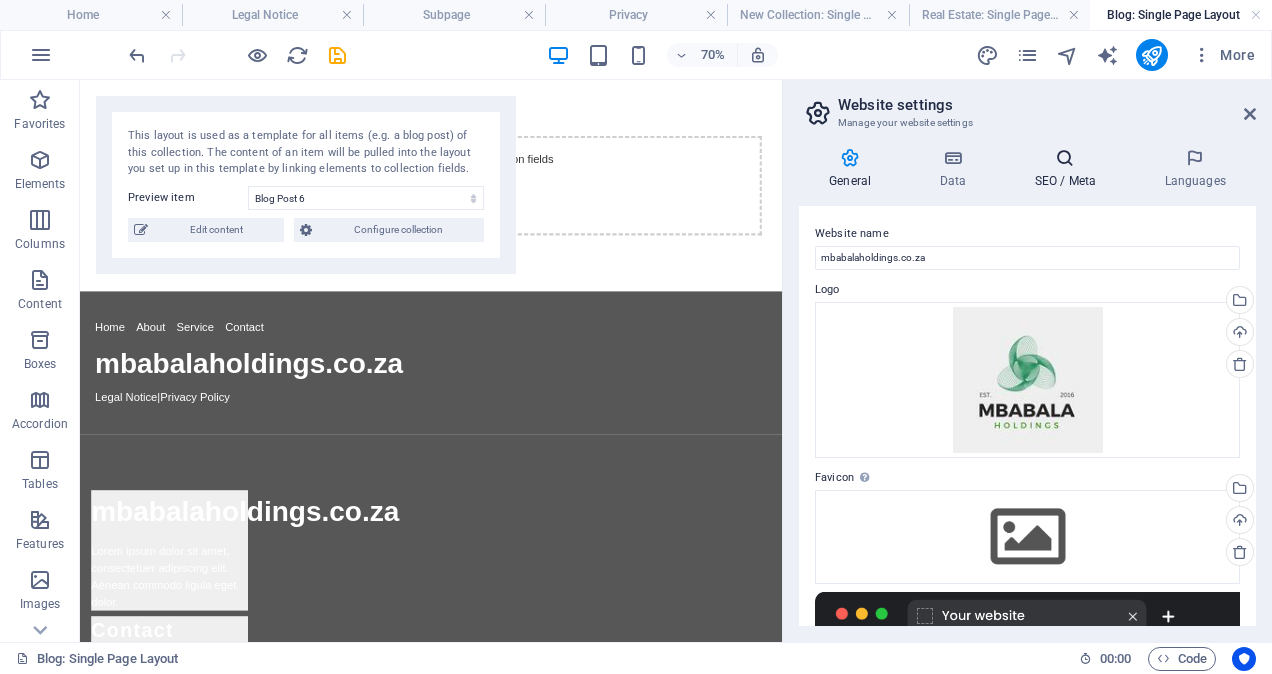 click on "SEO / Meta" at bounding box center (1069, 169) 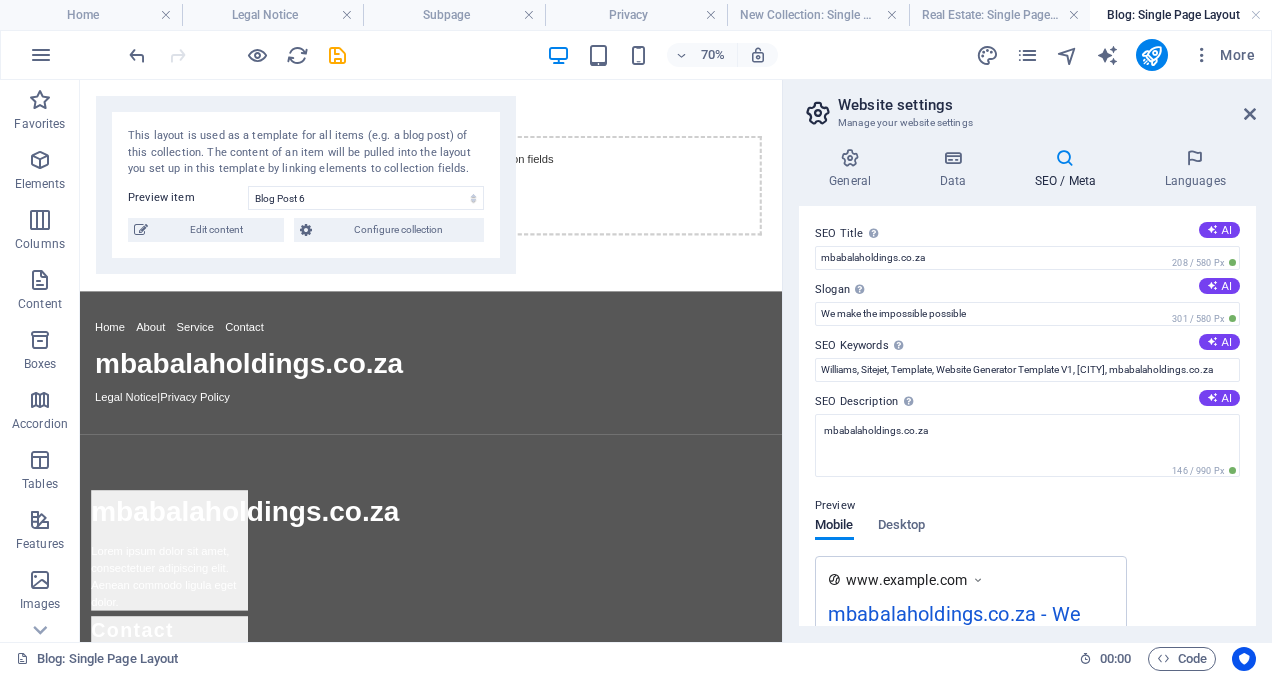 drag, startPoint x: 1257, startPoint y: 238, endPoint x: 1264, endPoint y: 335, distance: 97.25225 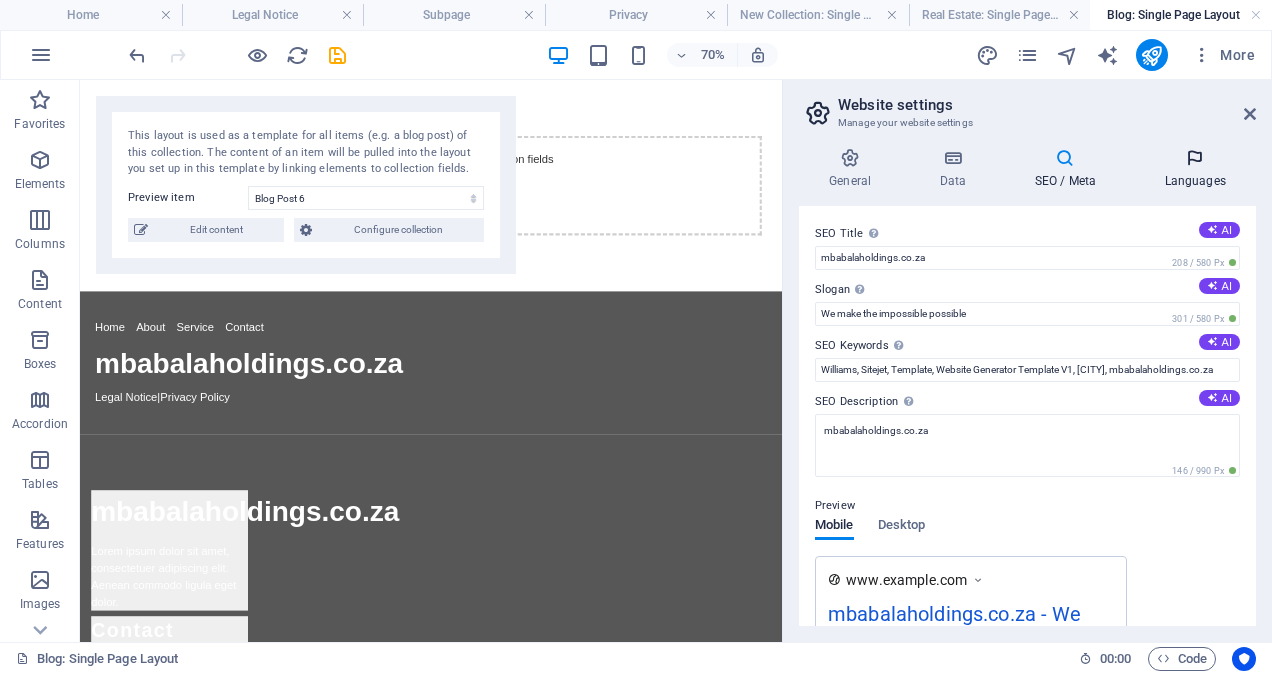 click at bounding box center [1195, 158] 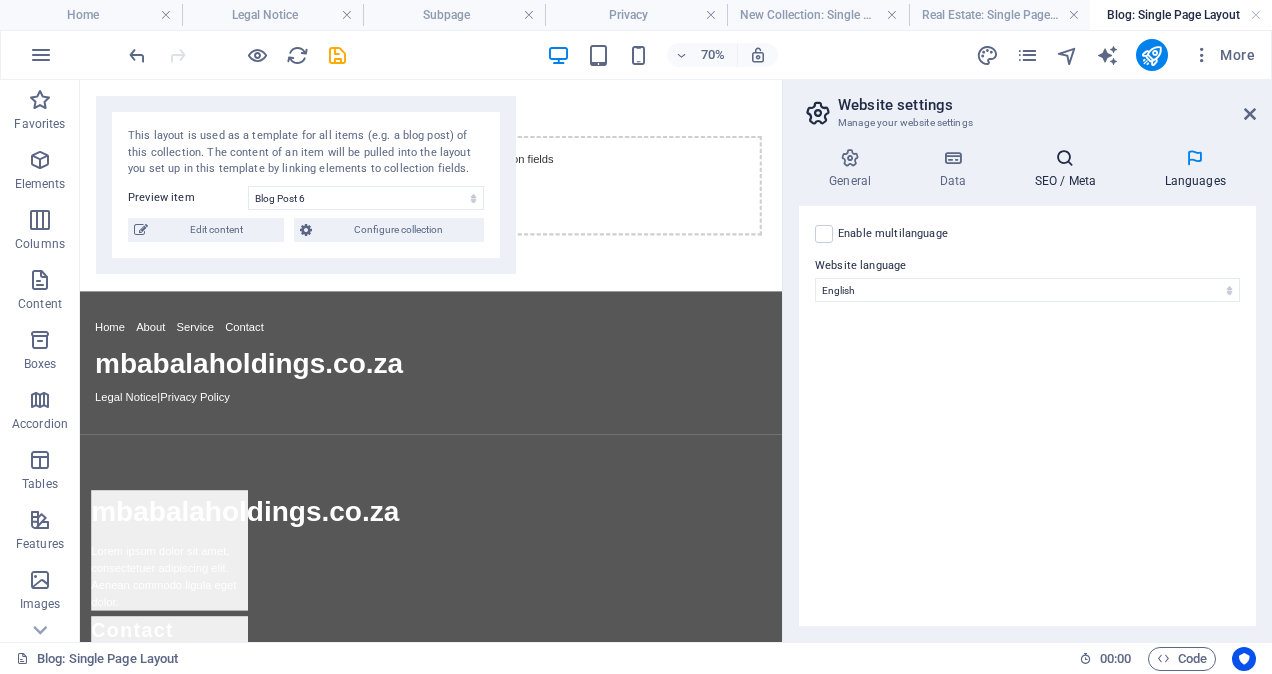 click on "SEO / Meta" at bounding box center (1069, 169) 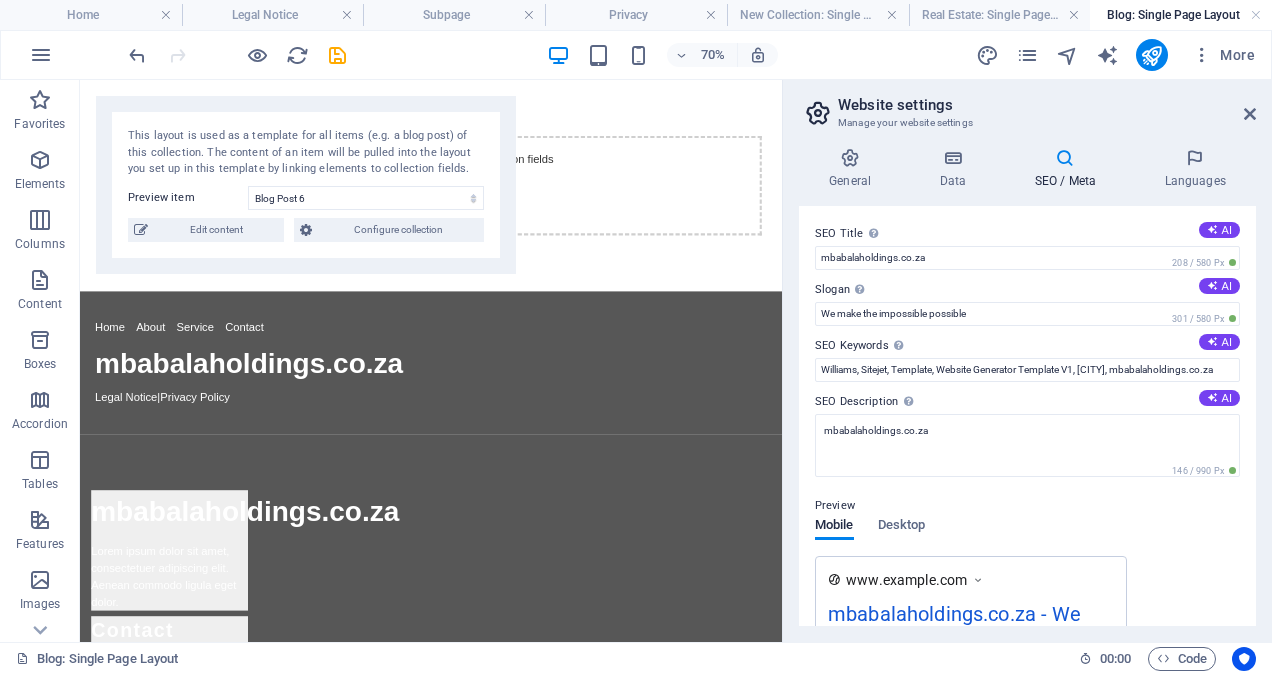 drag, startPoint x: 1256, startPoint y: 266, endPoint x: 1272, endPoint y: 339, distance: 74.73286 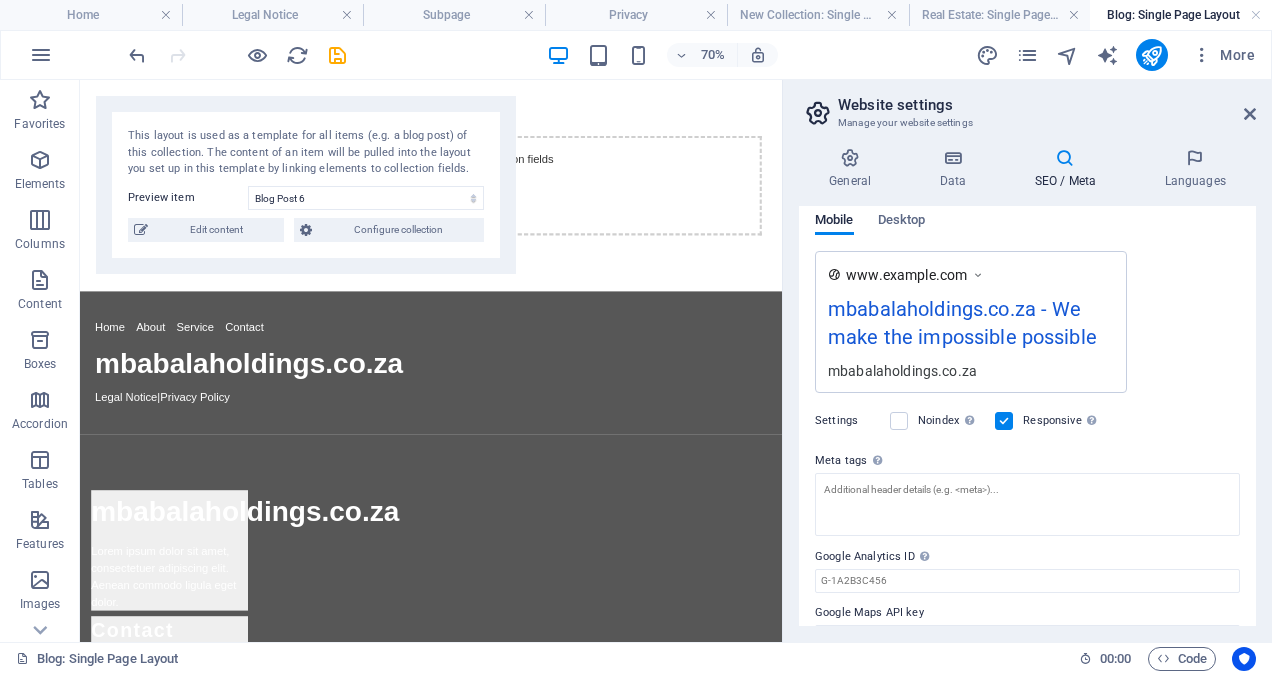 scroll, scrollTop: 341, scrollLeft: 0, axis: vertical 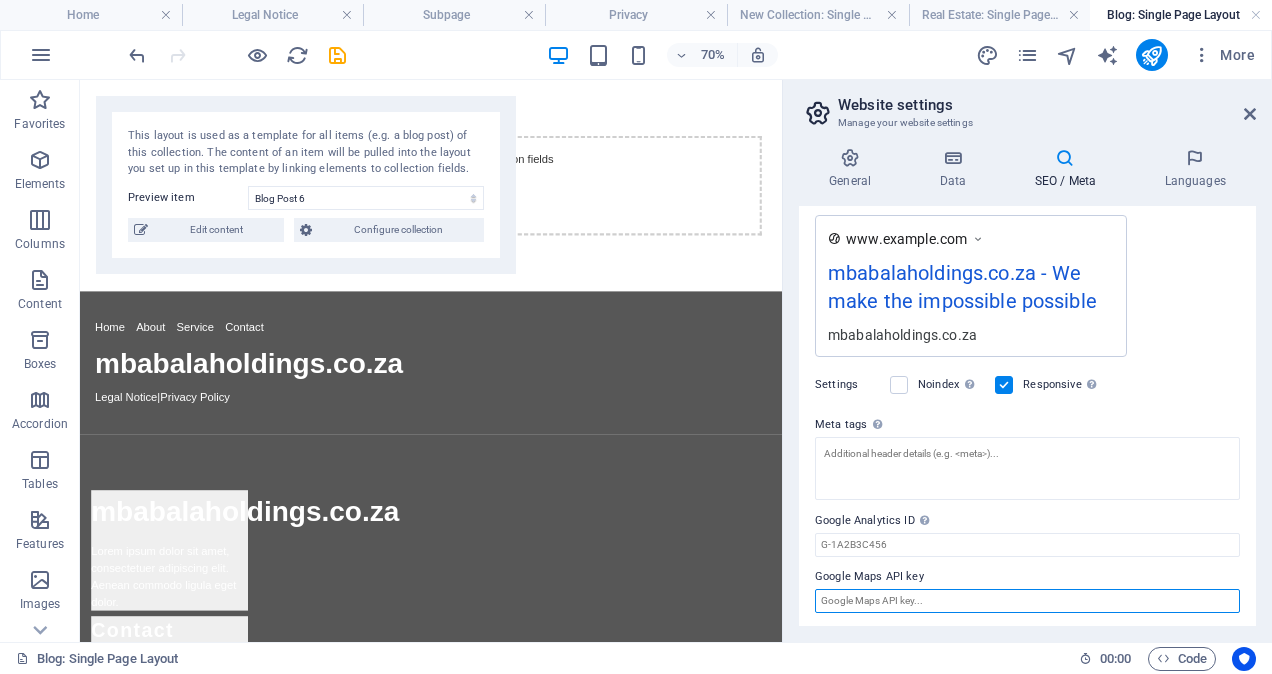click on "Google Maps API key" at bounding box center [1027, 601] 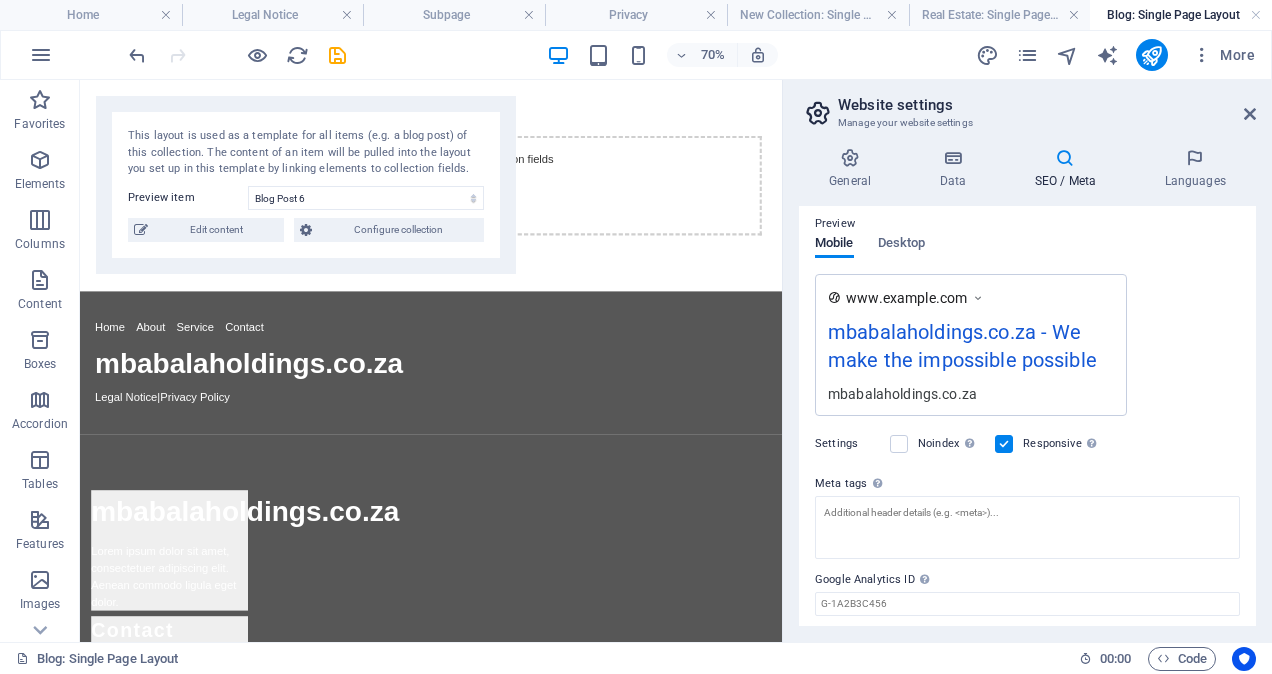 scroll, scrollTop: 341, scrollLeft: 0, axis: vertical 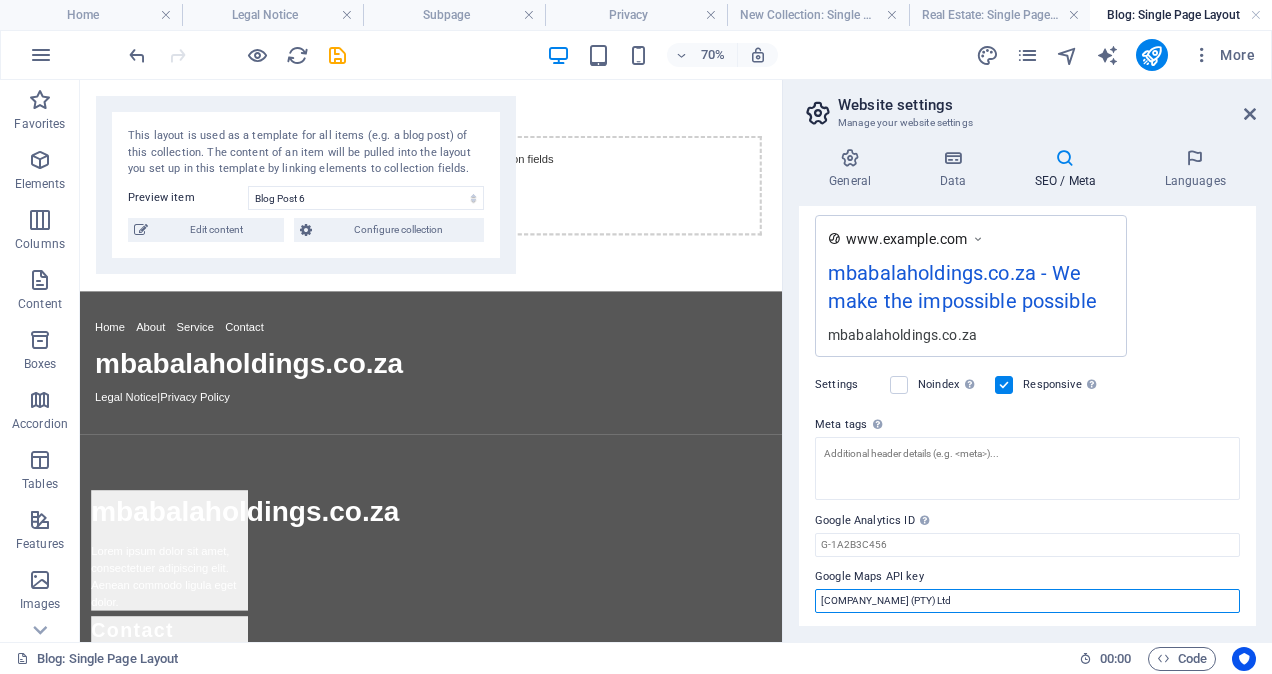 type on "Mbabala Holdings (PTY) Ltd" 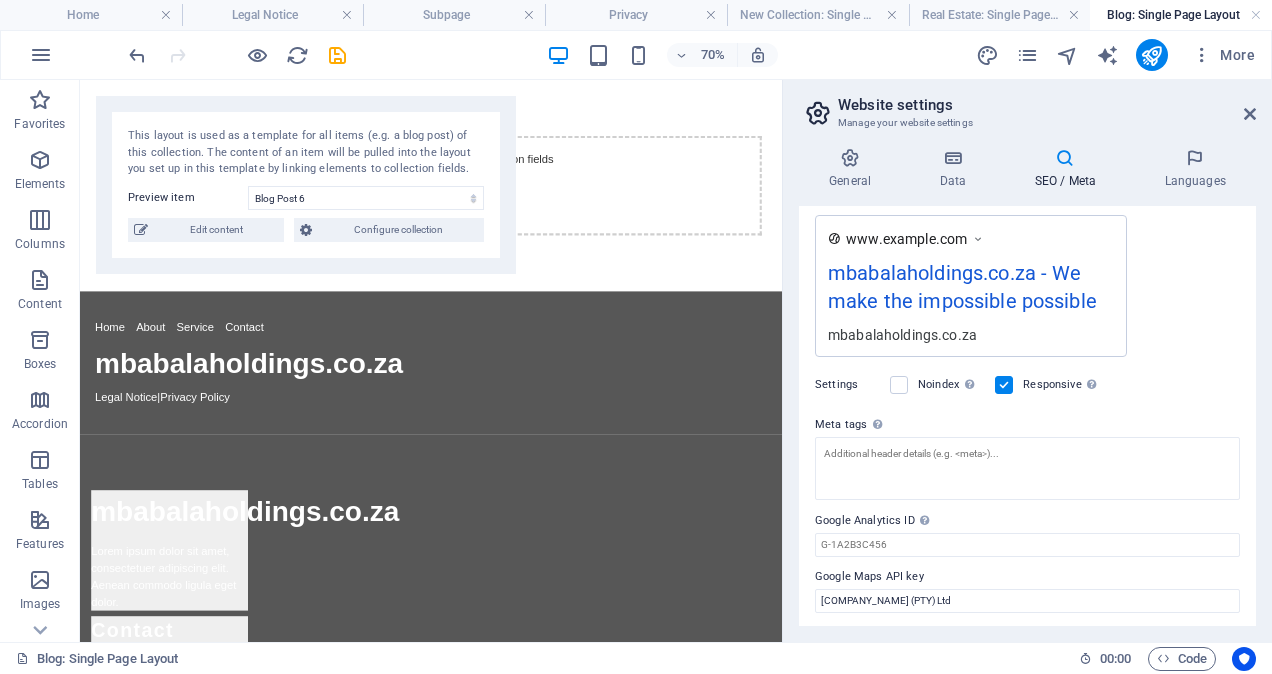 drag, startPoint x: 1258, startPoint y: 472, endPoint x: 1229, endPoint y: 380, distance: 96.462425 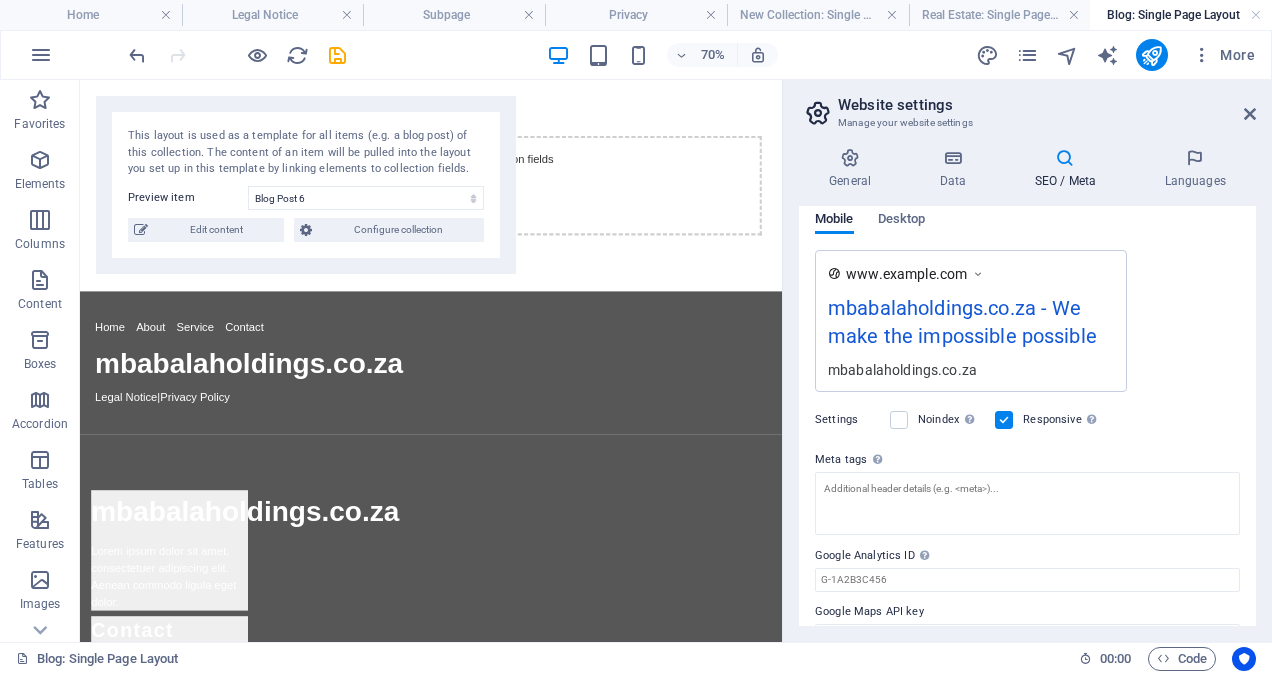 scroll, scrollTop: 341, scrollLeft: 0, axis: vertical 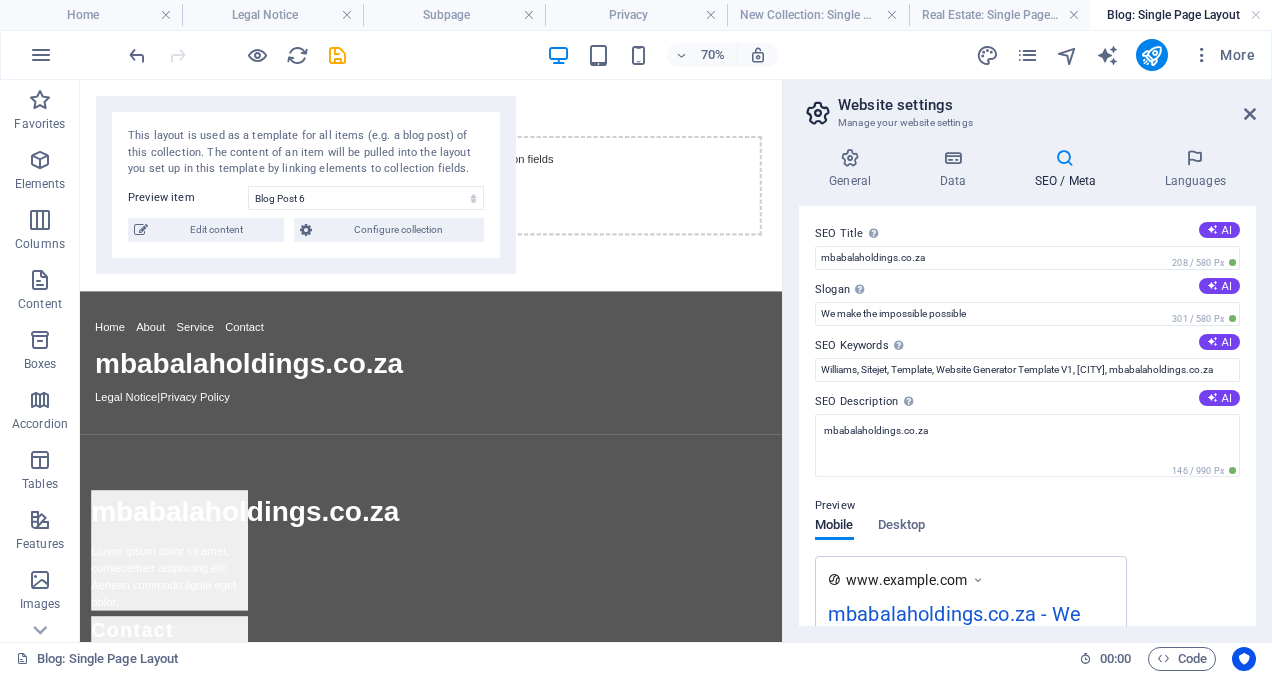 drag, startPoint x: 1257, startPoint y: 258, endPoint x: 1271, endPoint y: 320, distance: 63.560993 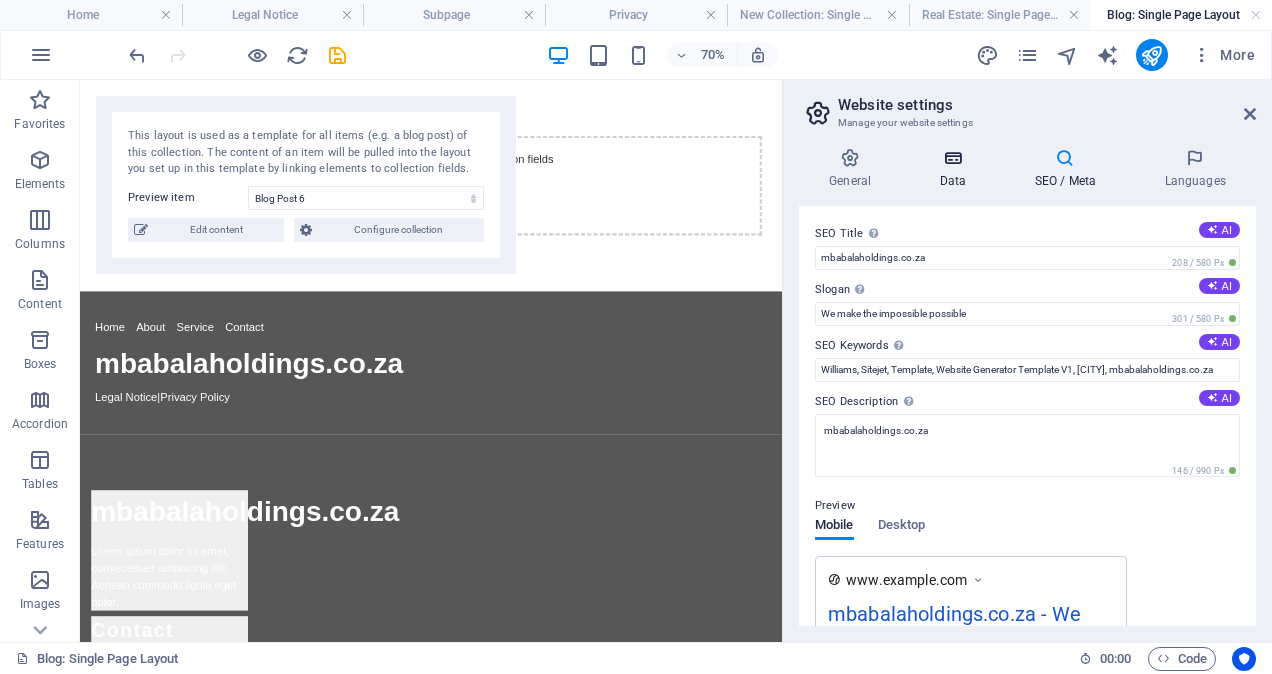 click on "Data" at bounding box center [956, 169] 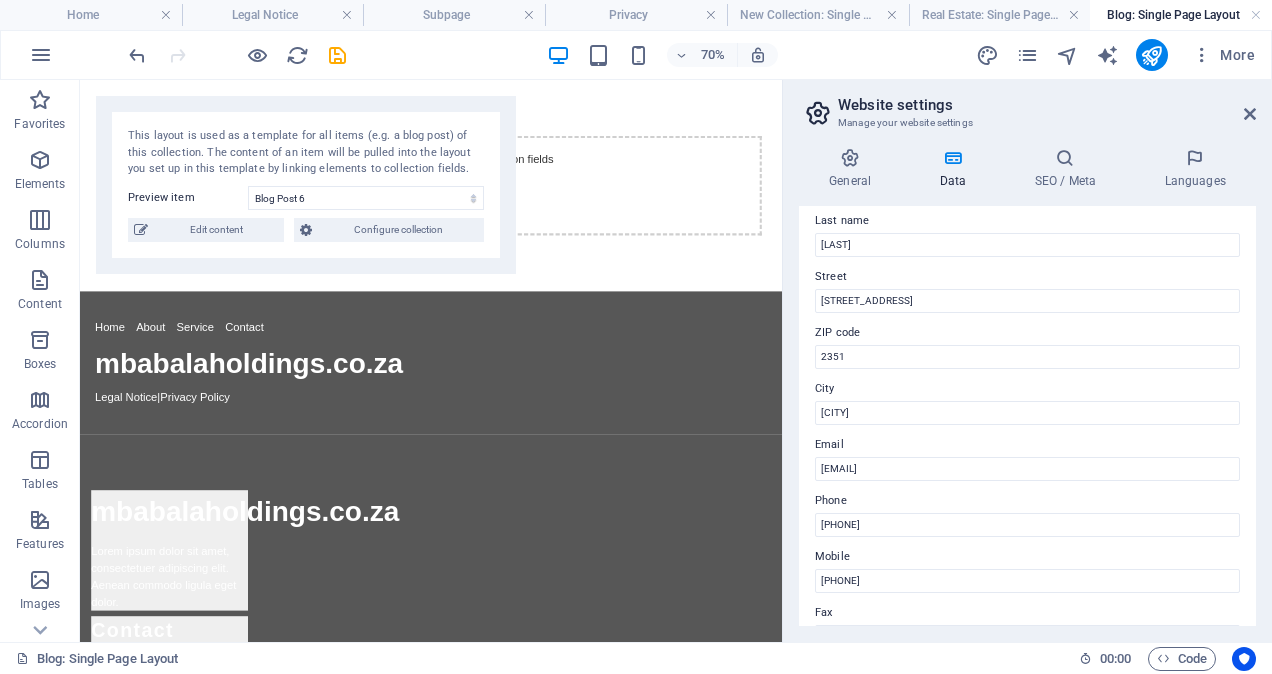 scroll, scrollTop: 174, scrollLeft: 0, axis: vertical 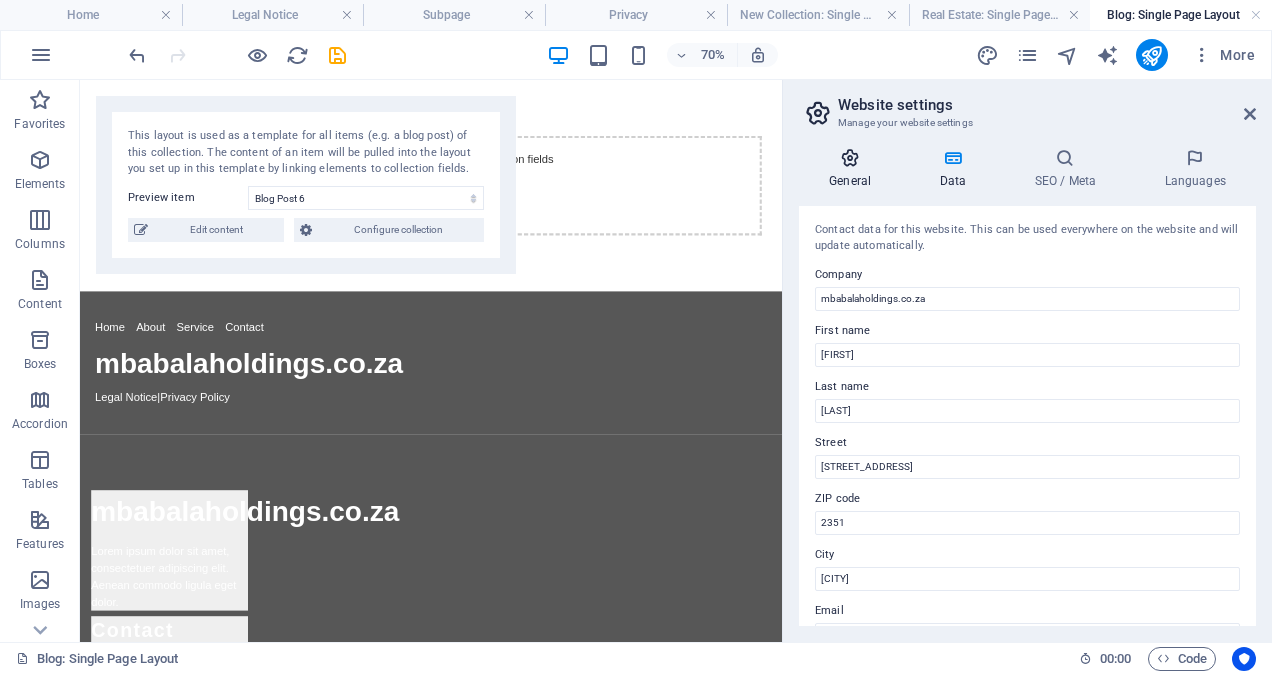 click on "General" at bounding box center (854, 169) 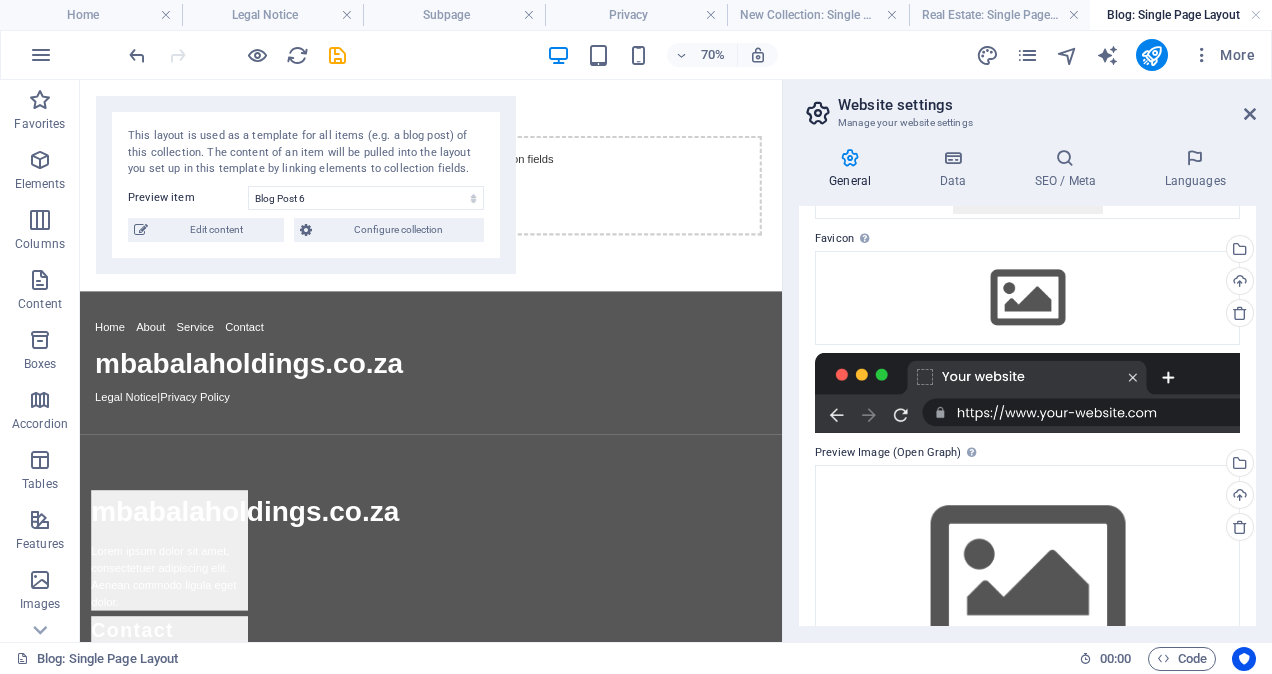 scroll, scrollTop: 323, scrollLeft: 0, axis: vertical 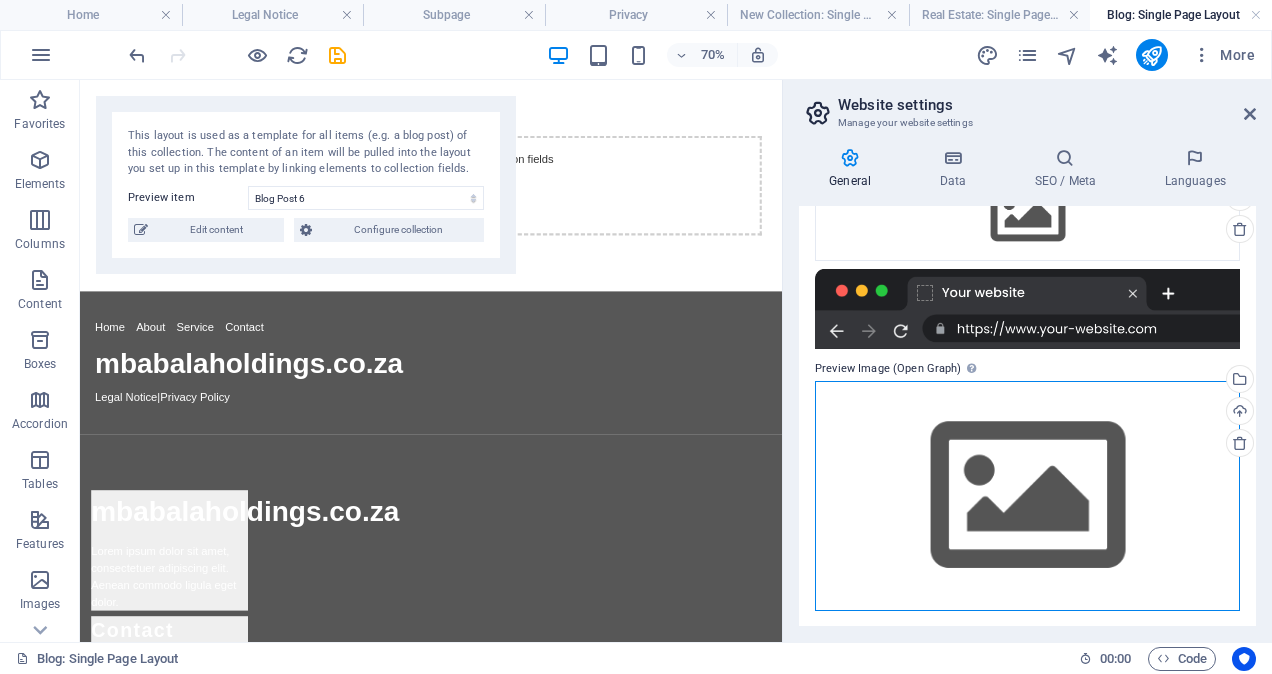 click on "Drag files here, click to choose files or select files from Files or our free stock photos & videos" at bounding box center [1027, 495] 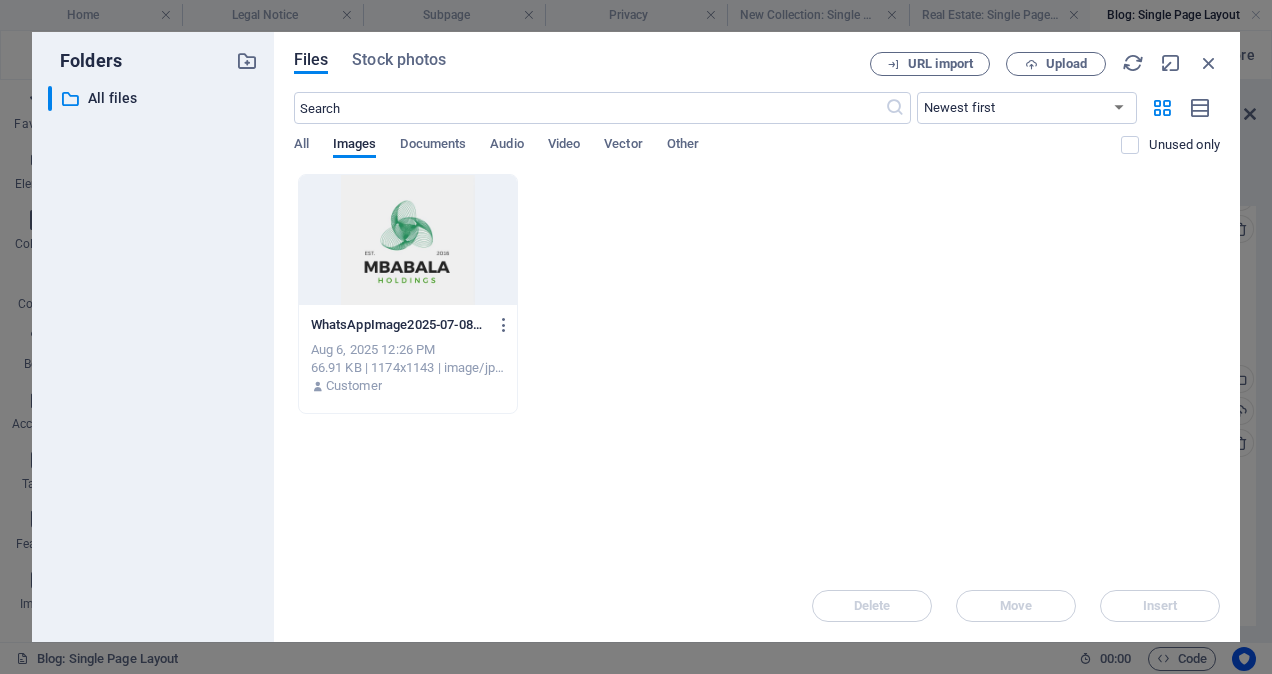 click at bounding box center [408, 240] 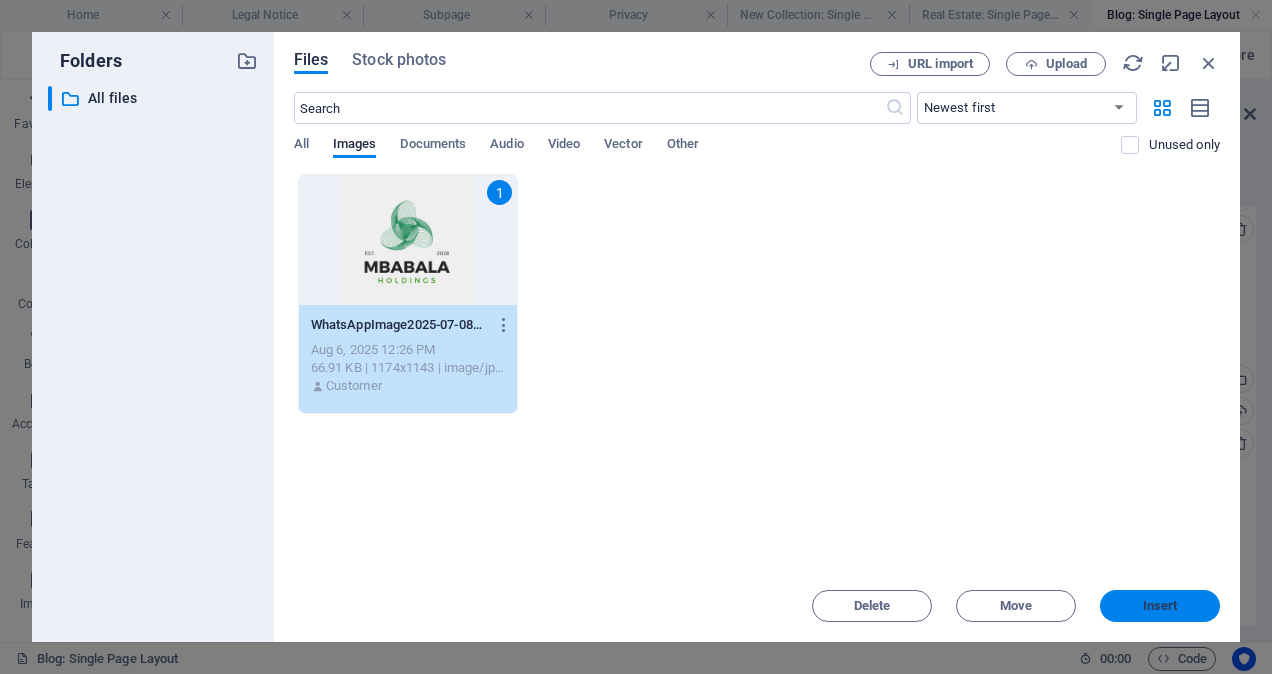 click on "Insert" at bounding box center (1160, 606) 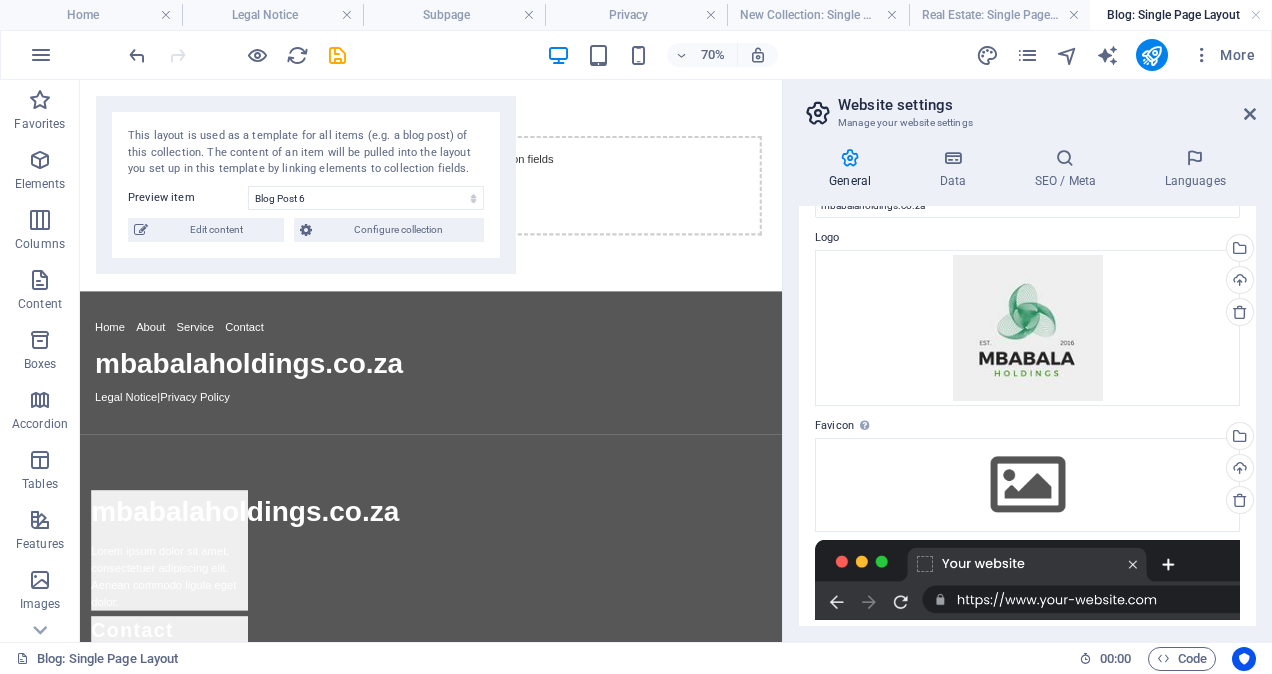 scroll, scrollTop: 0, scrollLeft: 0, axis: both 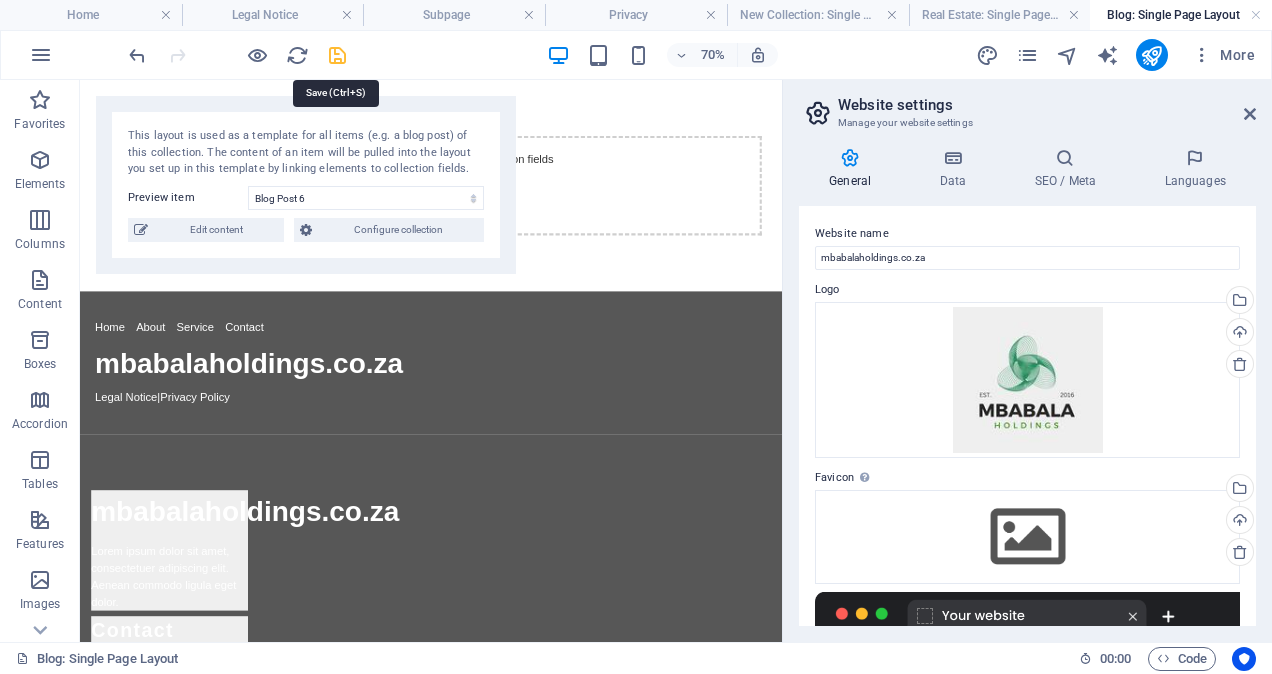 click at bounding box center [337, 55] 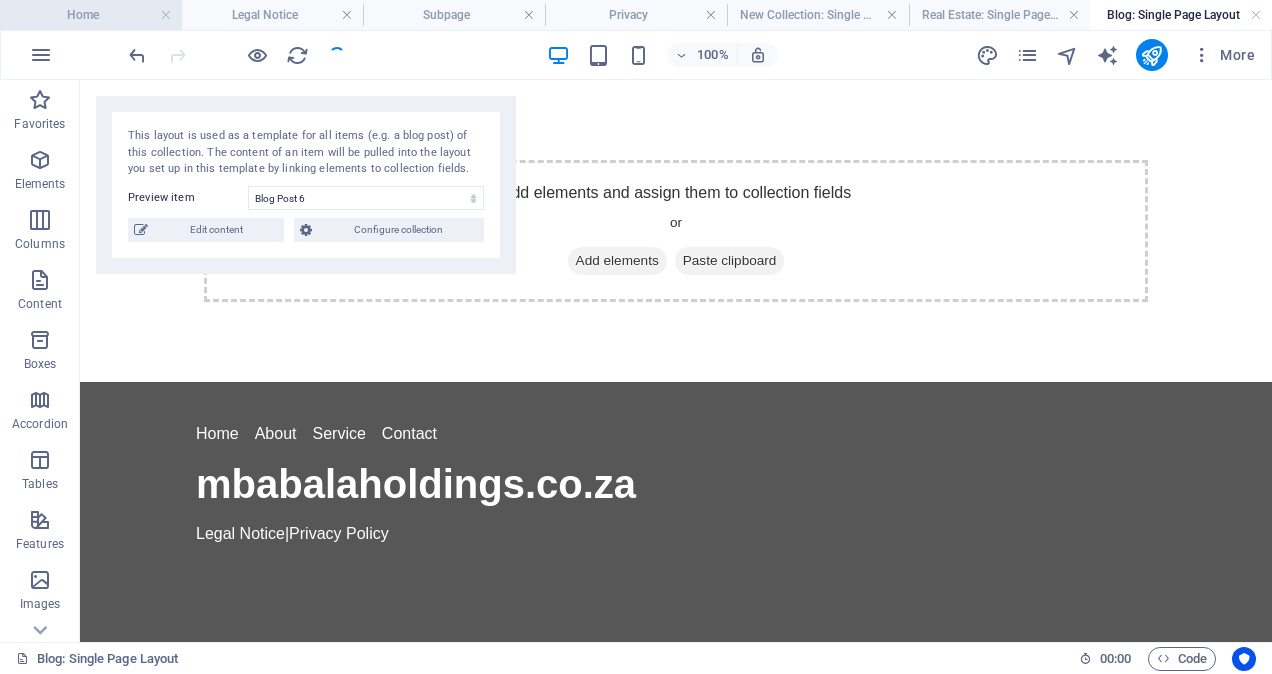 click on "Home" at bounding box center [91, 15] 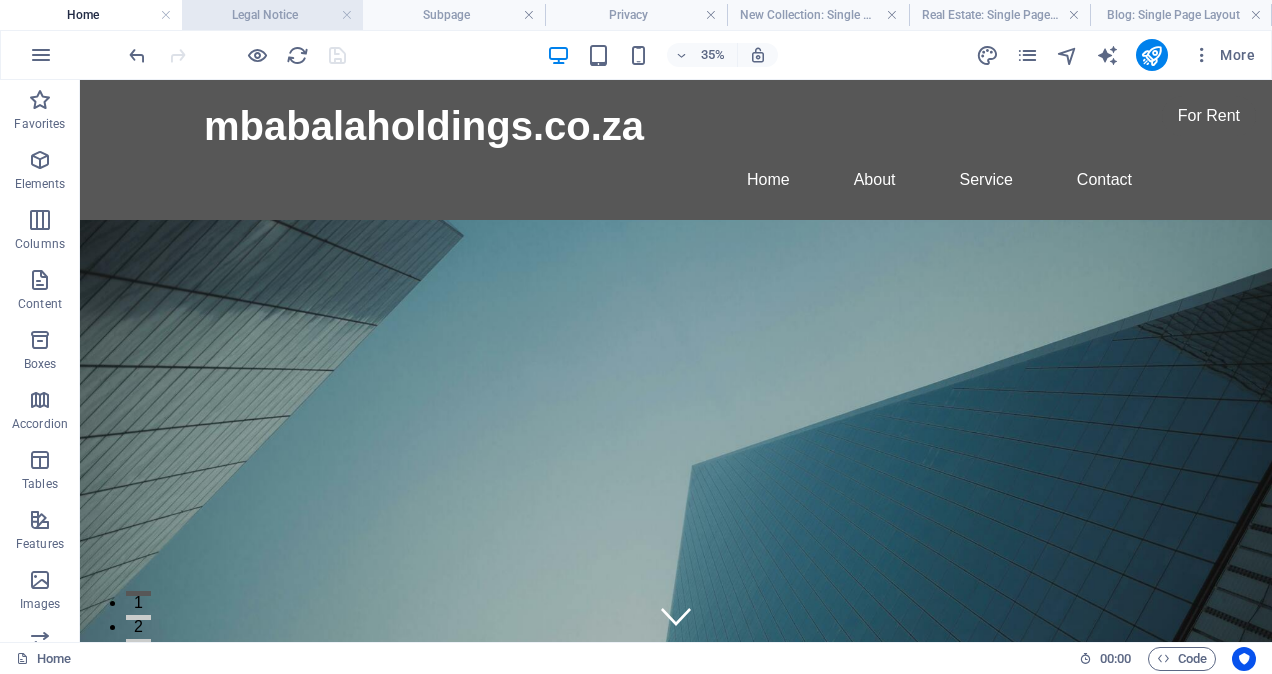 click on "Legal Notice" at bounding box center [273, 15] 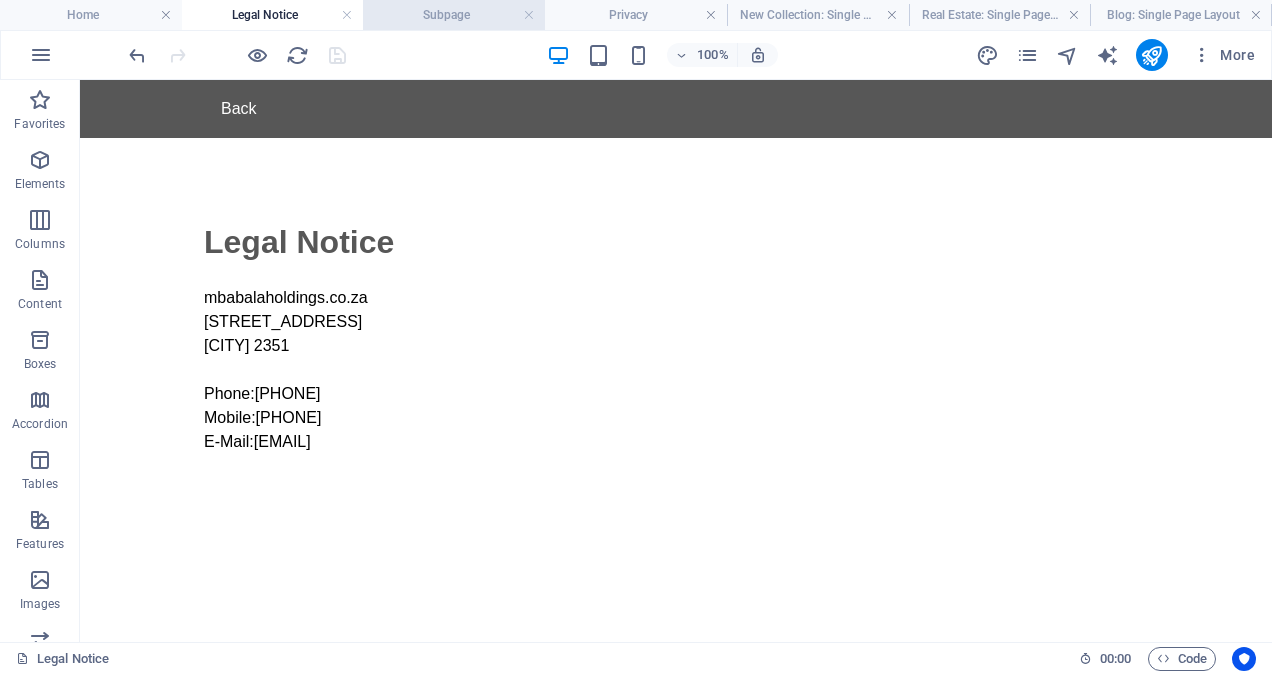 click on "Subpage" at bounding box center (454, 15) 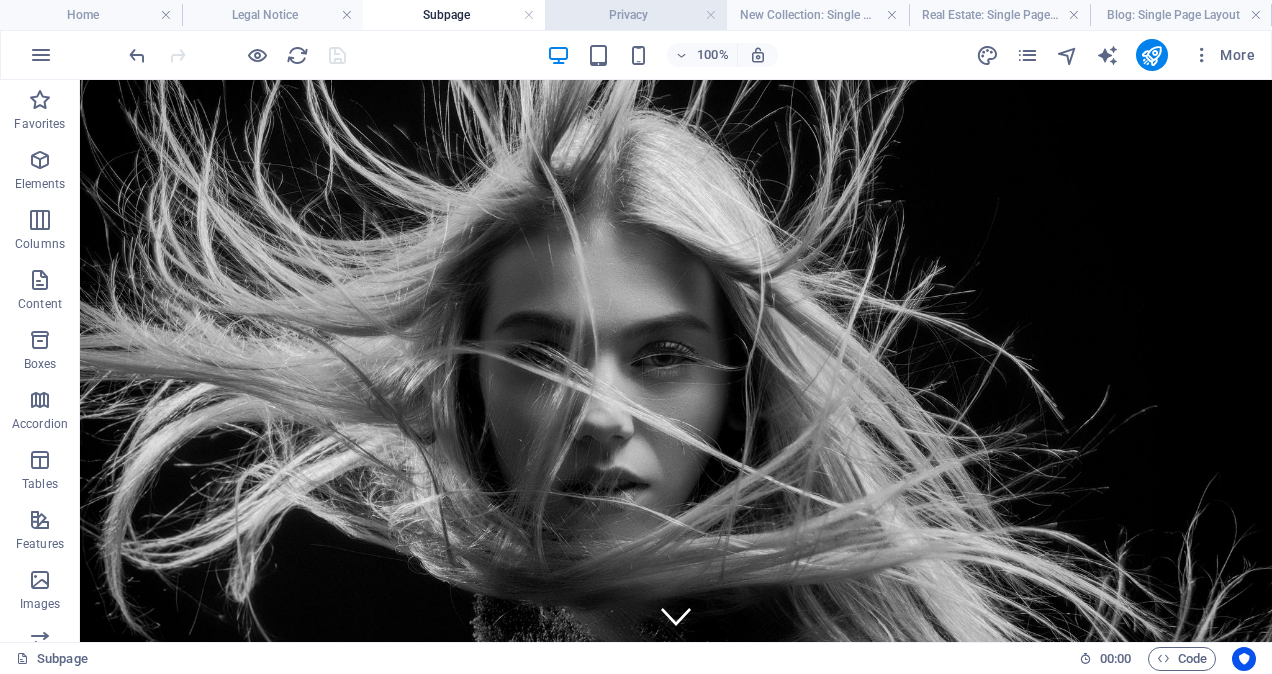 click on "Privacy" at bounding box center (636, 15) 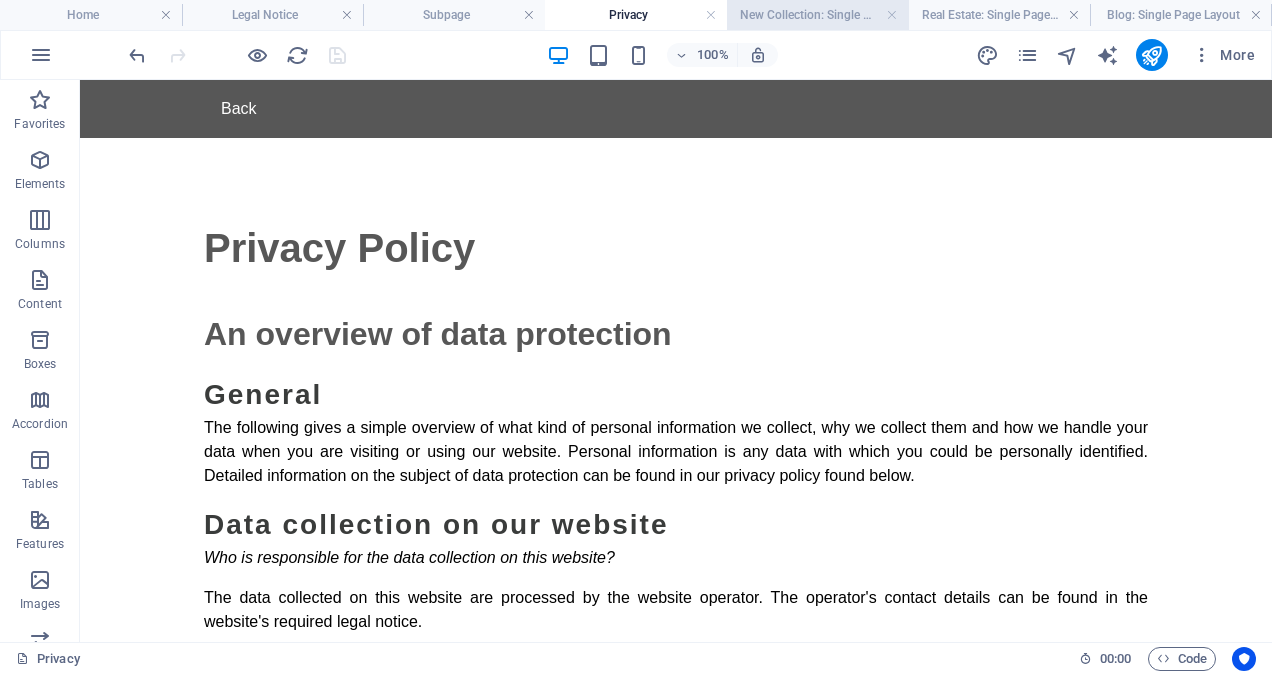 click on "New Collection: Single Page Layout" at bounding box center [818, 15] 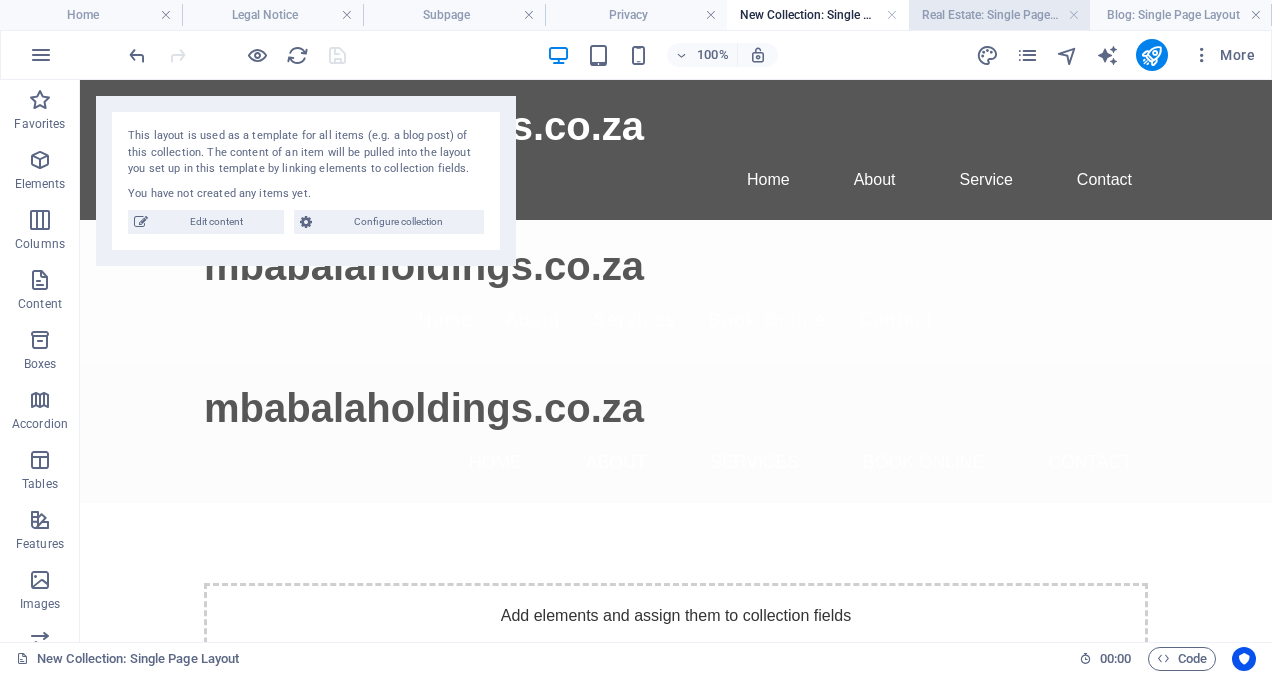 click on "Real Estate: Single Page Layout" at bounding box center (1000, 15) 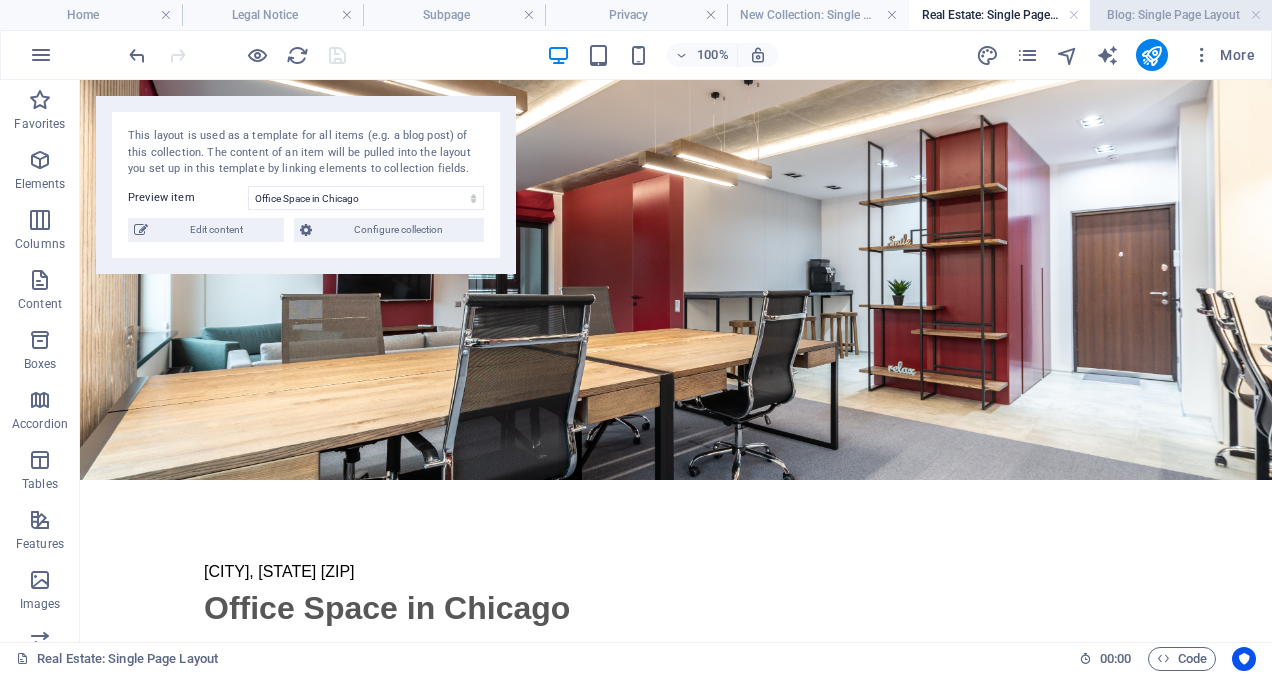 click on "Blog: Single Page Layout" at bounding box center [1181, 15] 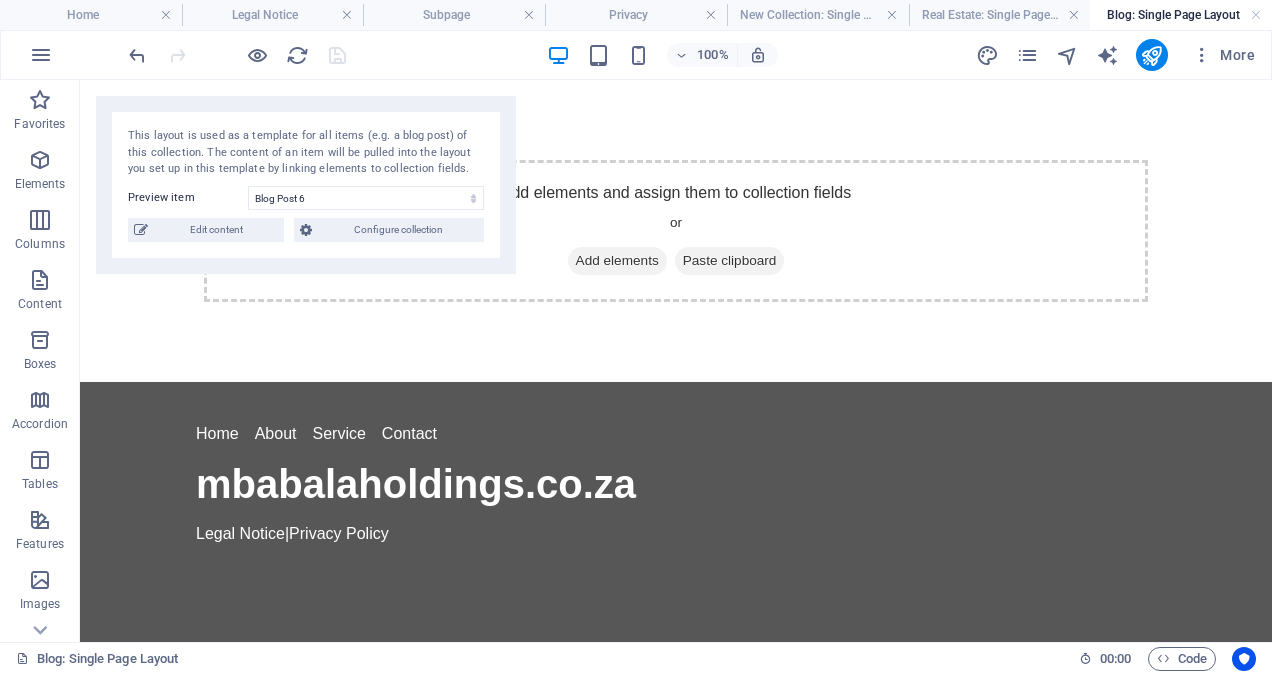 click on "Blog: Single Page Layout" at bounding box center [1181, 15] 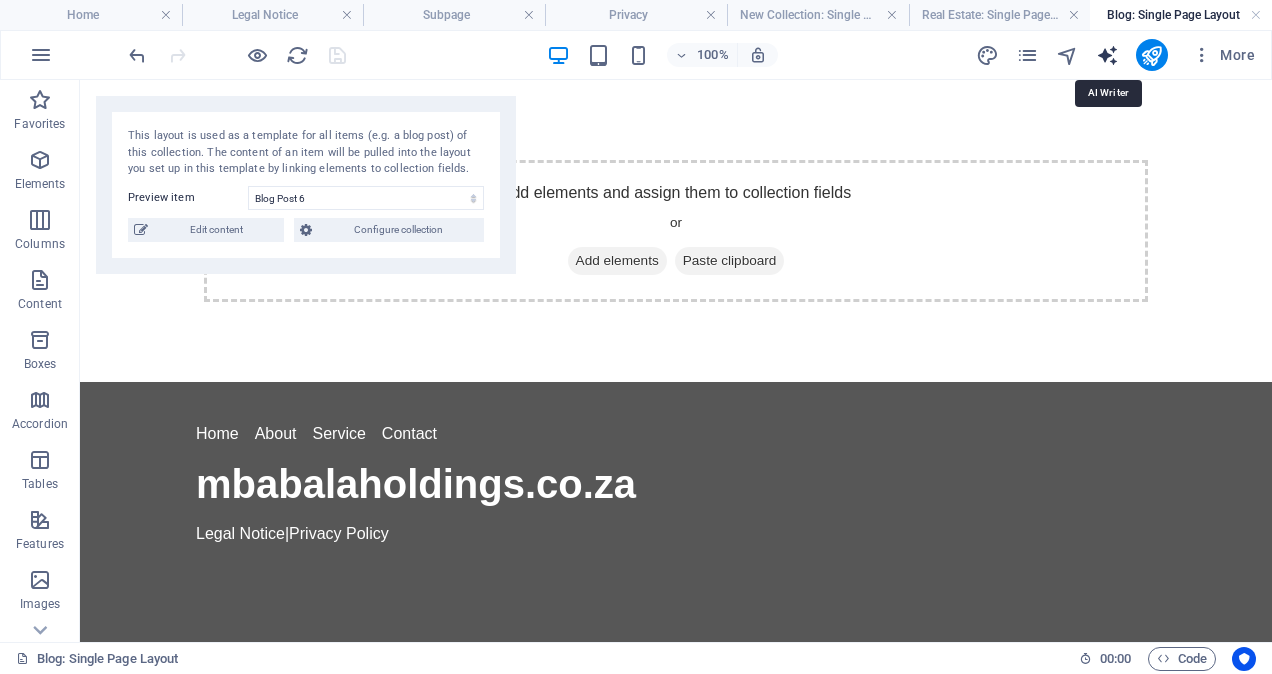click at bounding box center [1107, 55] 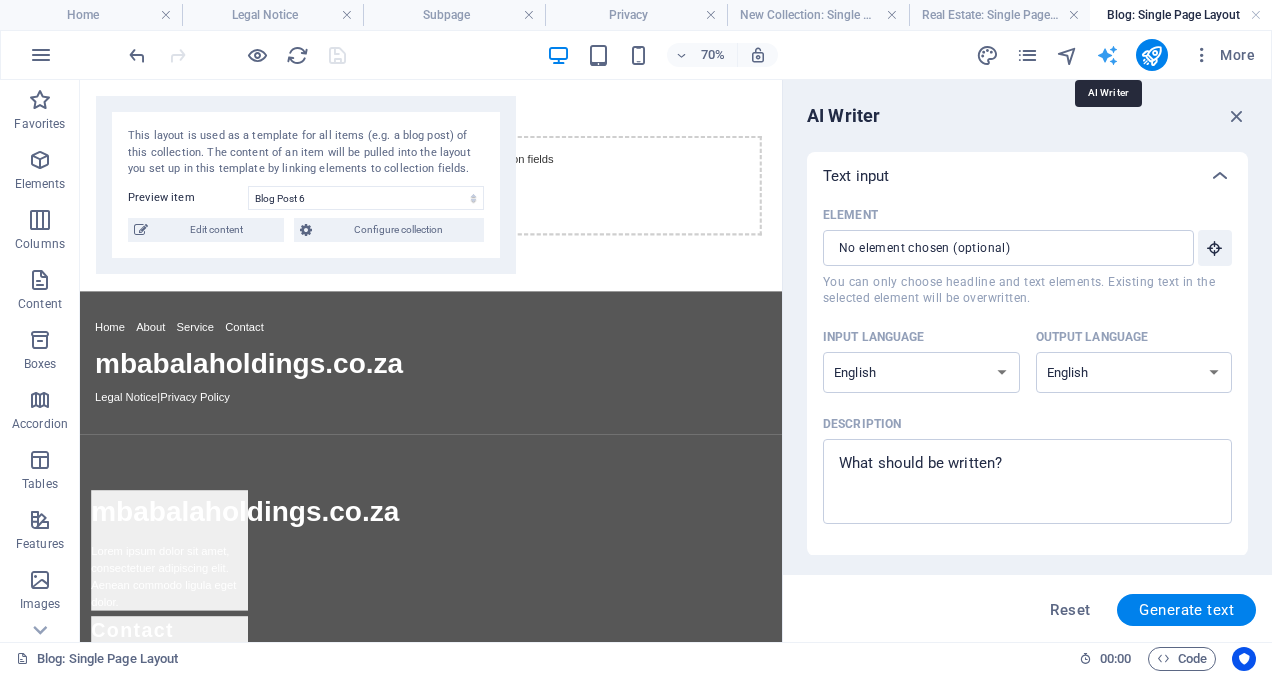 scroll, scrollTop: 0, scrollLeft: 0, axis: both 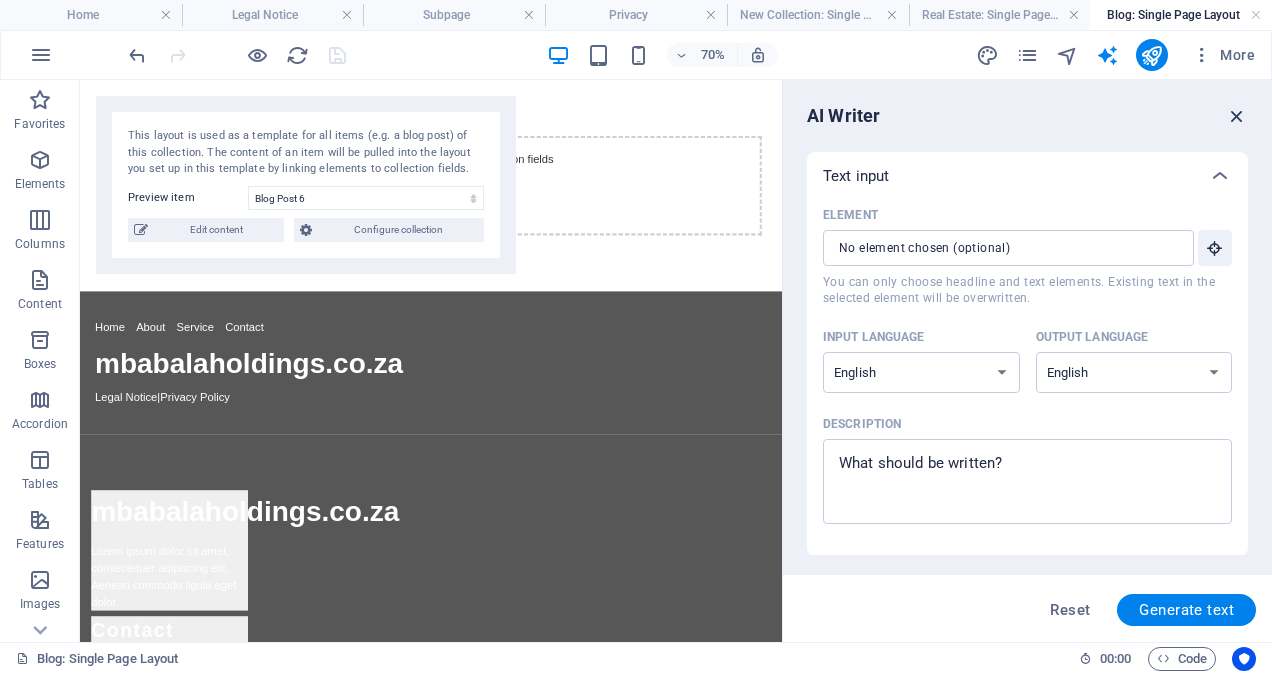 click at bounding box center (1237, 116) 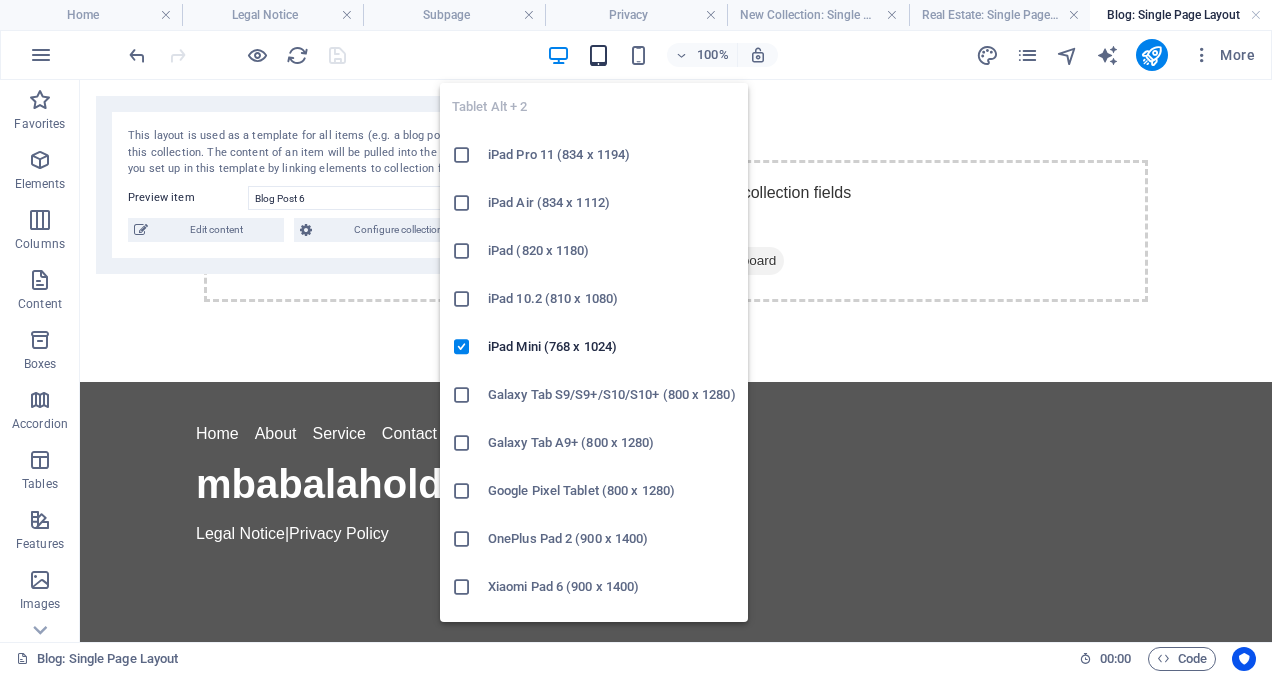 click at bounding box center [598, 55] 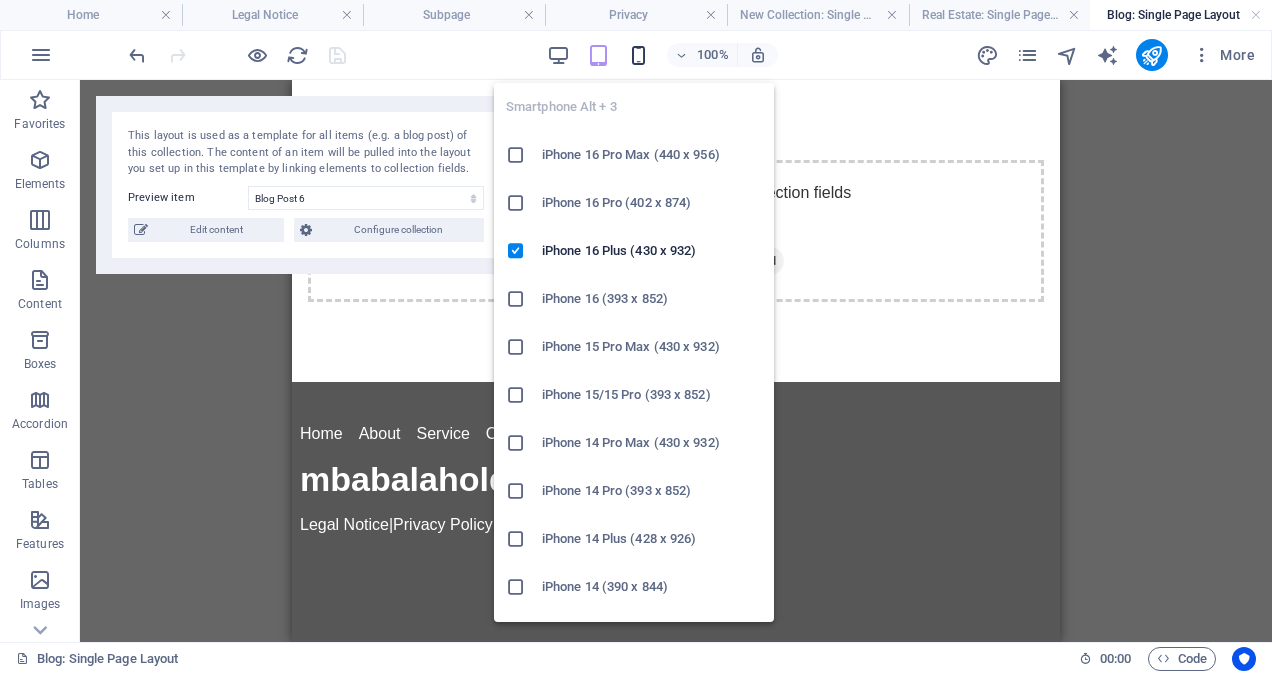 click at bounding box center (638, 55) 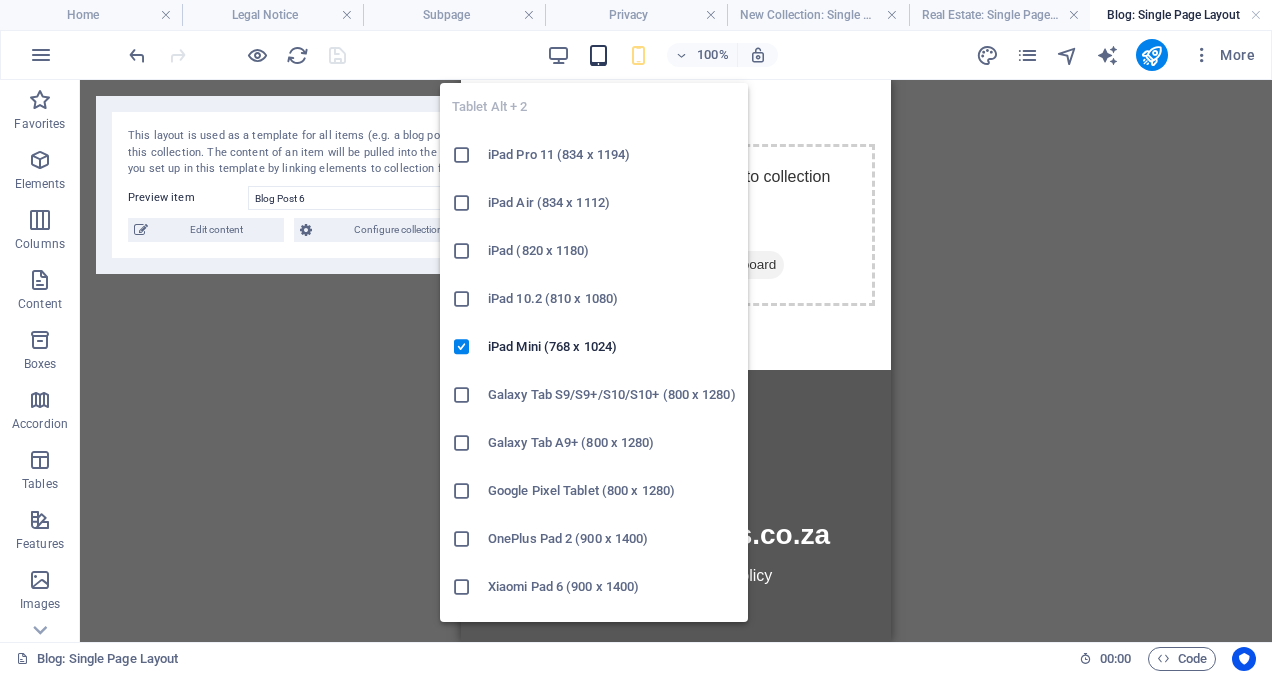 click at bounding box center (598, 55) 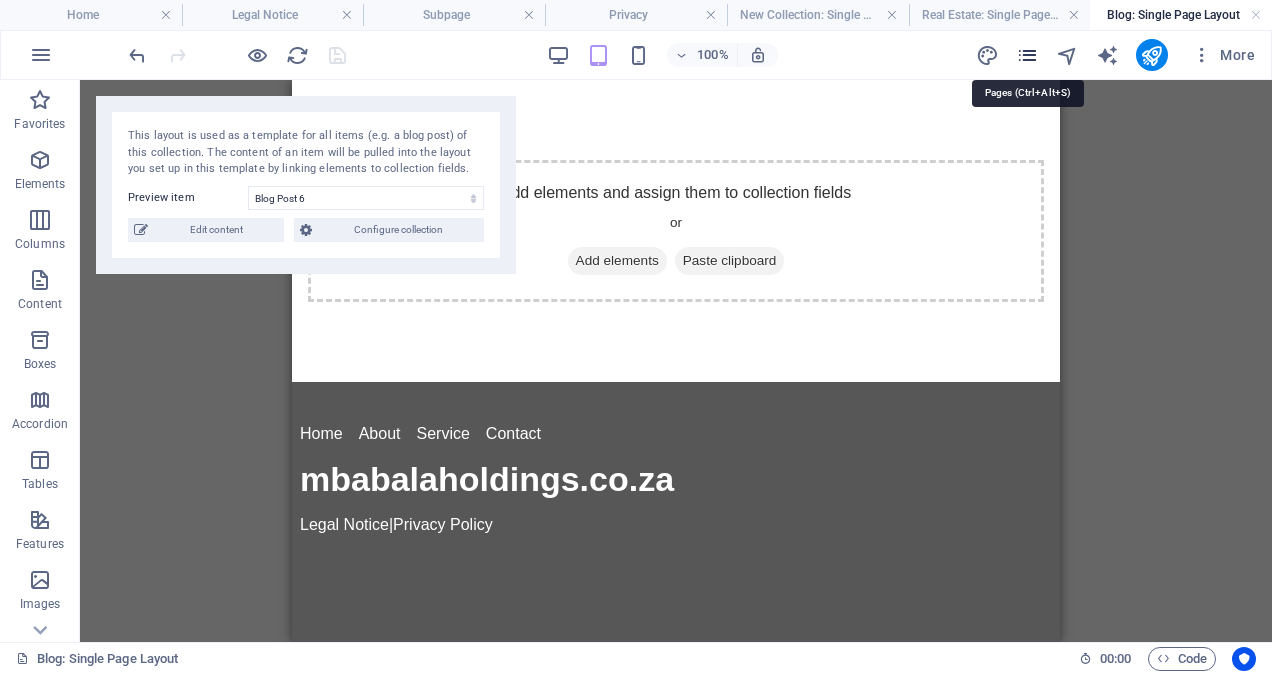 click at bounding box center (1027, 55) 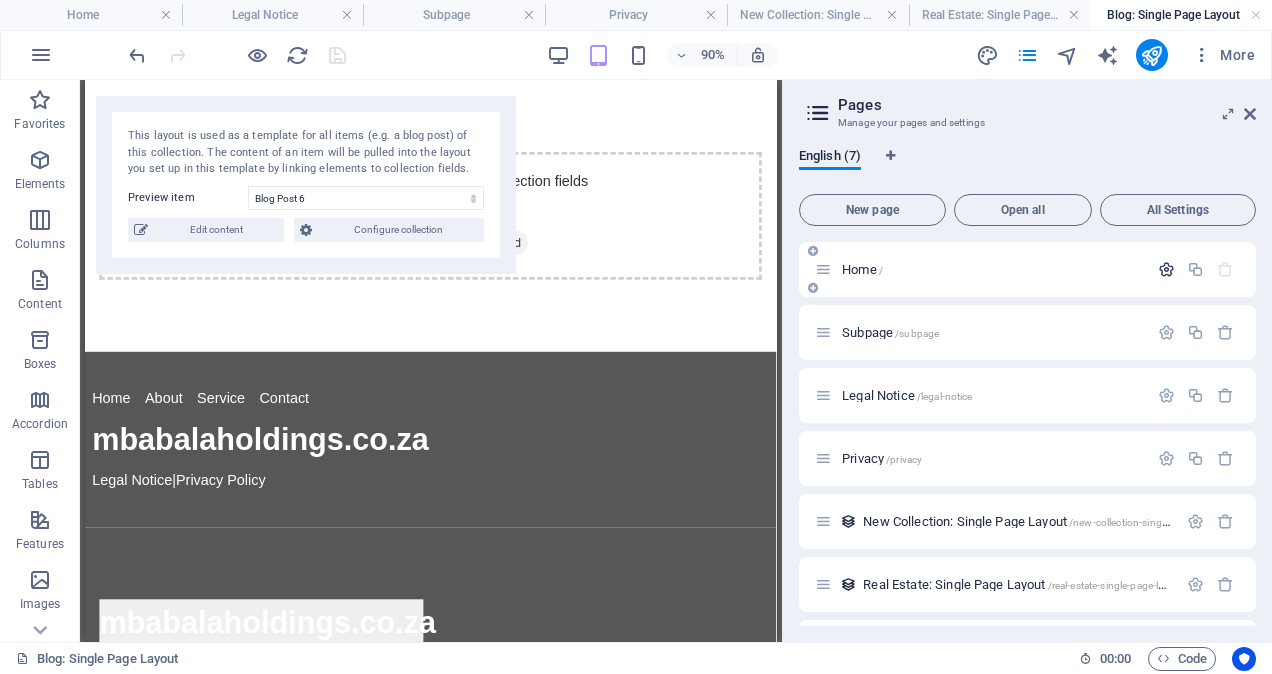 click at bounding box center [1166, 269] 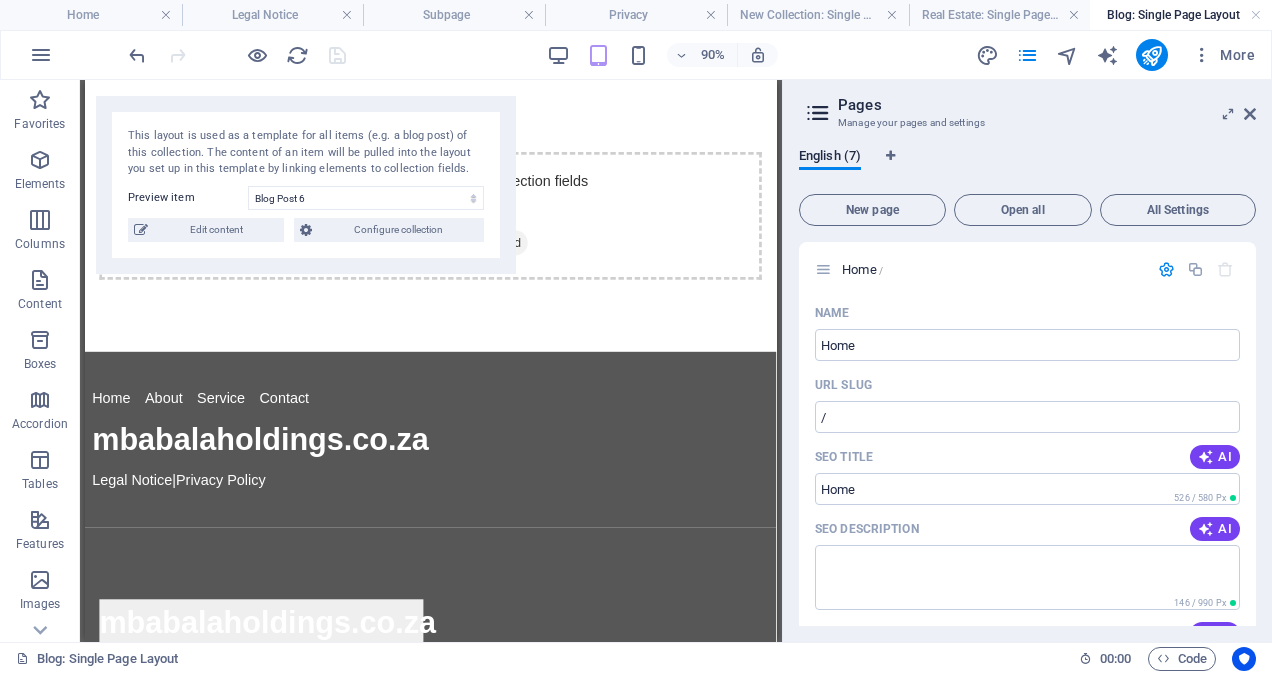 drag, startPoint x: 1248, startPoint y: 273, endPoint x: 1260, endPoint y: 328, distance: 56.293873 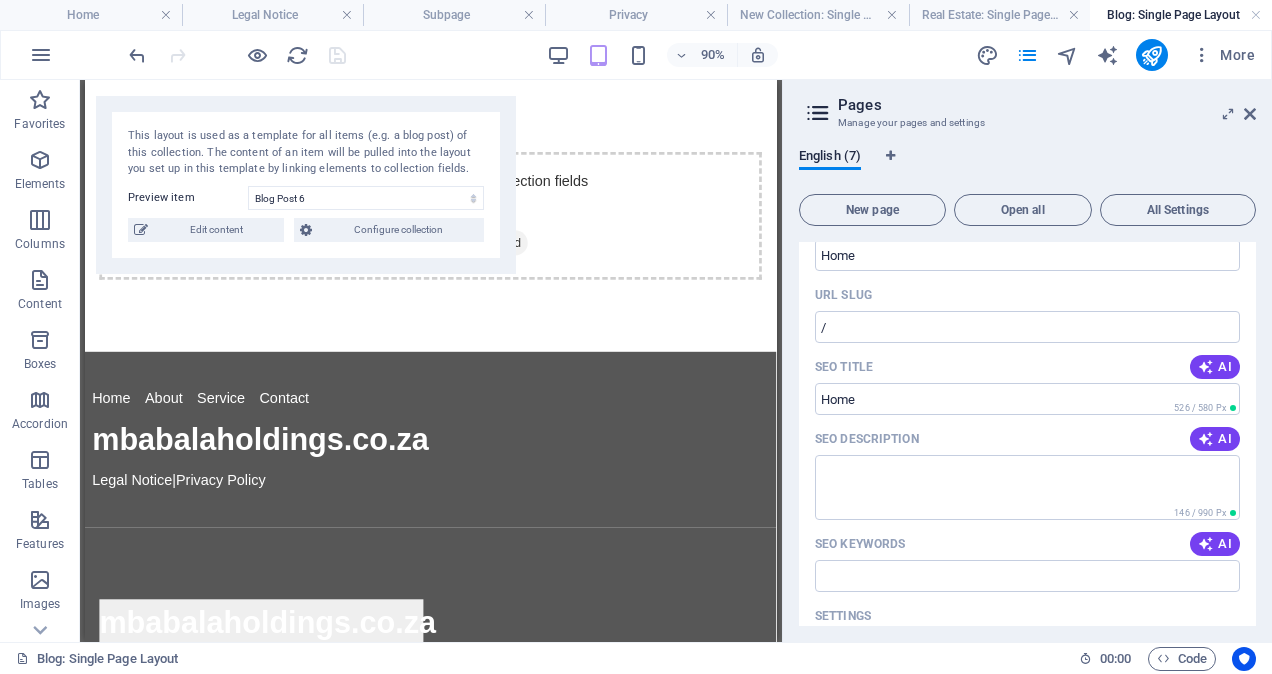 scroll, scrollTop: 0, scrollLeft: 0, axis: both 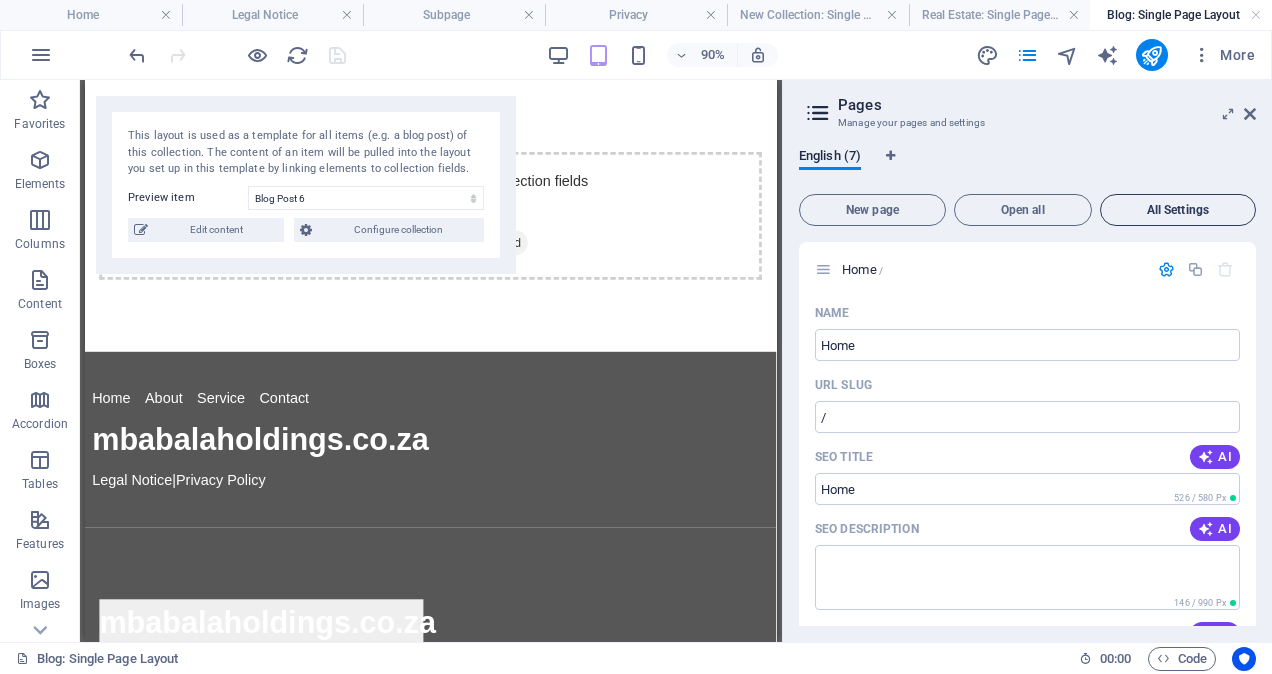 click on "All Settings" at bounding box center (1178, 210) 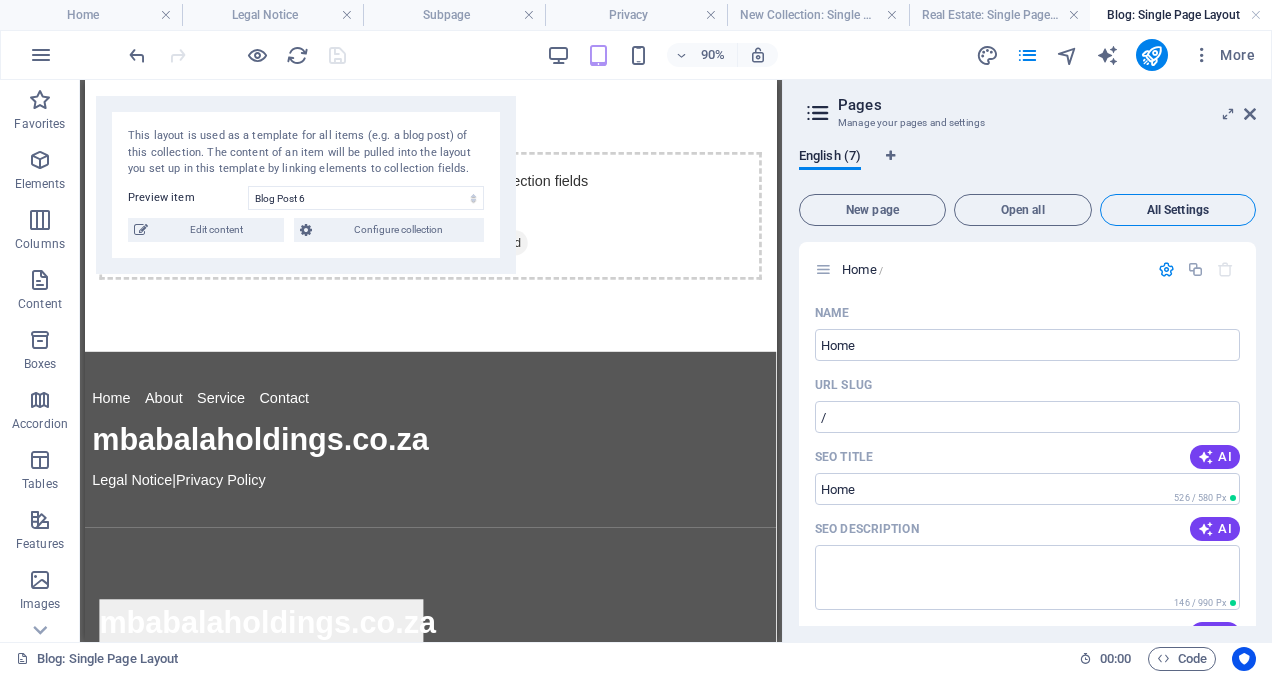 scroll, scrollTop: 3556, scrollLeft: 0, axis: vertical 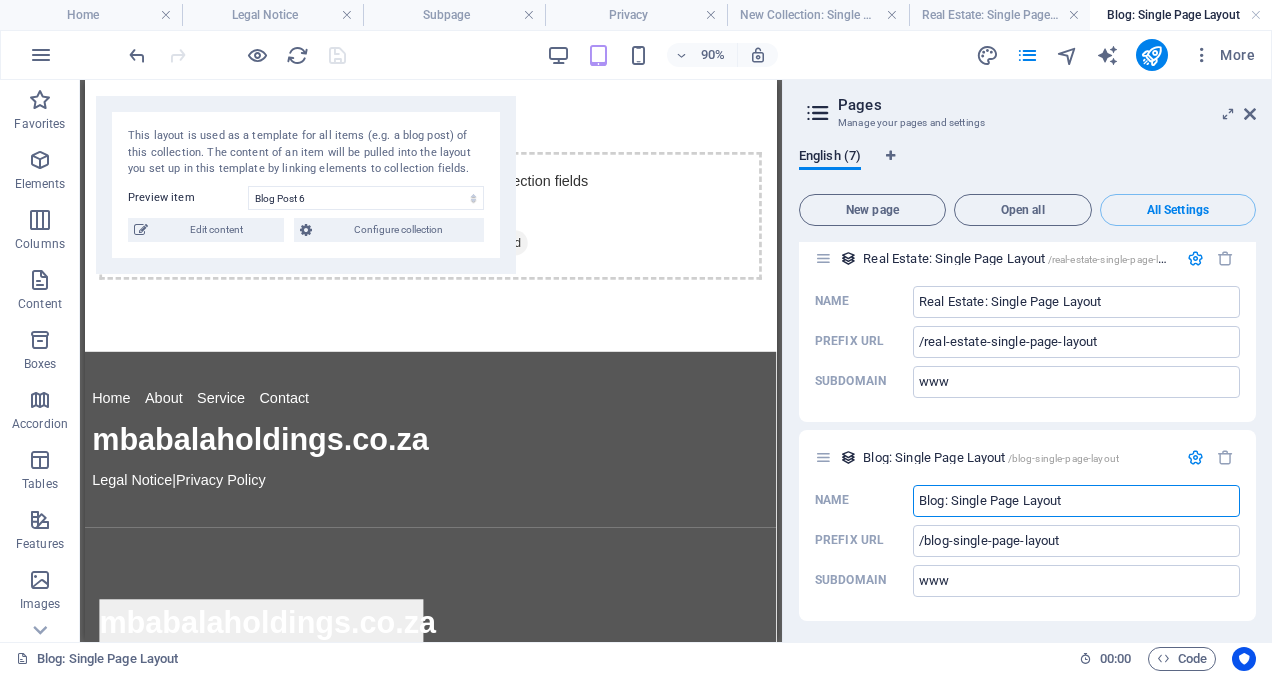 click on "Blog: Single Page Layout" at bounding box center (1181, 15) 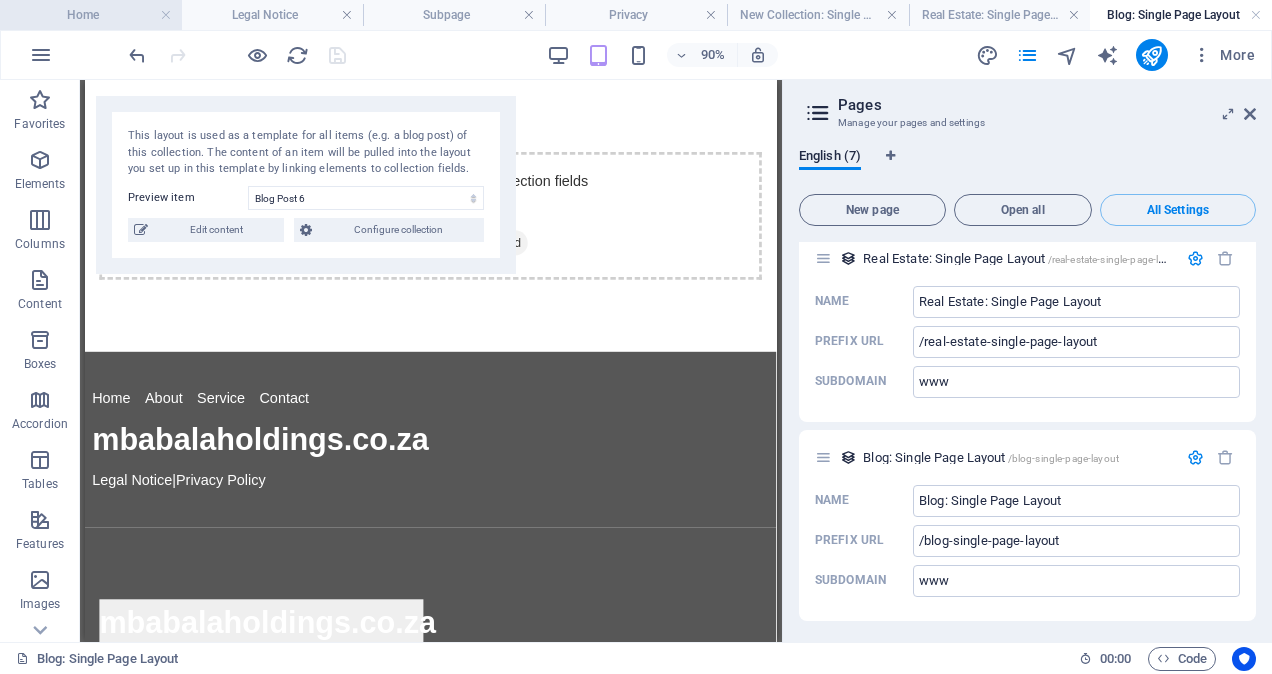click on "Home" at bounding box center (91, 15) 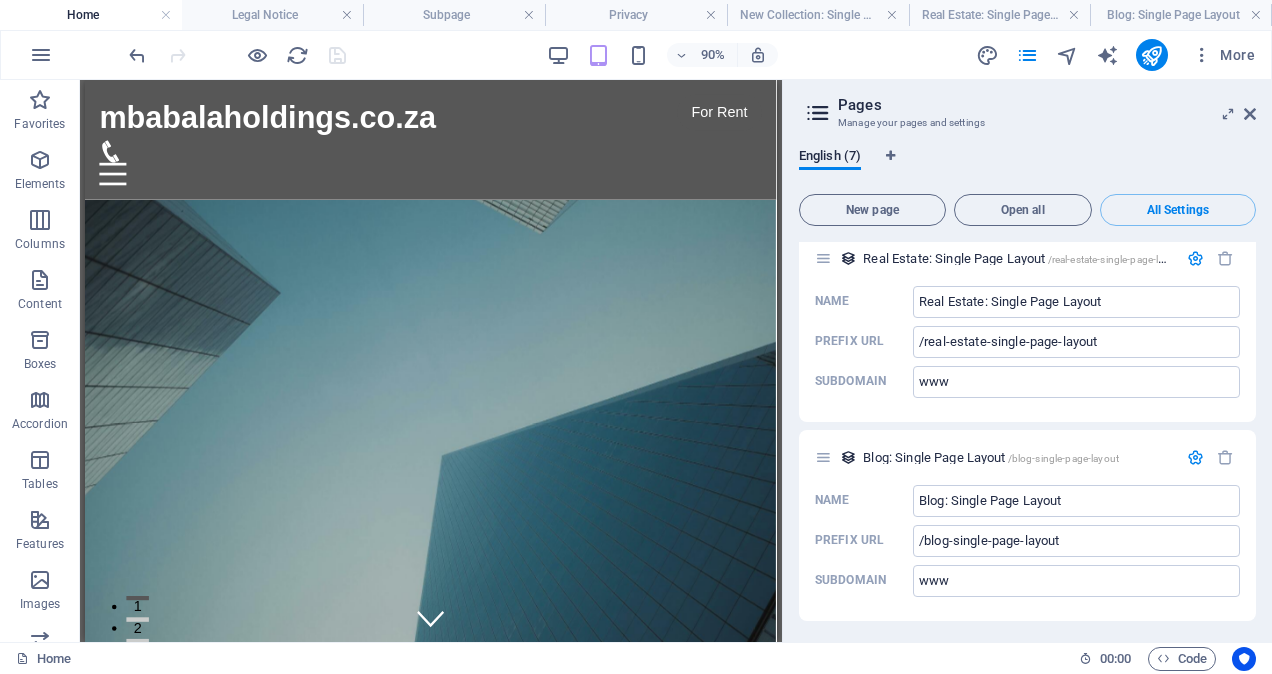 click on "Pages Manage your pages and settings English (7) New page Open all All Settings Home / Name Home ​ URL SLUG / ​ SEO Title AI ​ 526 / 580 Px SEO Description AI ​ 146 / 990 Px SEO Keywords AI ​ Settings Menu Noindex Preview Mobile Desktop www.example.com mbabalaholdings.co.za - We make the impossible possible mbabalaholdings.co.za Meta tags ​ Preview Image (Open Graph) Drag files here, click to choose files or select files from Files or our free stock photos & videos More Settings Subpage /subpage Name Subpage ​ URL SLUG /subpage ​ SEO Title AI Subpage ​ 307 / 580 Px SEO Description AI ​ 146 / 990 Px SEO Keywords AI ​ Settings Menu Noindex Preview Mobile Desktop www.example.com subpage Subpage - mbabalaholdings.co.za mbabalaholdings.co.za Meta tags ​ Preview Image (Open Graph) Drag files here, click to choose files or select files from Files or our free stock photos & videos More Settings Legal Notice /legal-notice Name Legal Notice ​ URL SLUG /legal-notice ​ SEO Title AI ​ AI ​" at bounding box center (1027, 361) 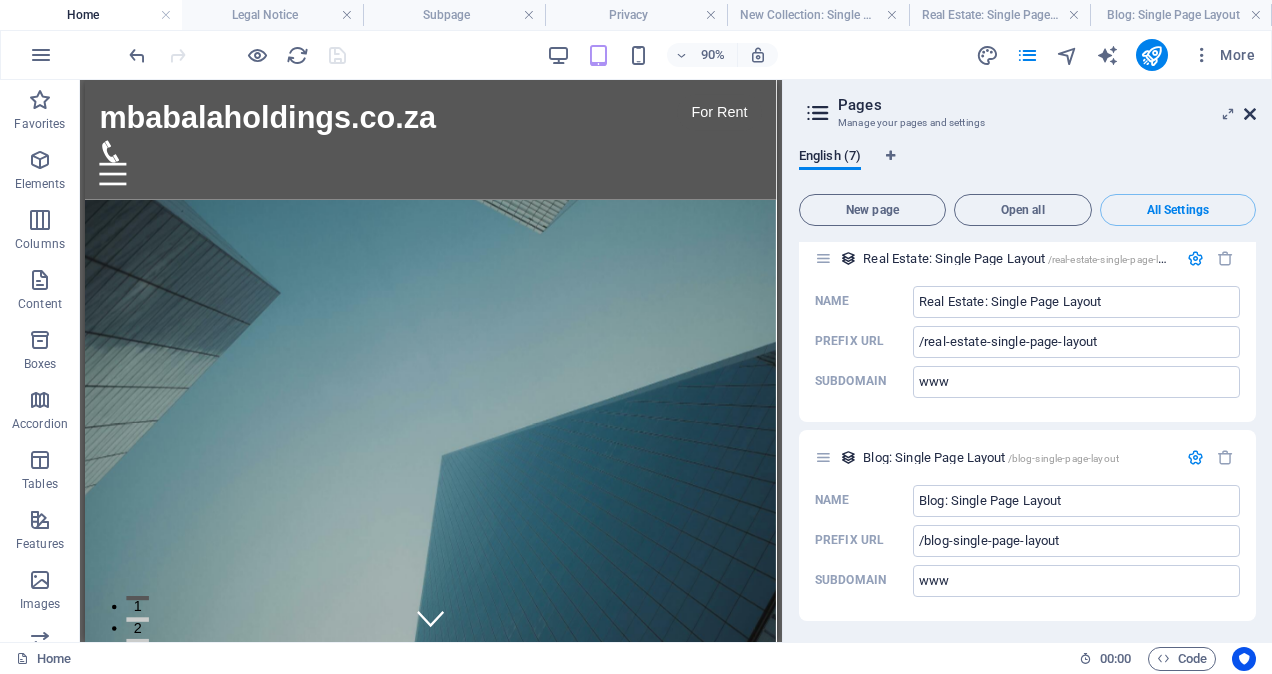 click at bounding box center [1250, 114] 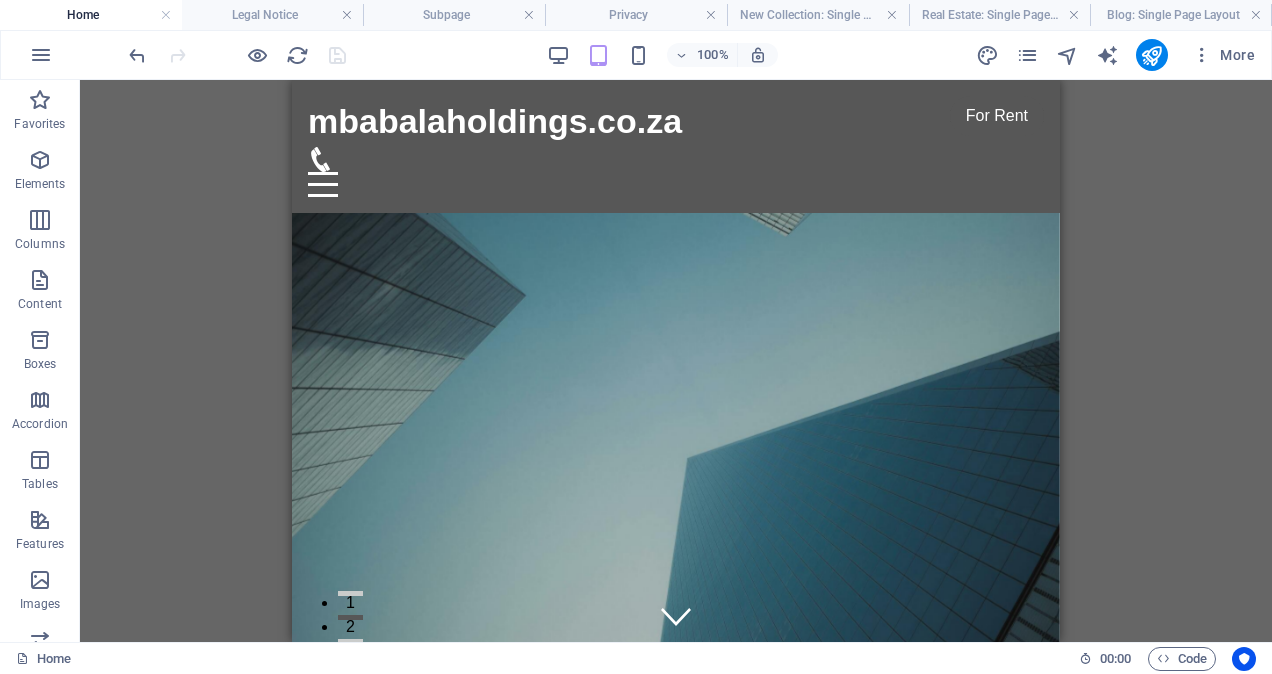 click on "Home" at bounding box center [91, 15] 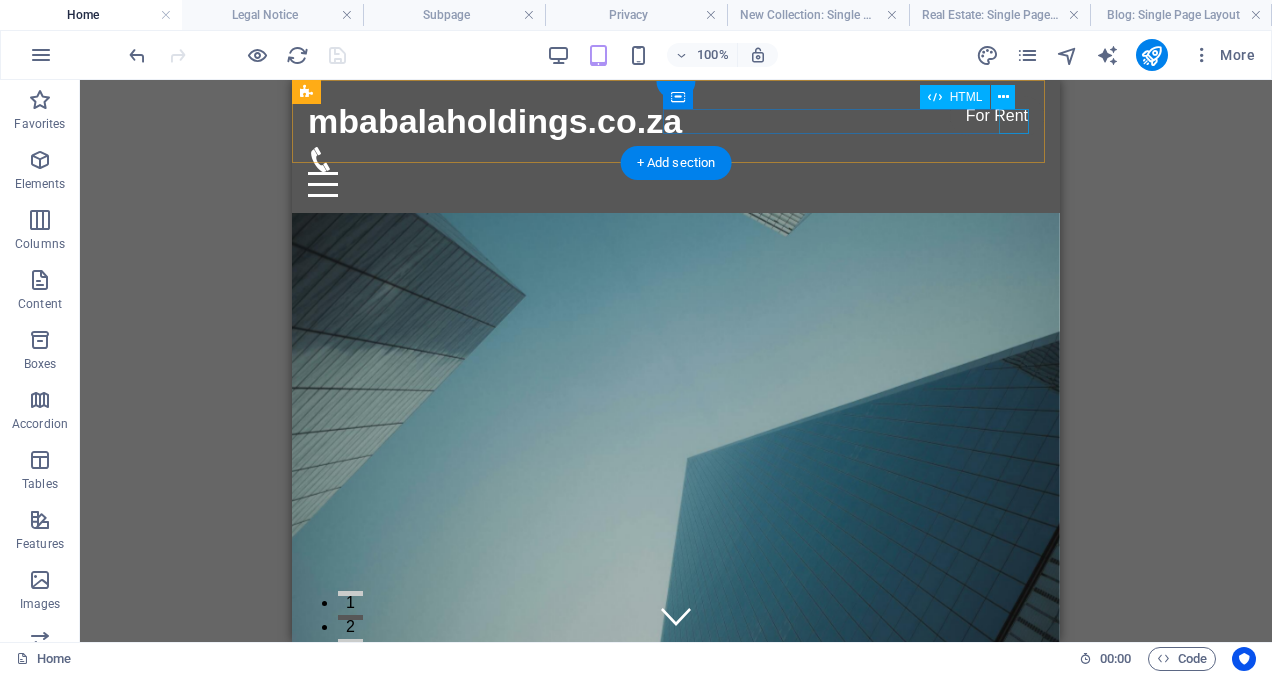 click at bounding box center [676, 184] 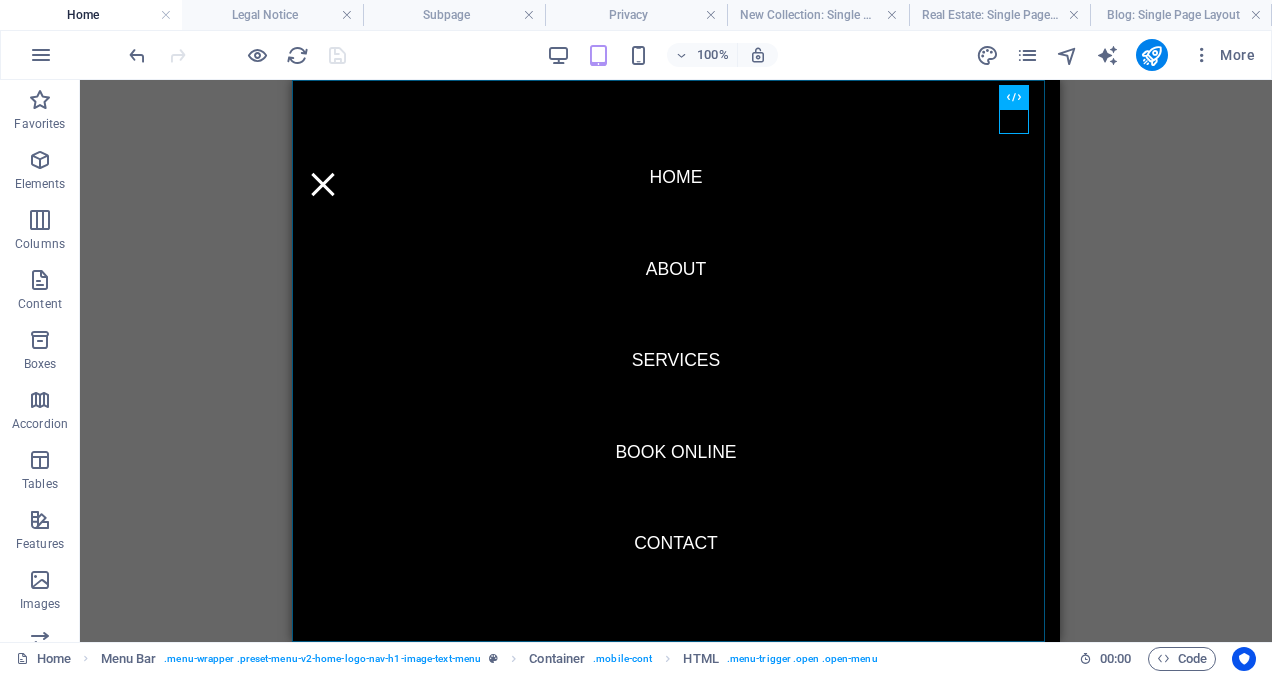 click on "Home About Services Book Online Contact" at bounding box center [676, 361] 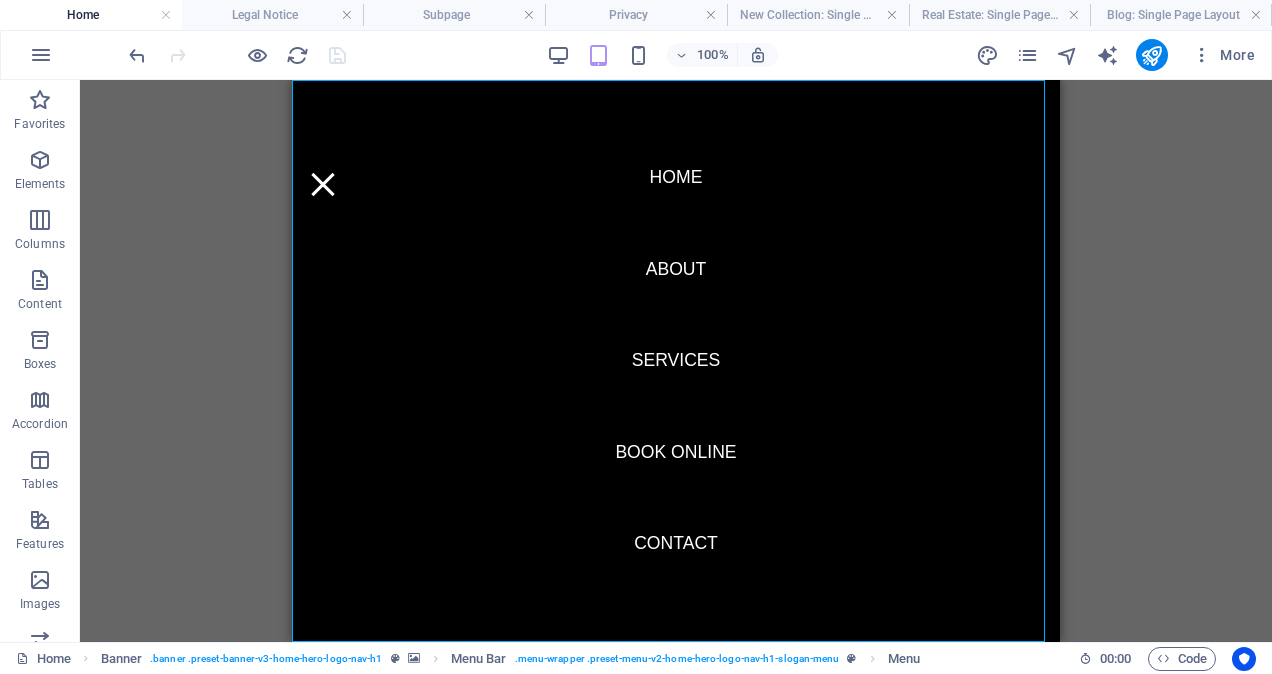 click on "Home About Services Book Online Contact" at bounding box center (676, 361) 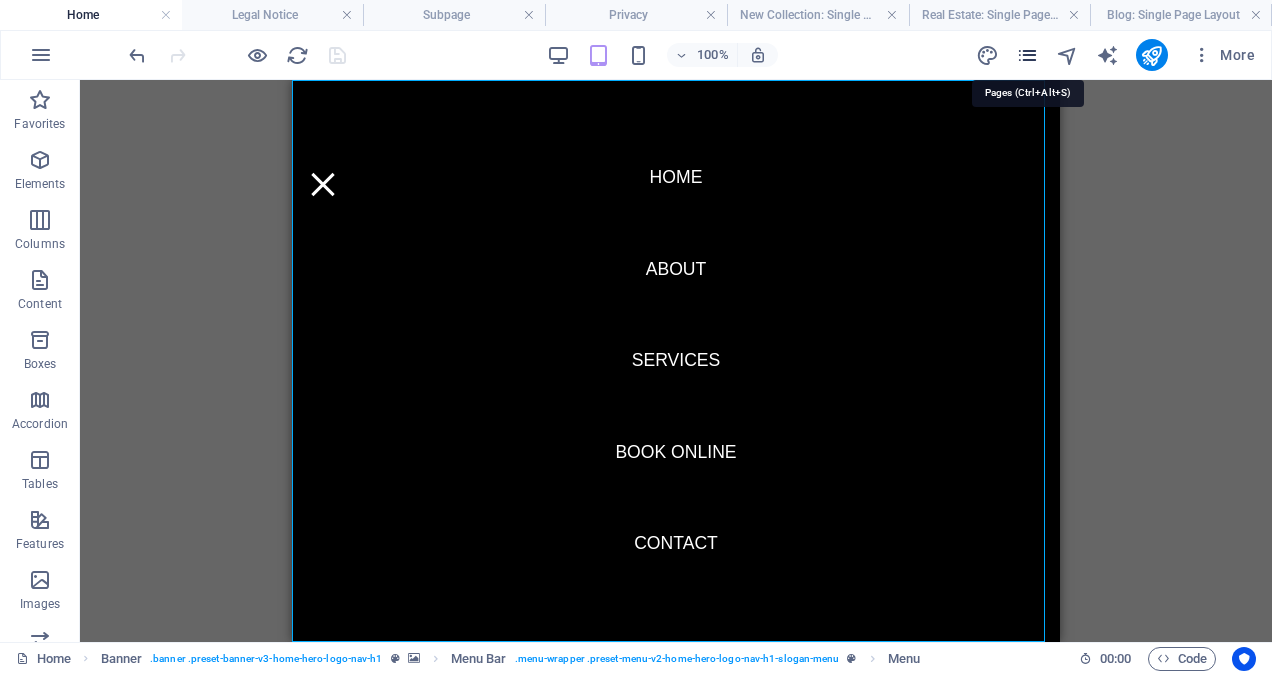 click at bounding box center (1027, 55) 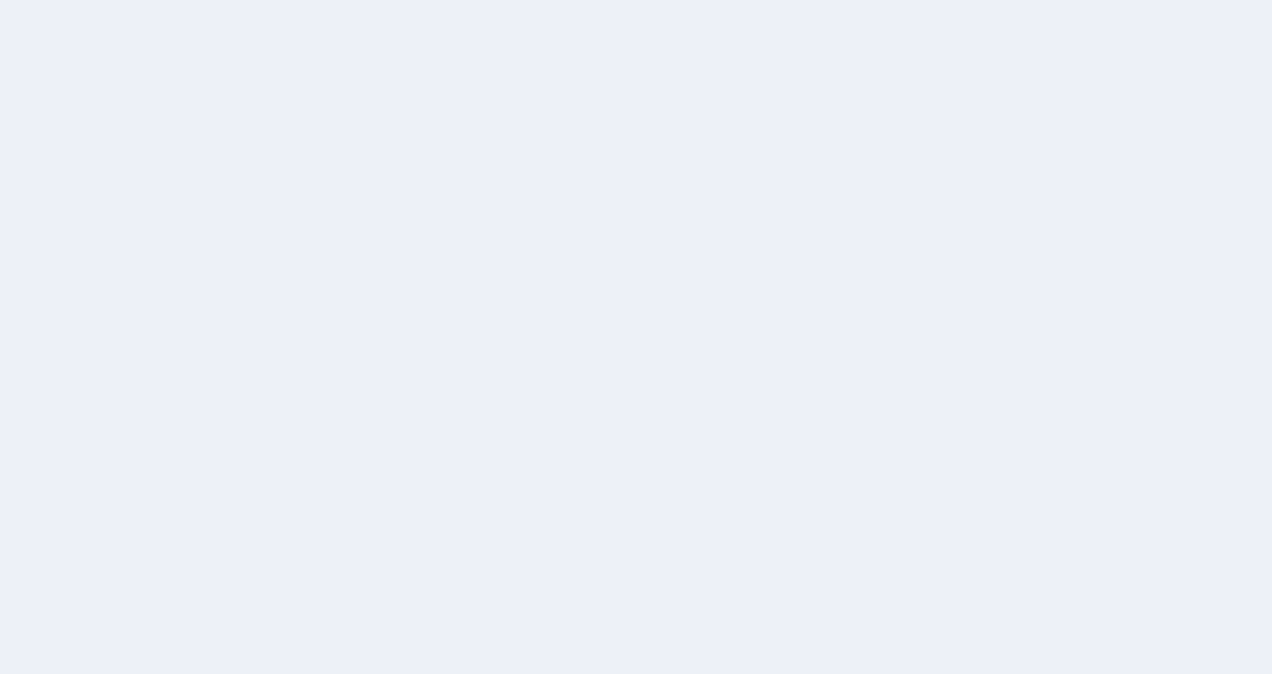 scroll, scrollTop: 0, scrollLeft: 0, axis: both 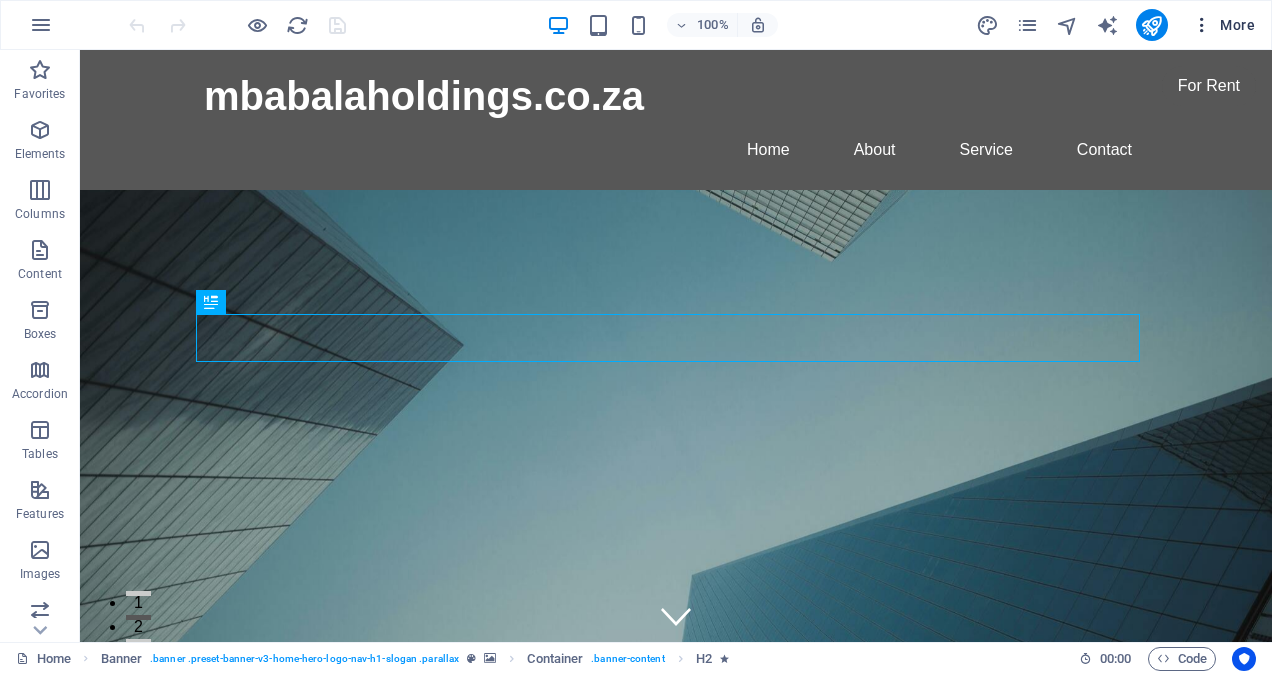 click on "More" at bounding box center (1223, 25) 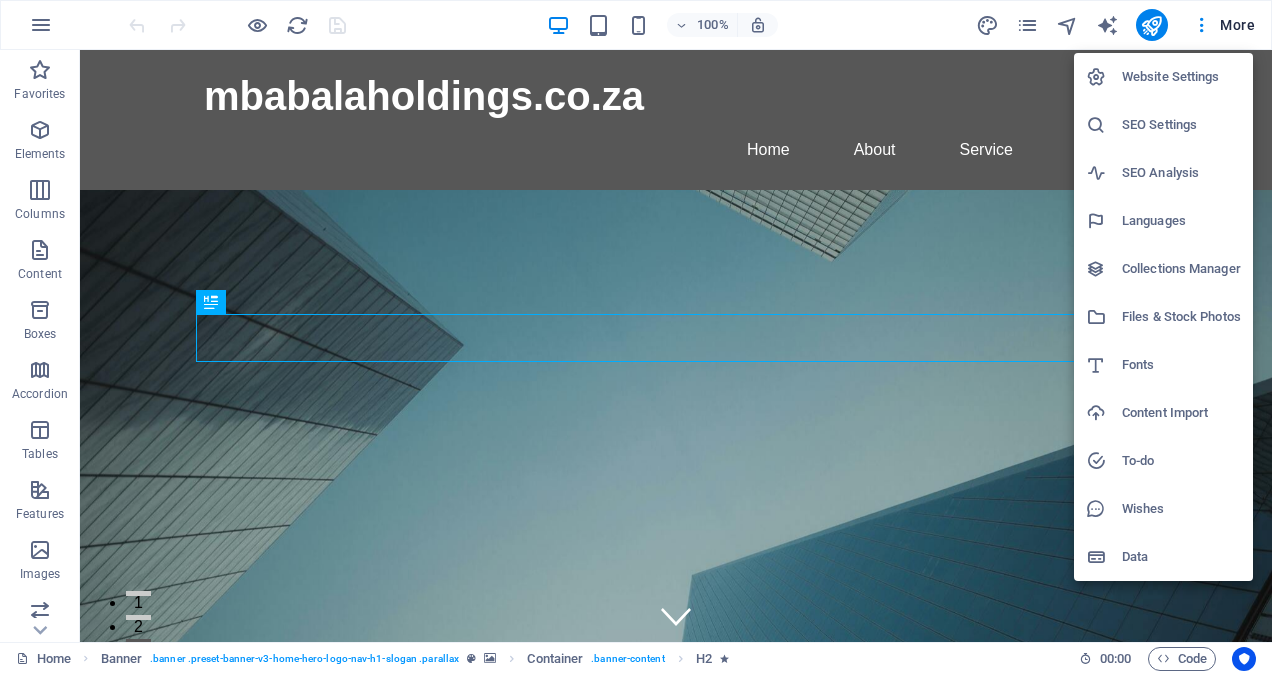 click at bounding box center (636, 337) 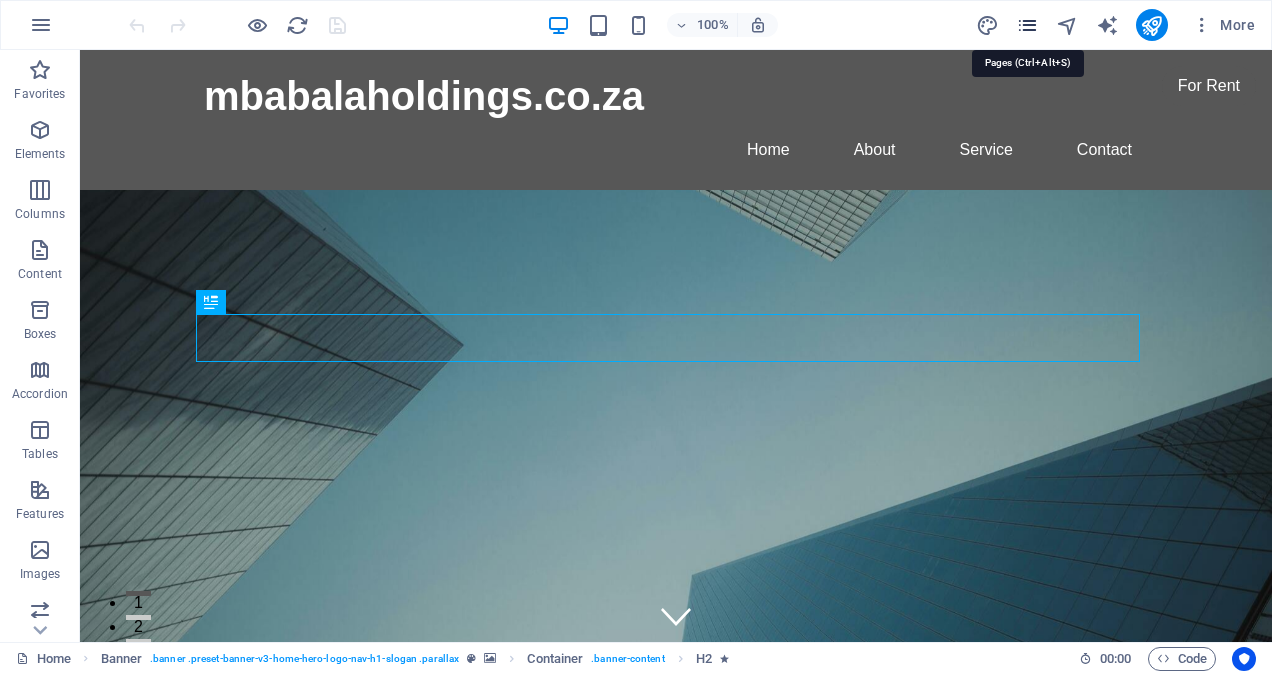 click at bounding box center (1027, 25) 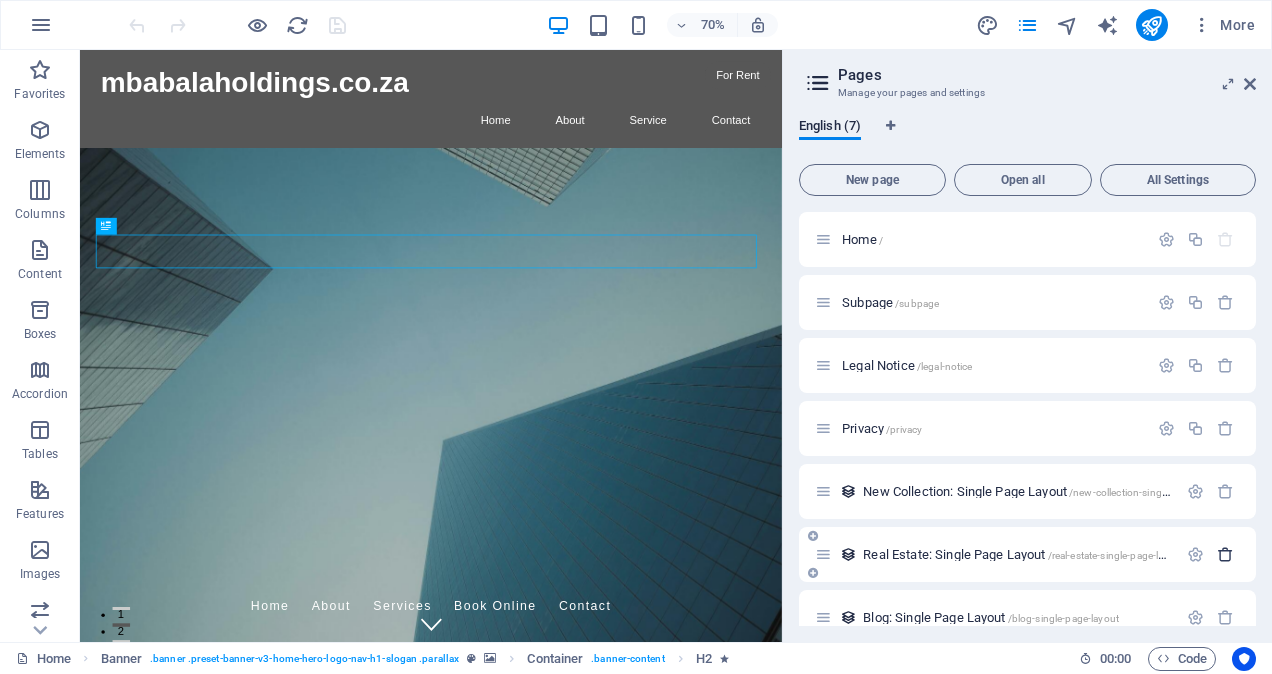 click at bounding box center [1225, 554] 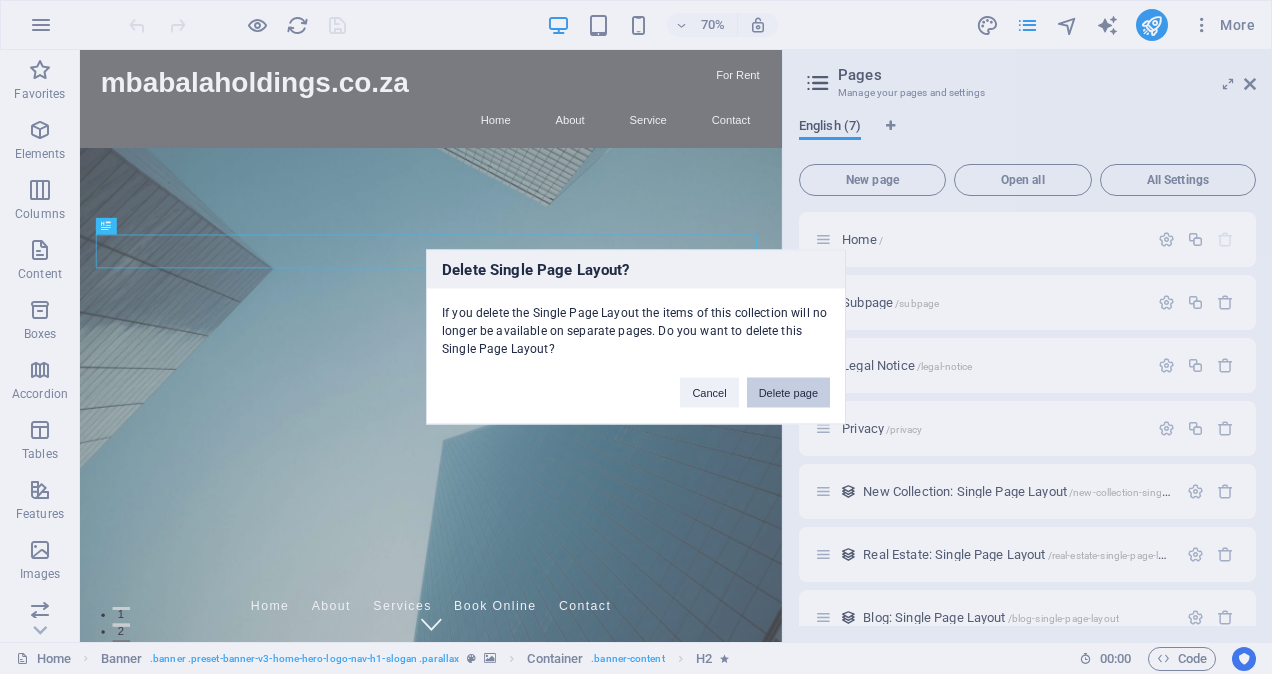 click on "Delete page" at bounding box center [788, 393] 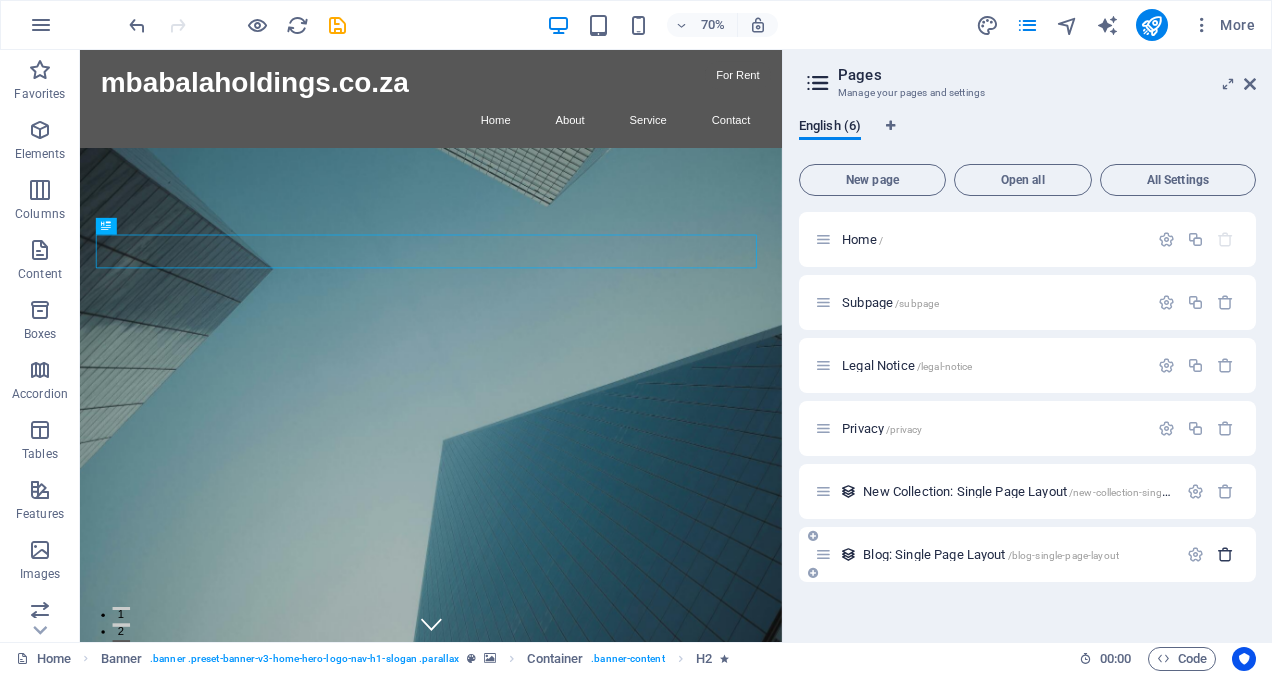 click at bounding box center (1225, 554) 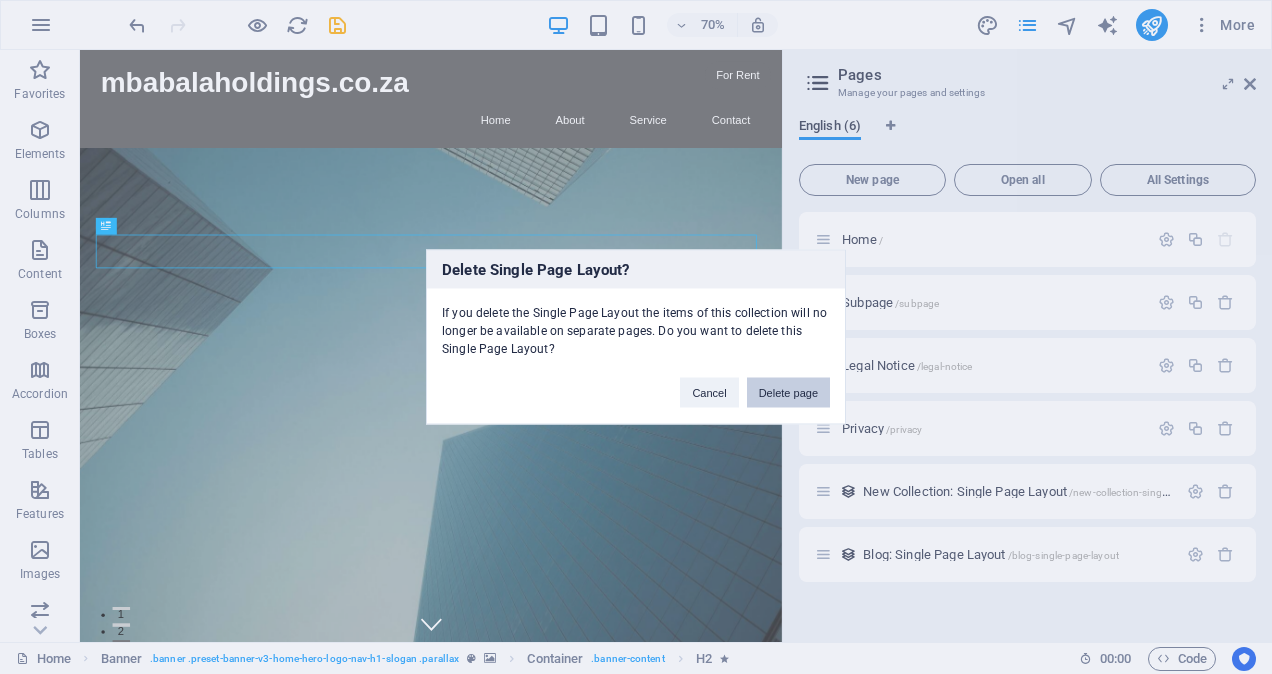 click on "Delete page" at bounding box center (788, 393) 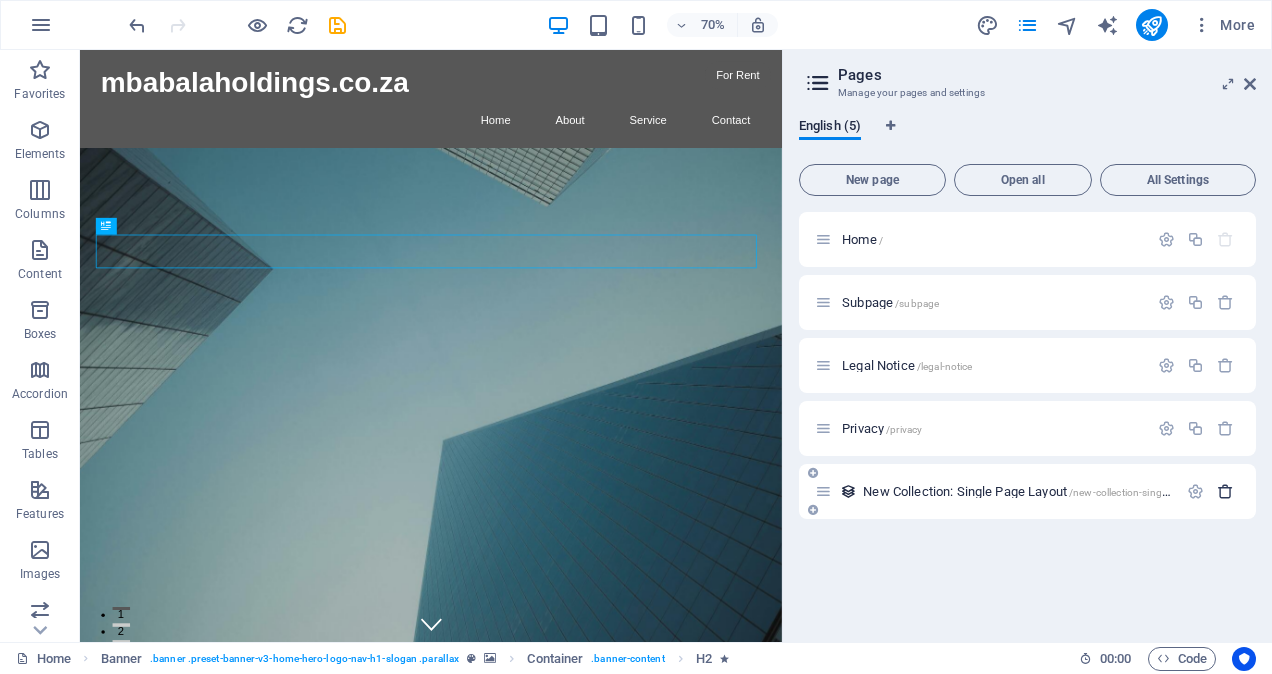 click at bounding box center (1225, 491) 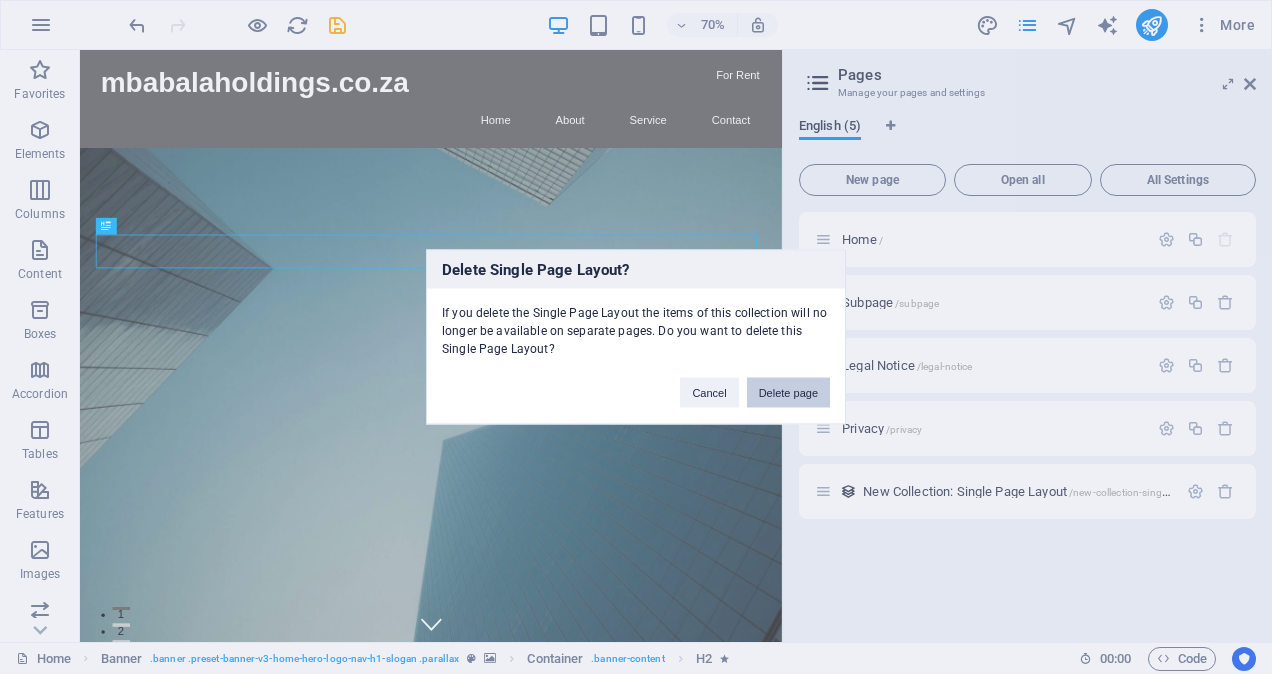 click on "Delete page" at bounding box center [788, 393] 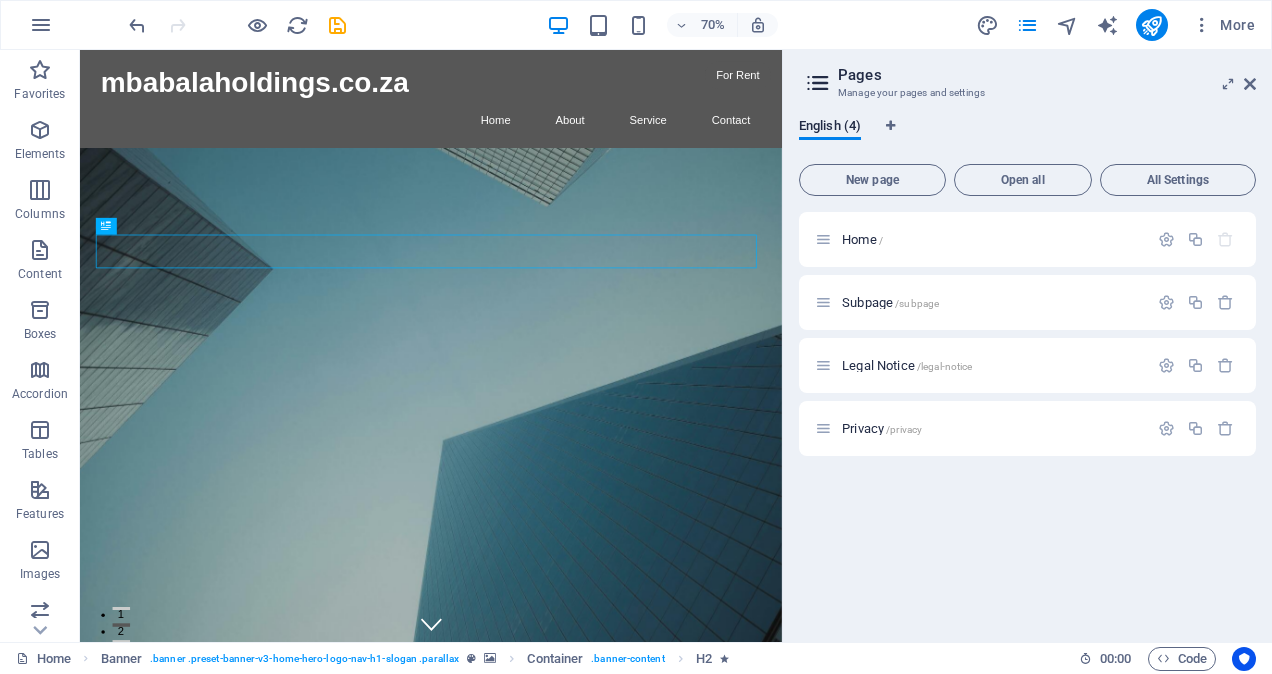 click on "Pages Manage your pages and settings English (4) New page Open all All Settings Home / Subpage /subpage Legal Notice /legal-notice Privacy /privacy" at bounding box center (1027, 346) 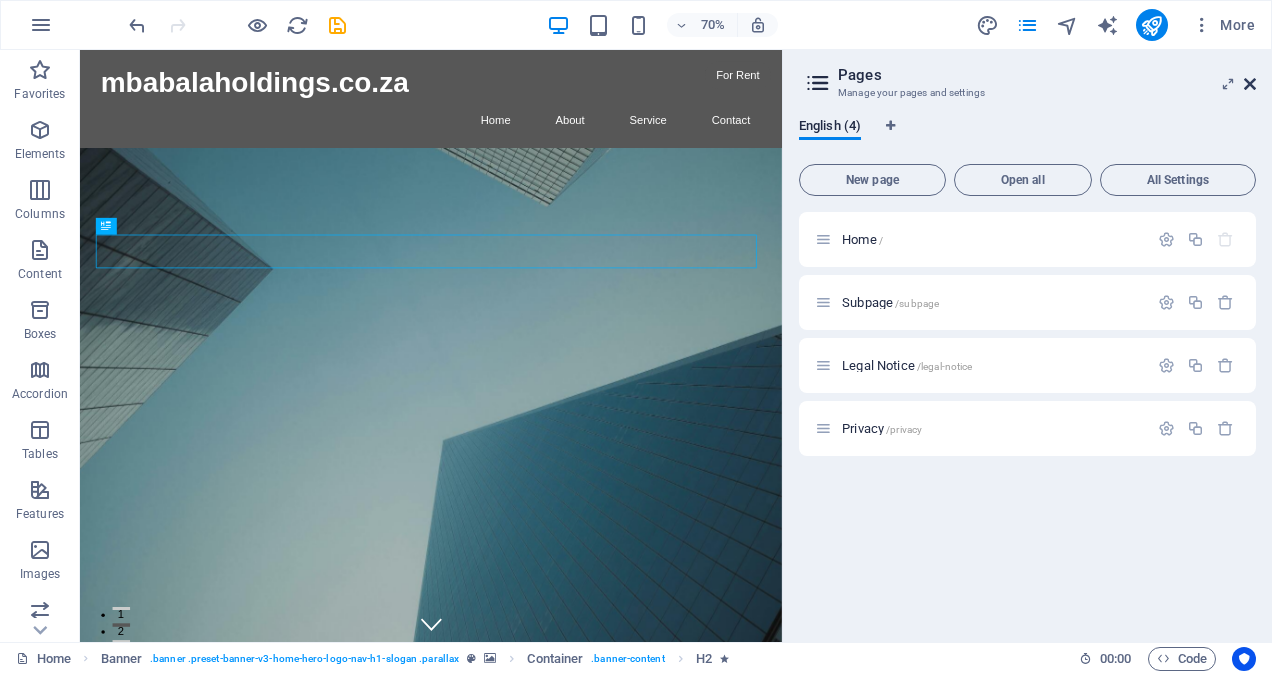 click at bounding box center [1250, 84] 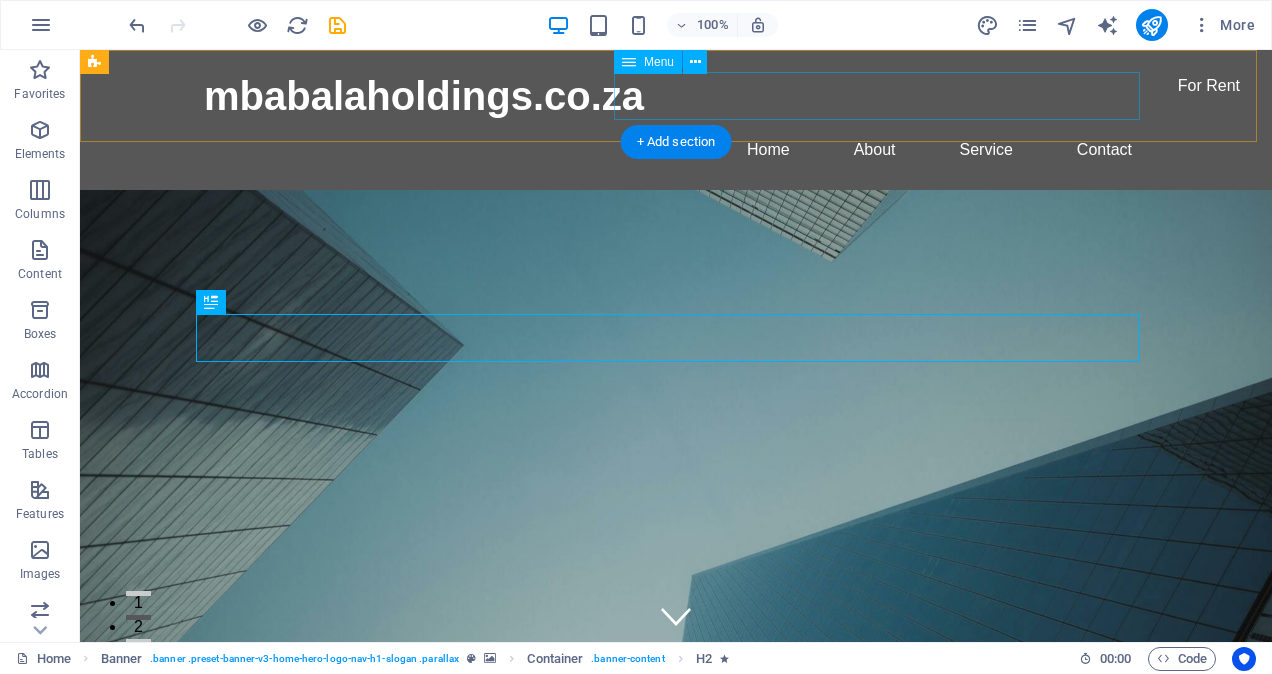 click on "Home About Service Contact" at bounding box center (676, 150) 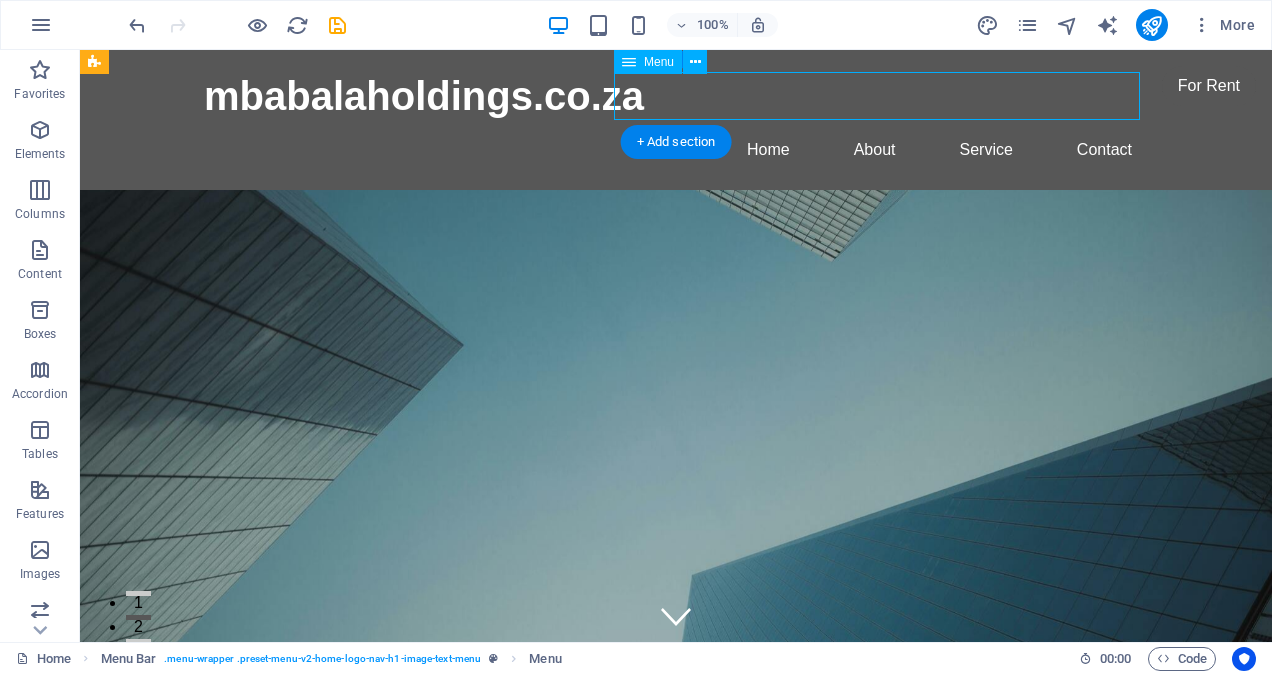click on "Home About Service Contact" at bounding box center [676, 150] 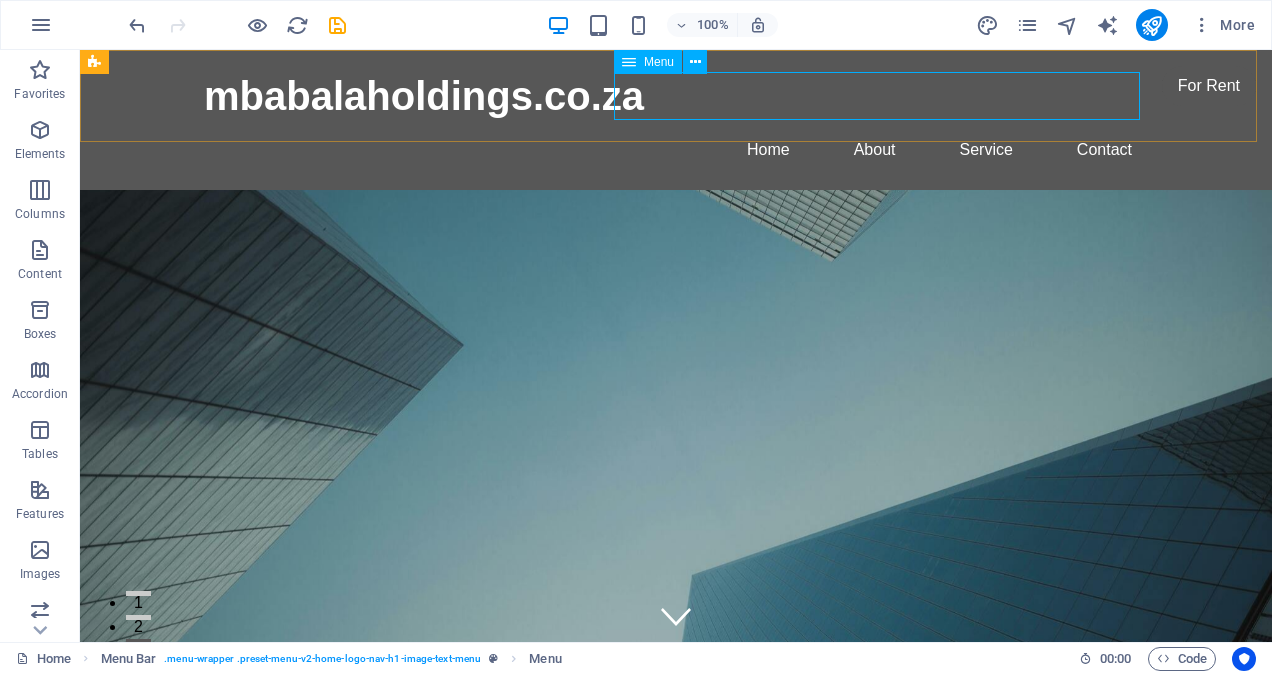 click on "Menu" at bounding box center (659, 62) 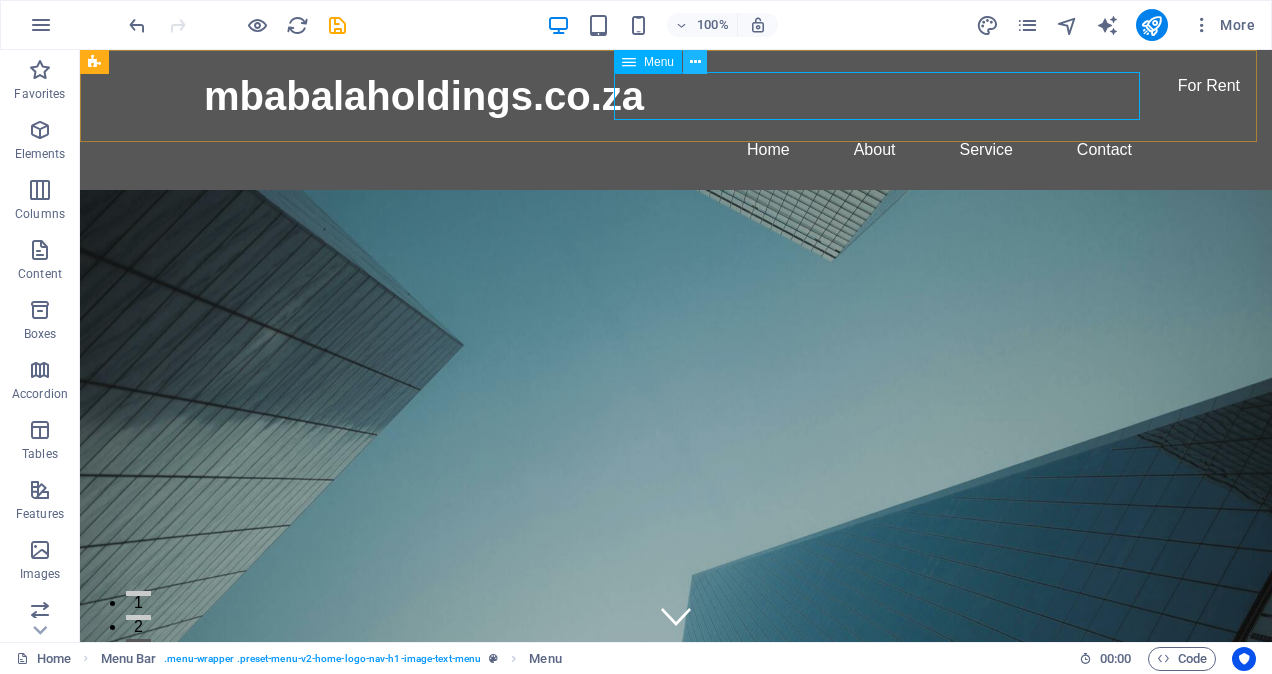 click at bounding box center [695, 62] 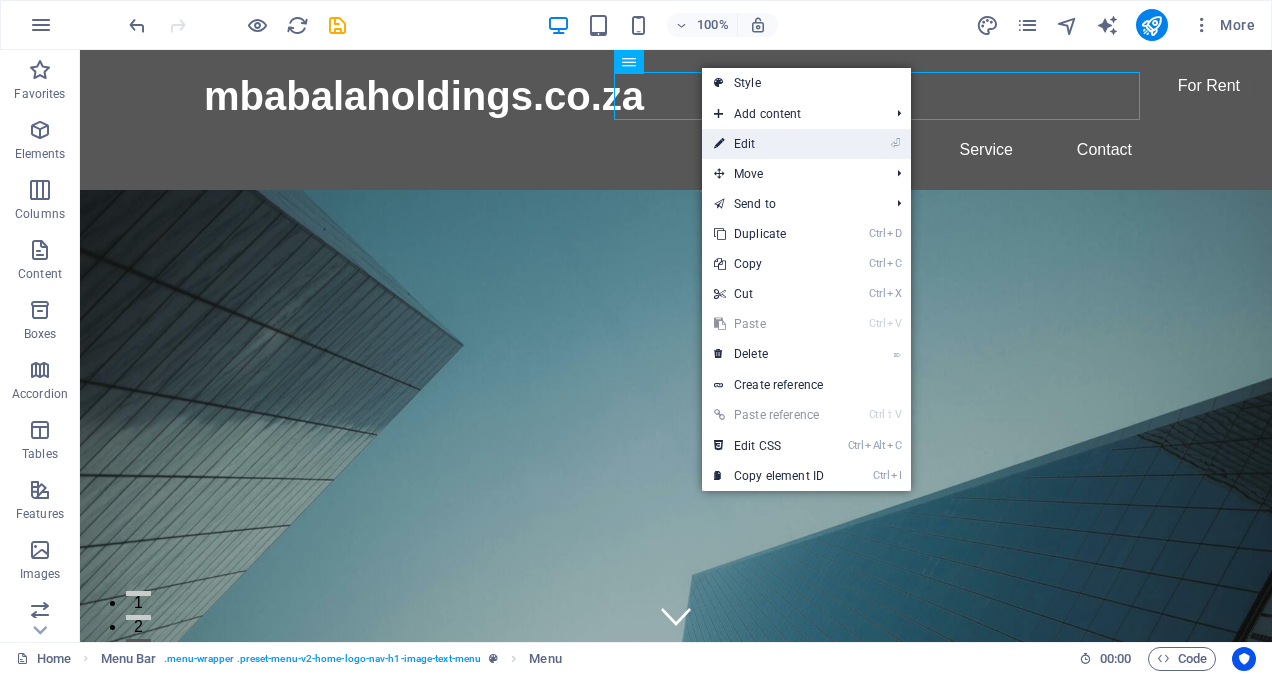click on "⏎  Edit" at bounding box center (769, 144) 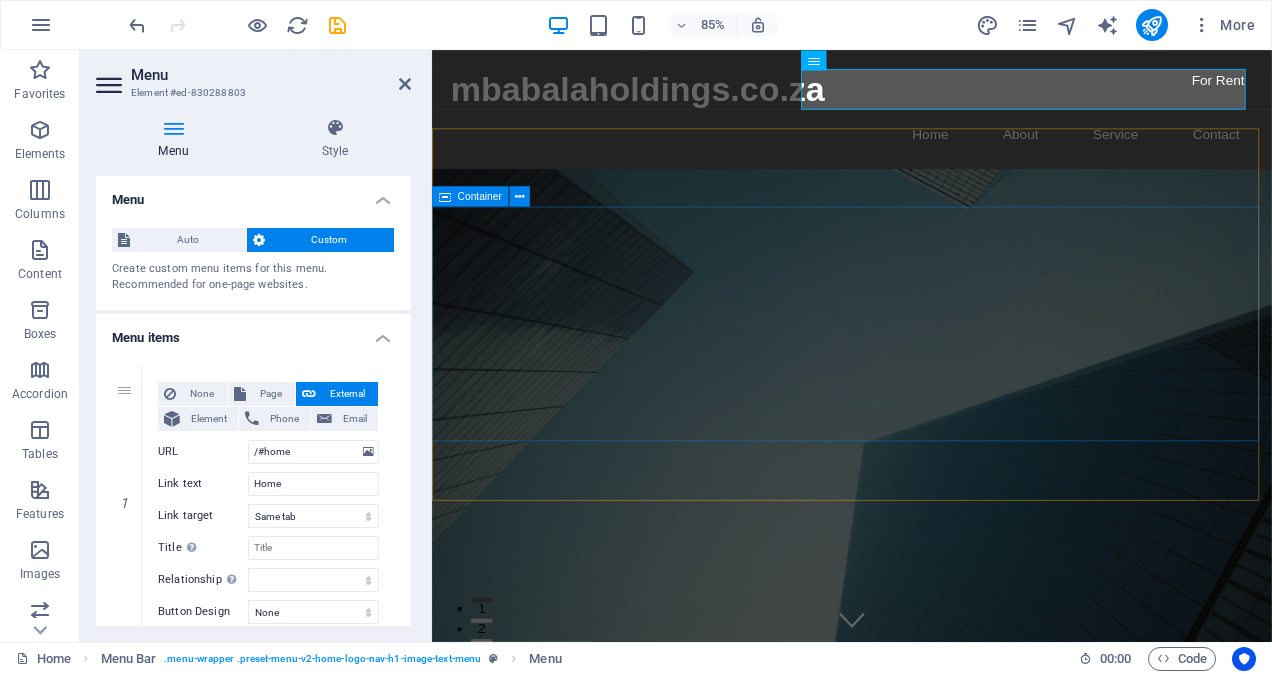 drag, startPoint x: 838, startPoint y: 293, endPoint x: 446, endPoint y: 444, distance: 420.07736 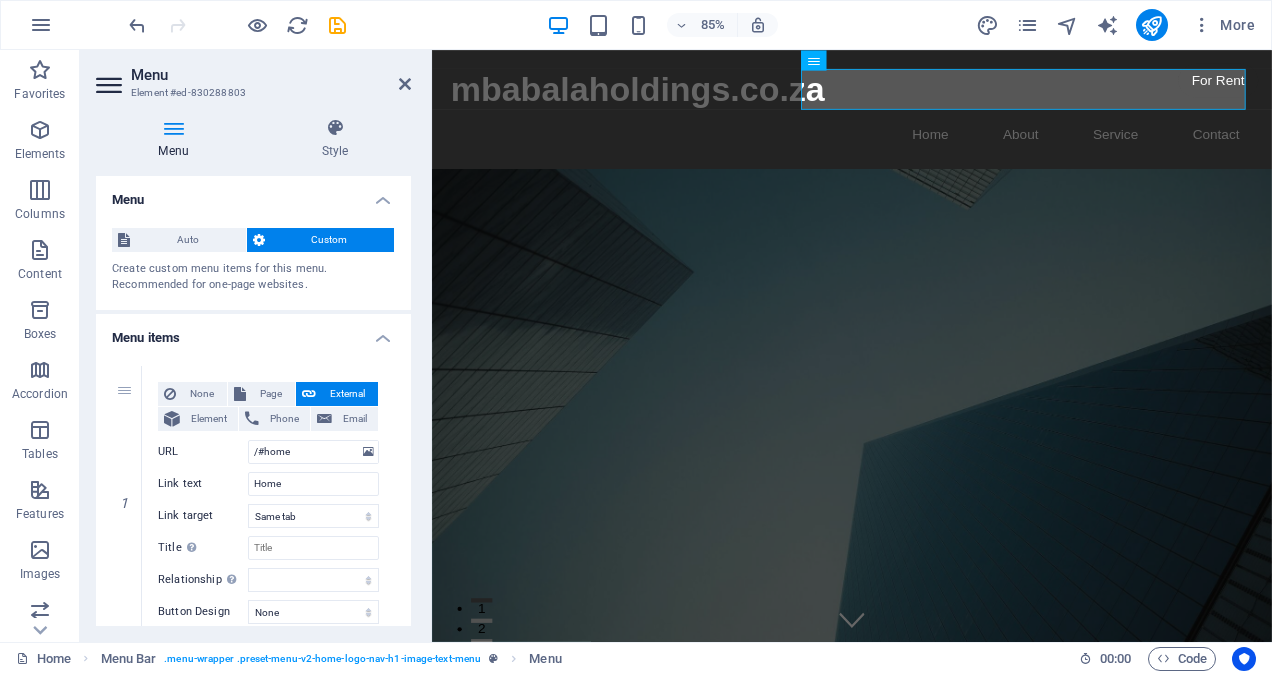 drag, startPoint x: 405, startPoint y: 293, endPoint x: 418, endPoint y: 340, distance: 48.76474 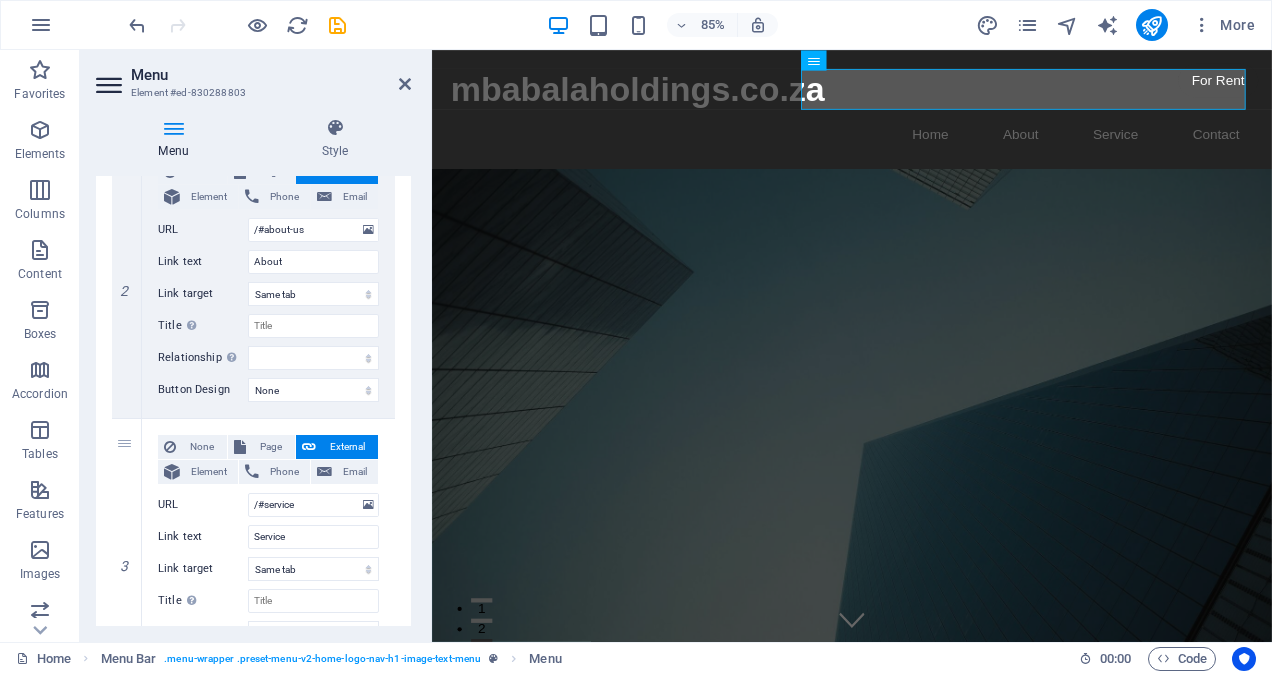 scroll, scrollTop: 0, scrollLeft: 0, axis: both 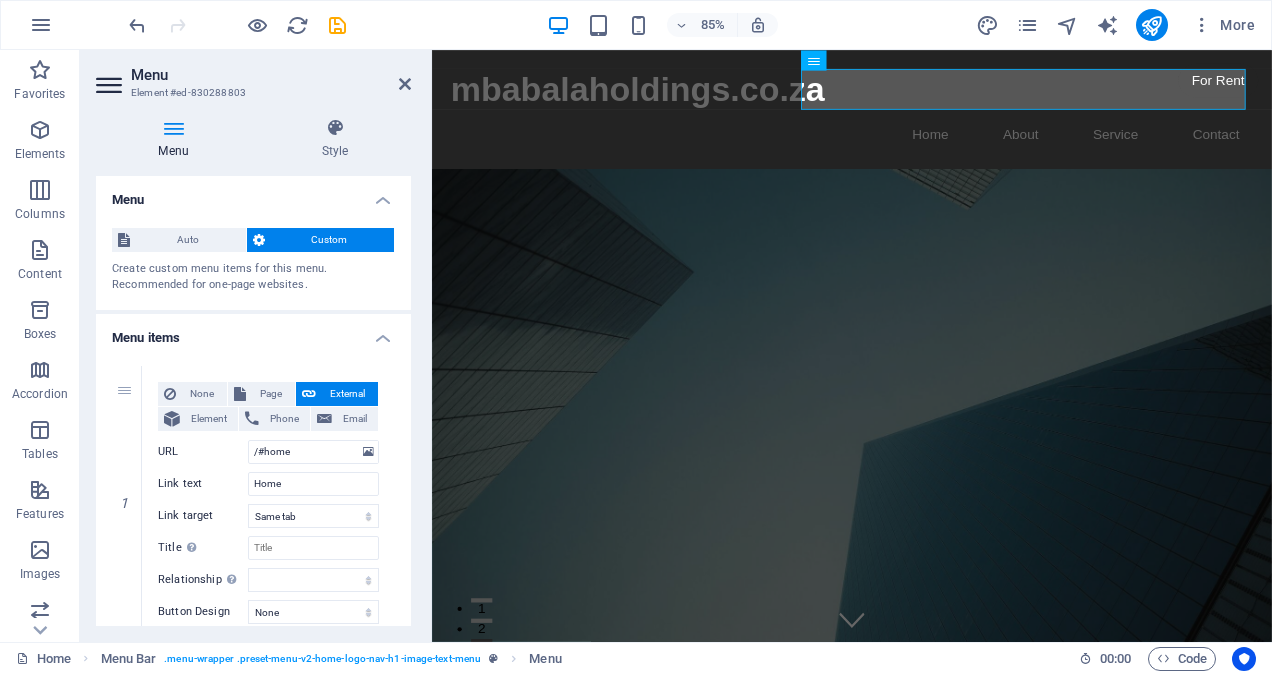 drag, startPoint x: 410, startPoint y: 287, endPoint x: 15, endPoint y: 94, distance: 439.6294 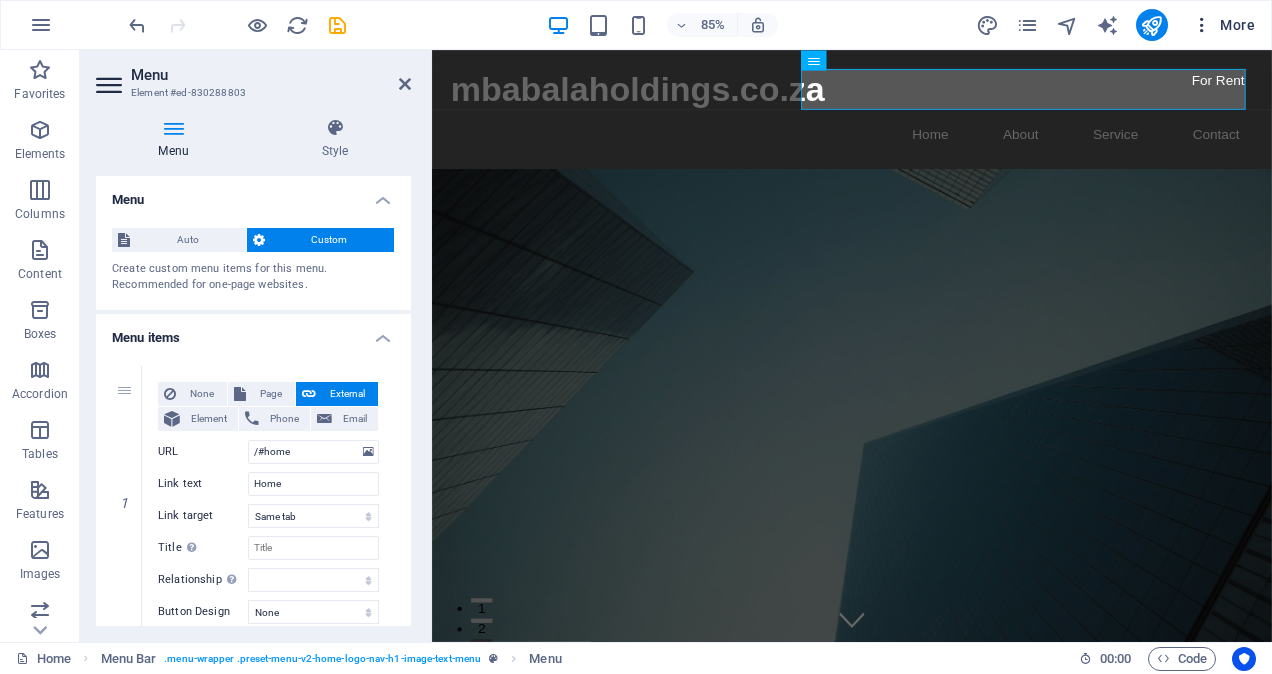 click at bounding box center (1202, 25) 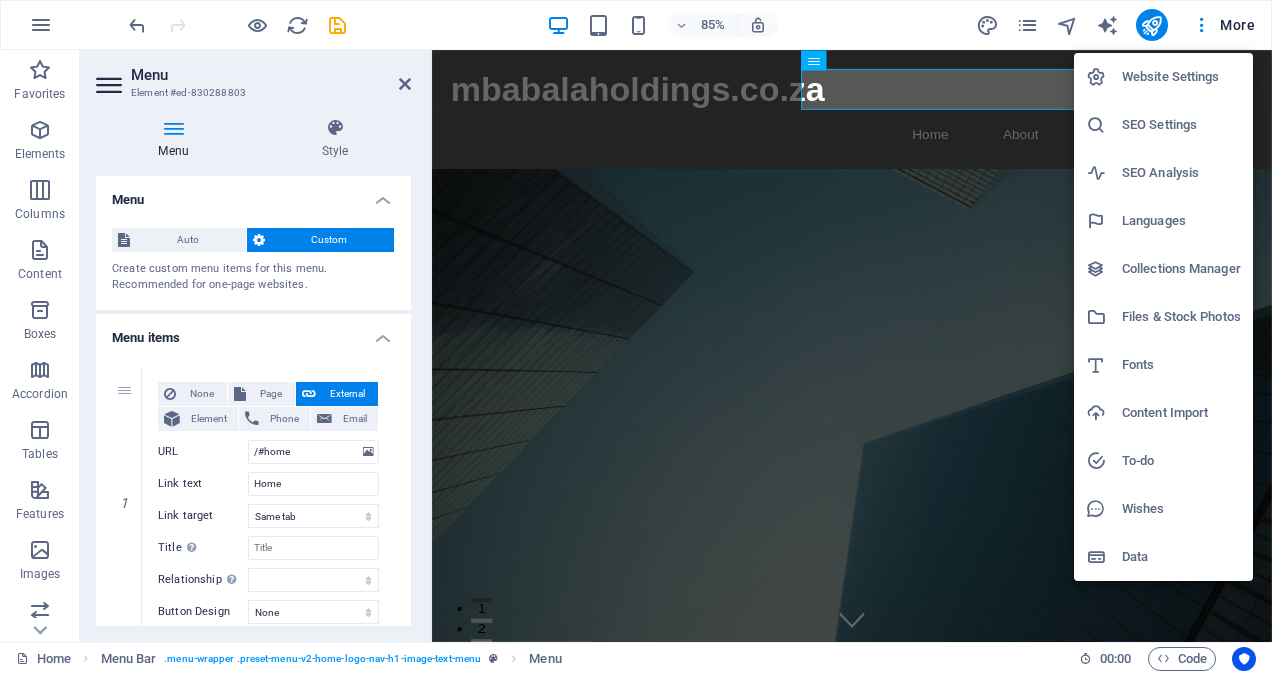 click on "Website Settings" at bounding box center [1181, 77] 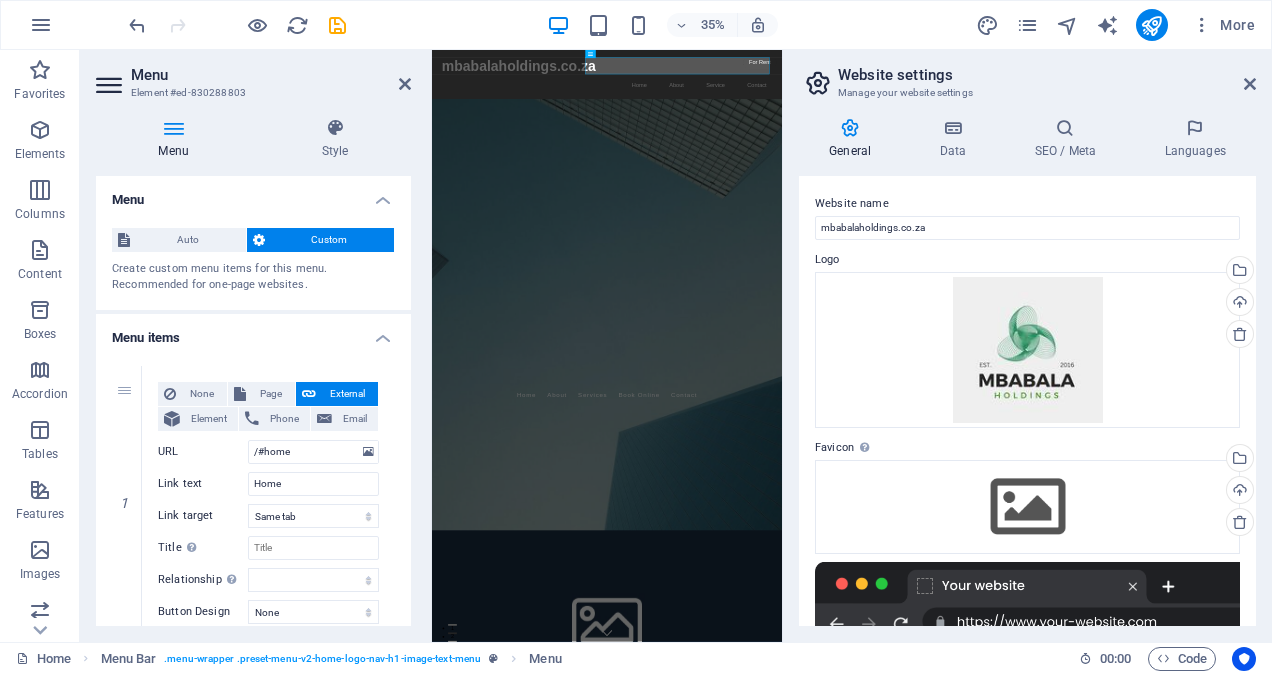 drag, startPoint x: 1256, startPoint y: 230, endPoint x: 1271, endPoint y: 475, distance: 245.45876 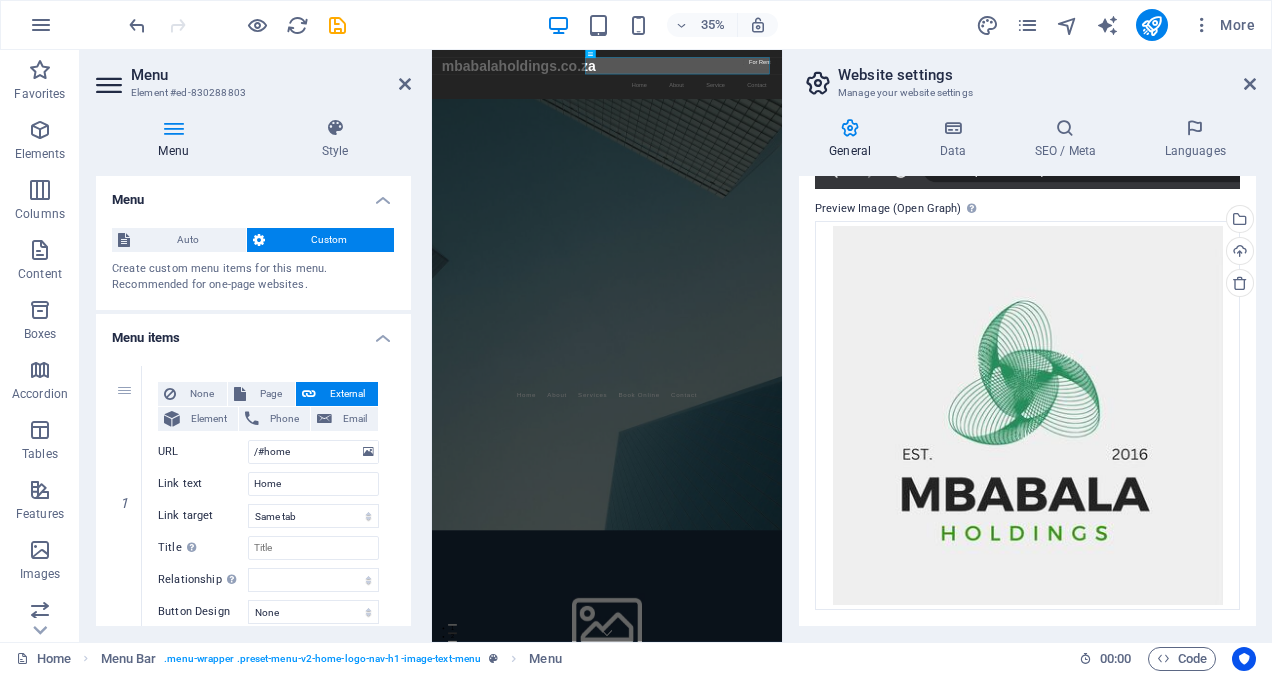 scroll, scrollTop: 0, scrollLeft: 0, axis: both 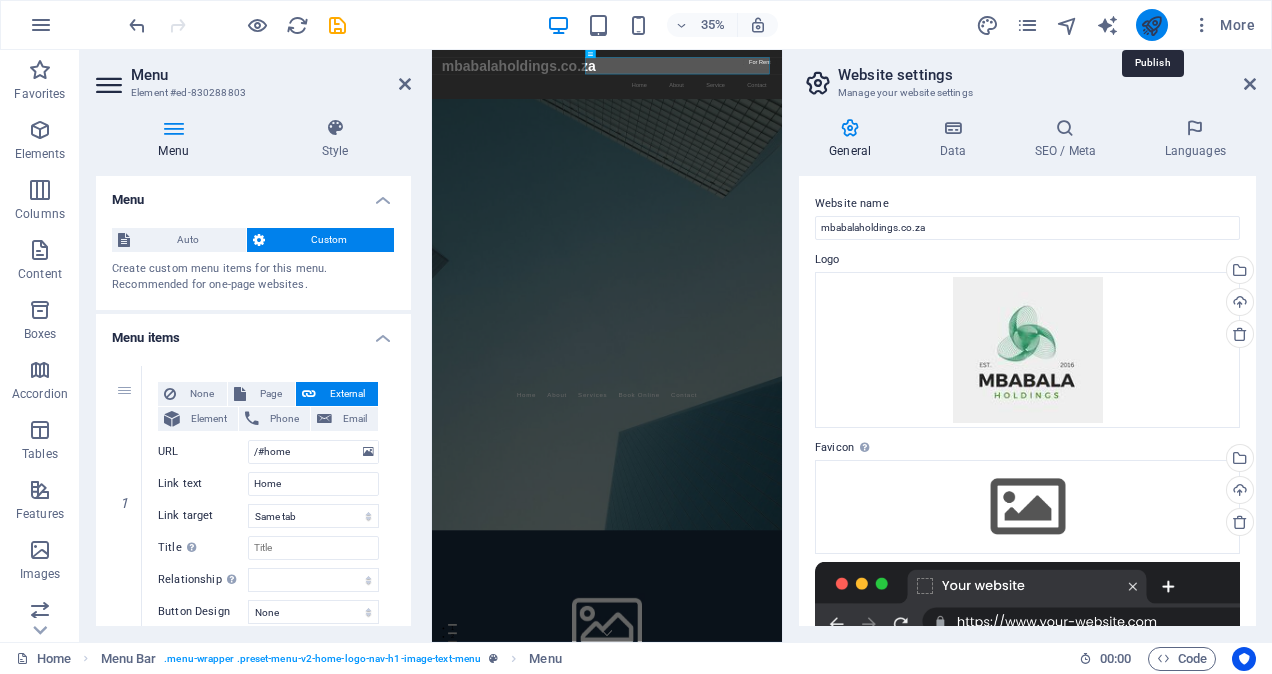 click at bounding box center (1151, 25) 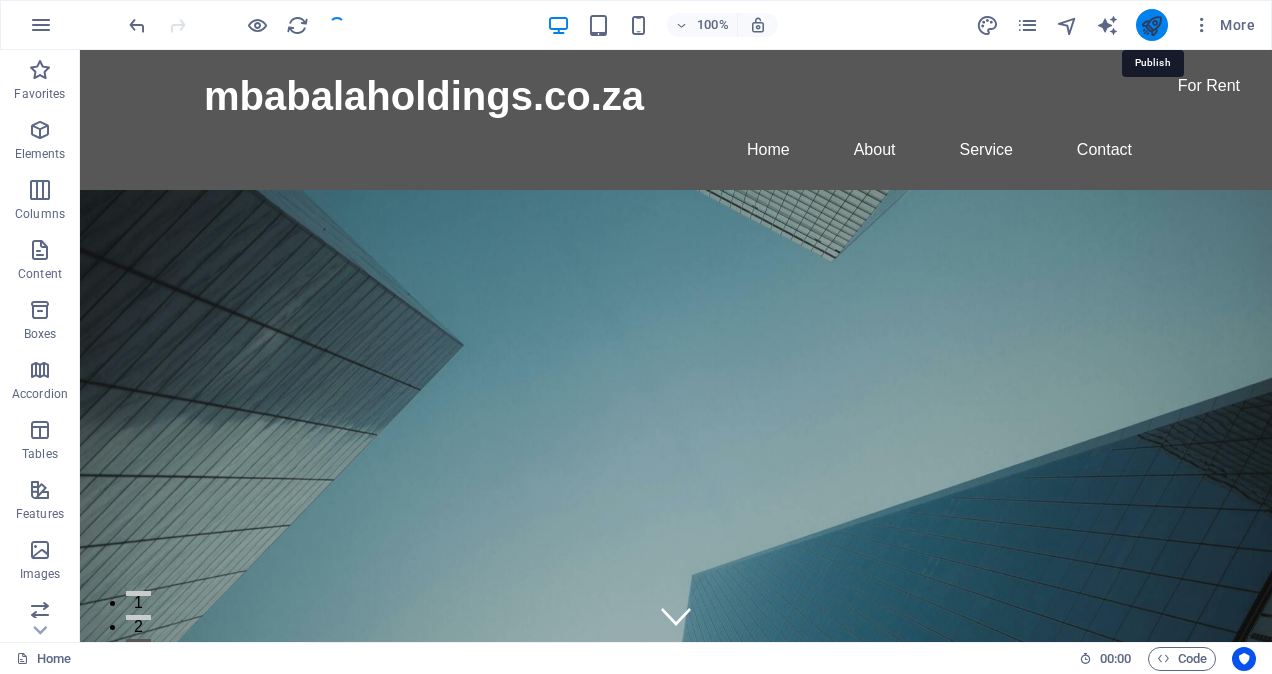 click at bounding box center [1151, 25] 